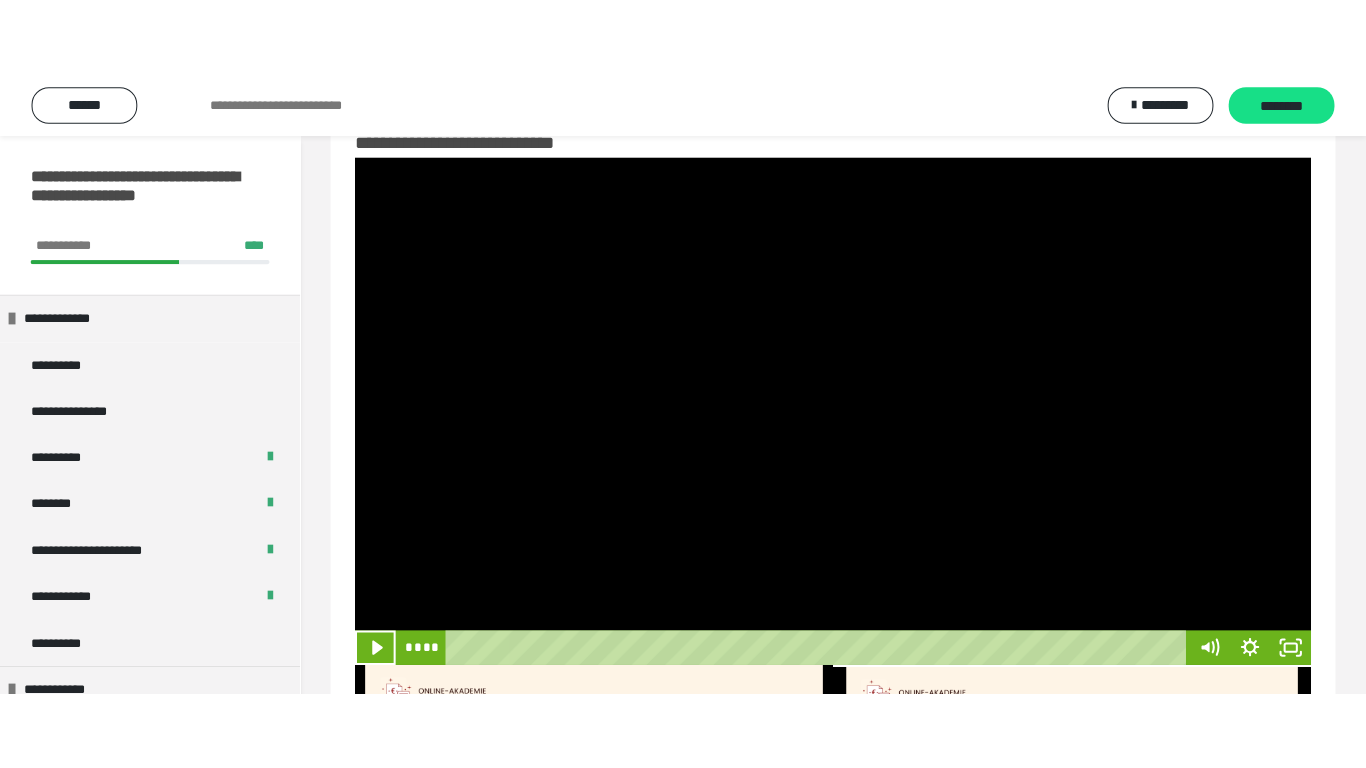 scroll, scrollTop: 0, scrollLeft: 0, axis: both 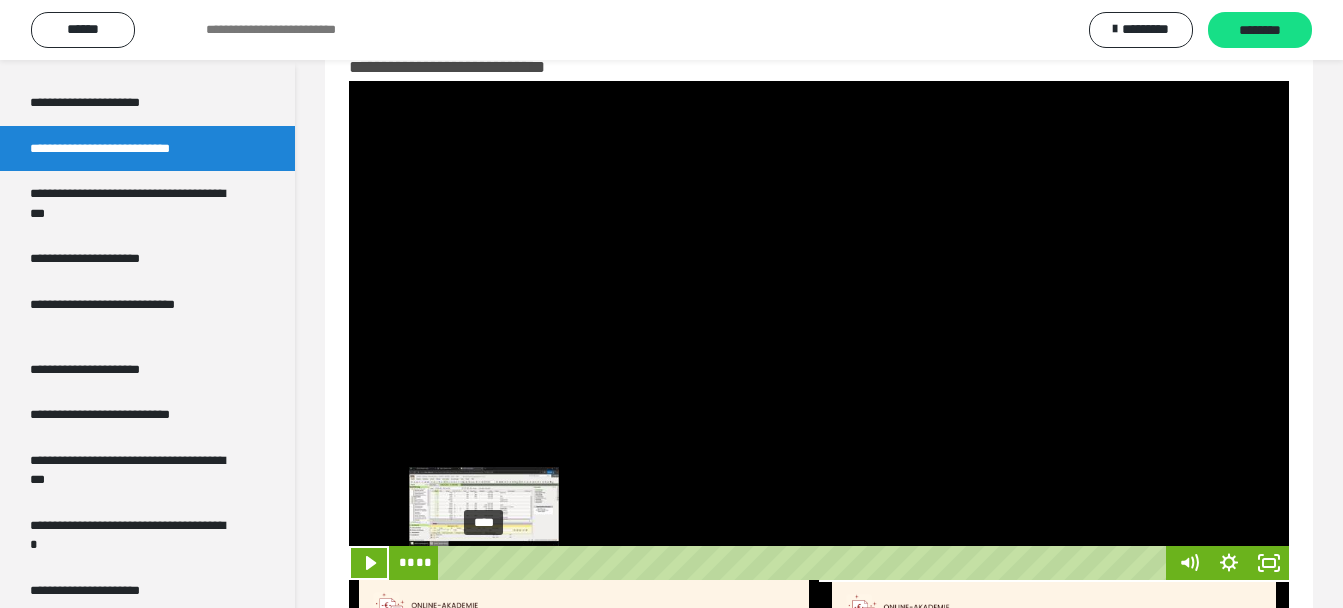 click on "****" at bounding box center [805, 563] 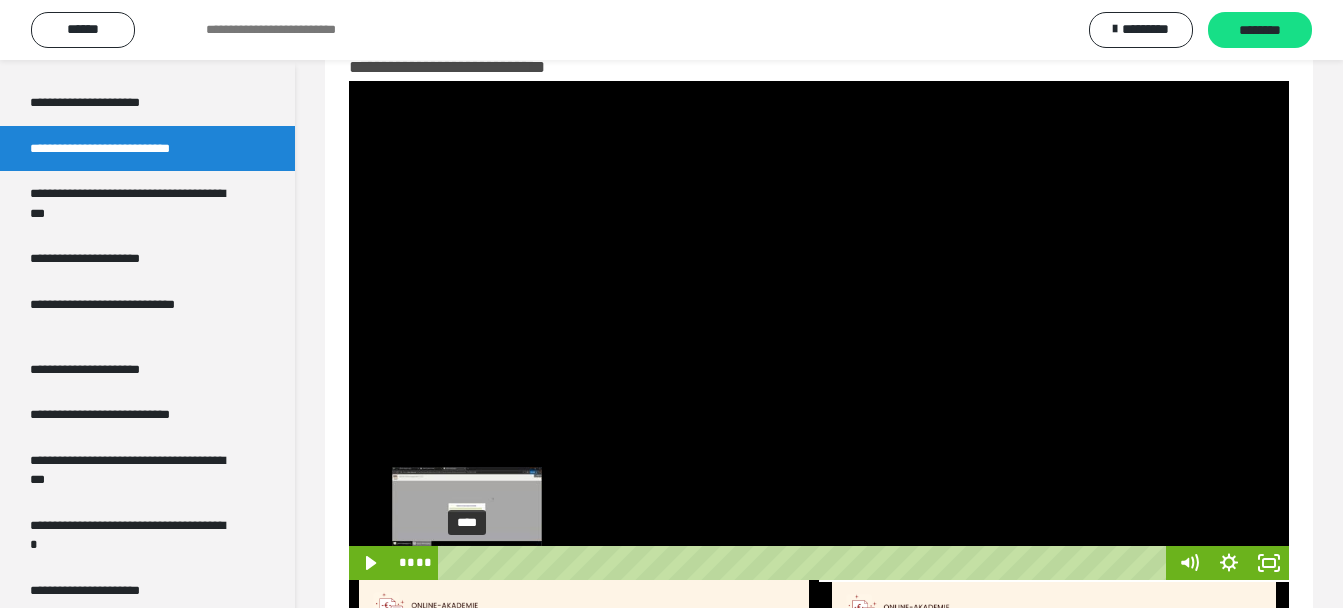click on "****" at bounding box center [805, 563] 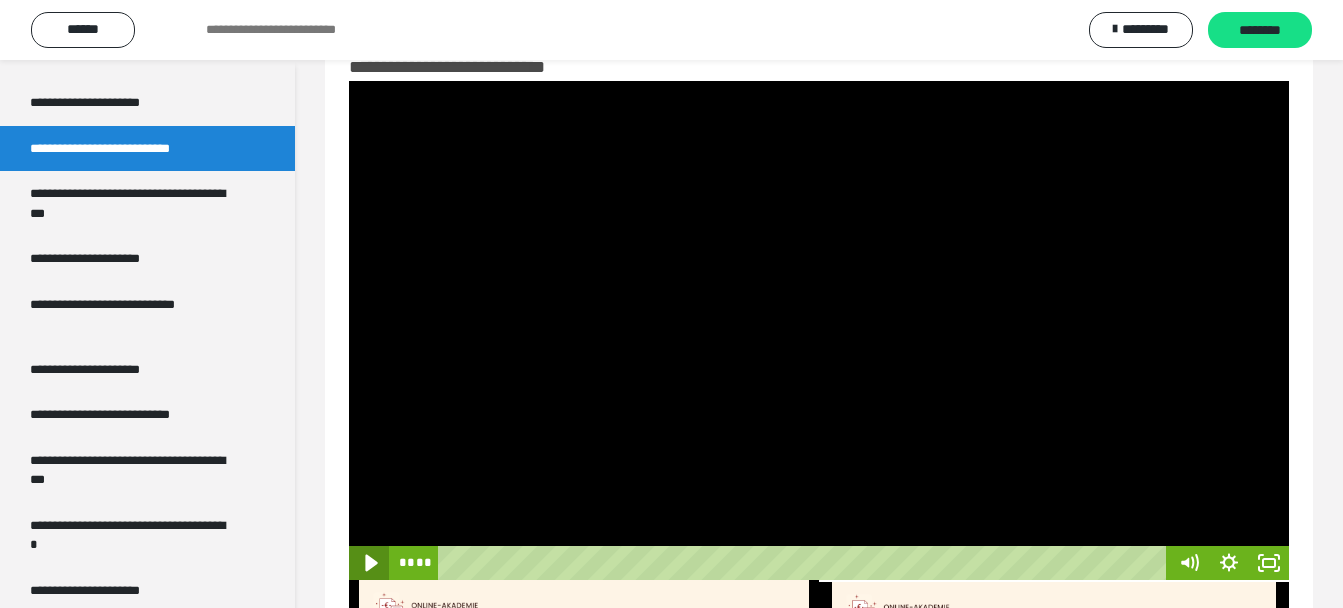 click 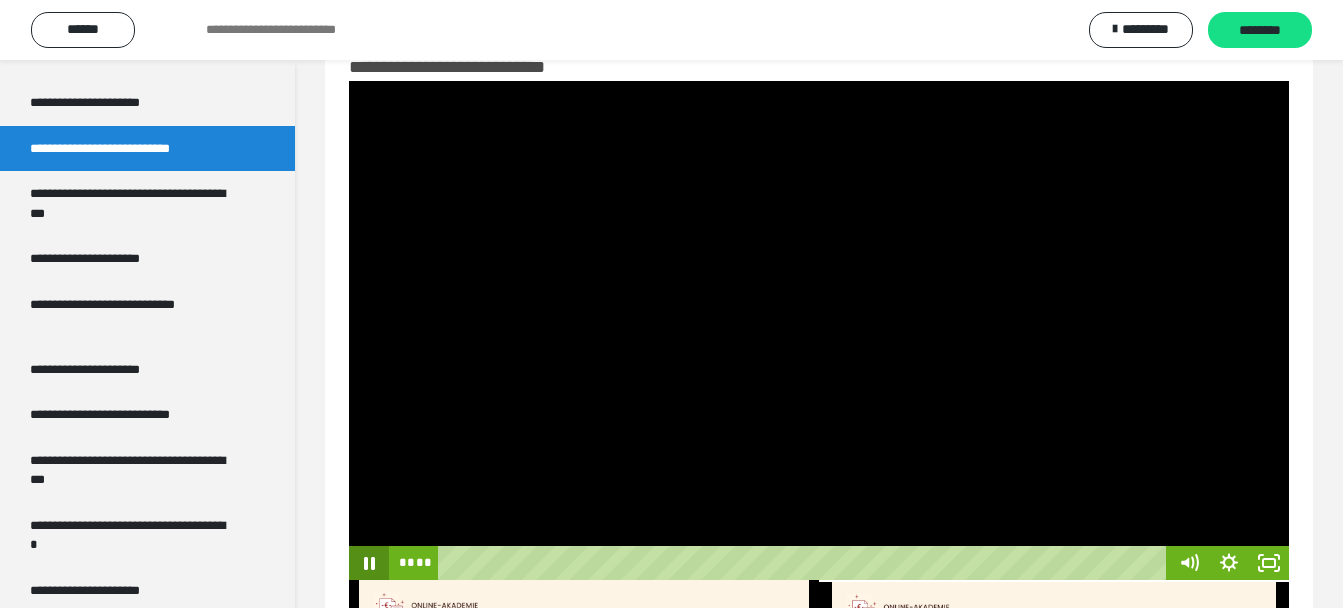 click 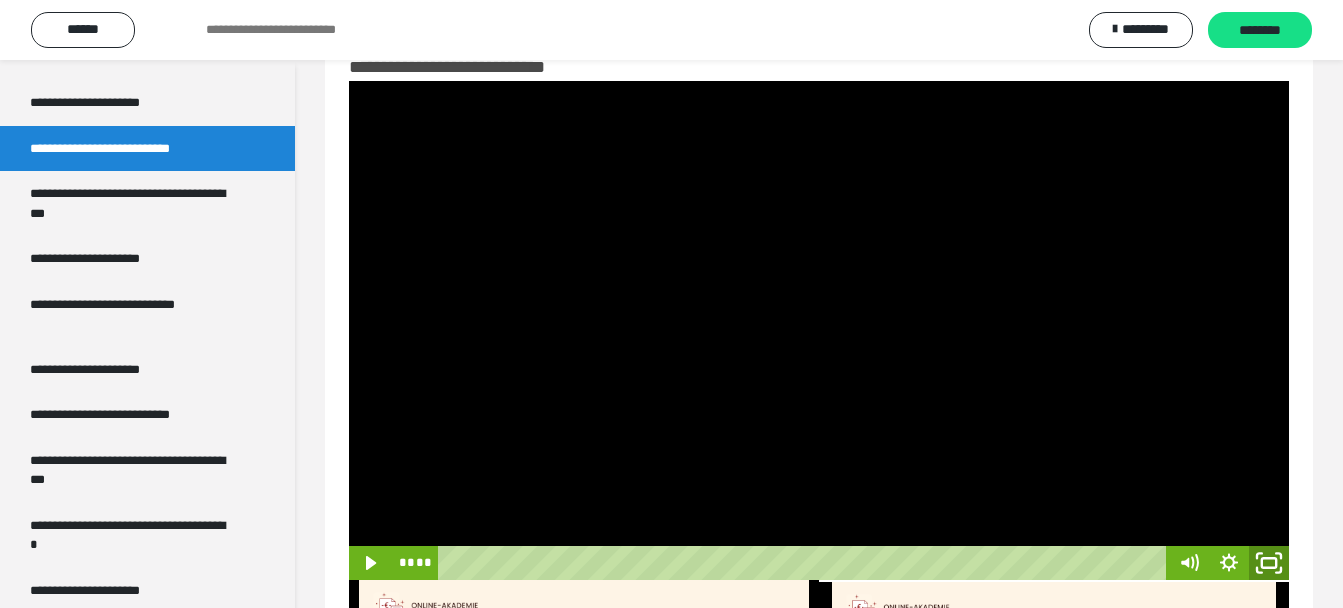 click 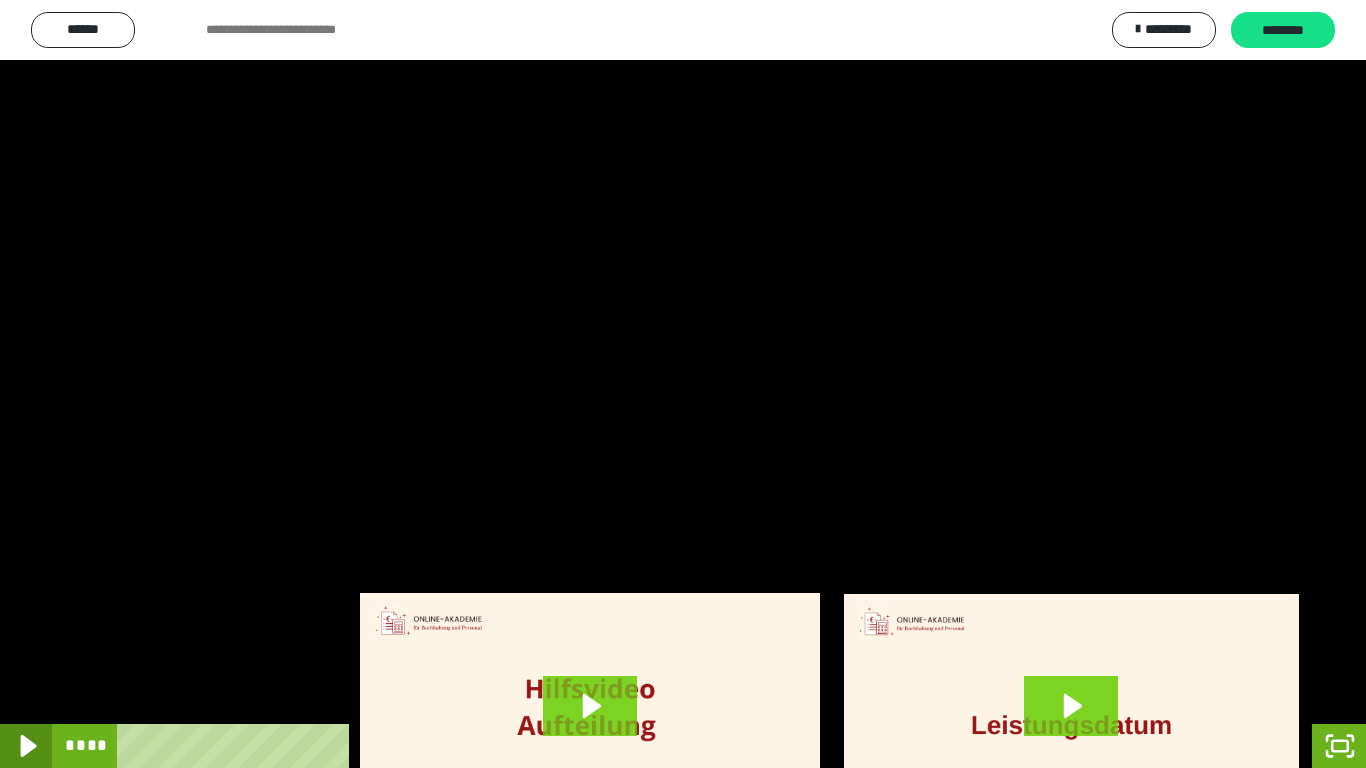 click 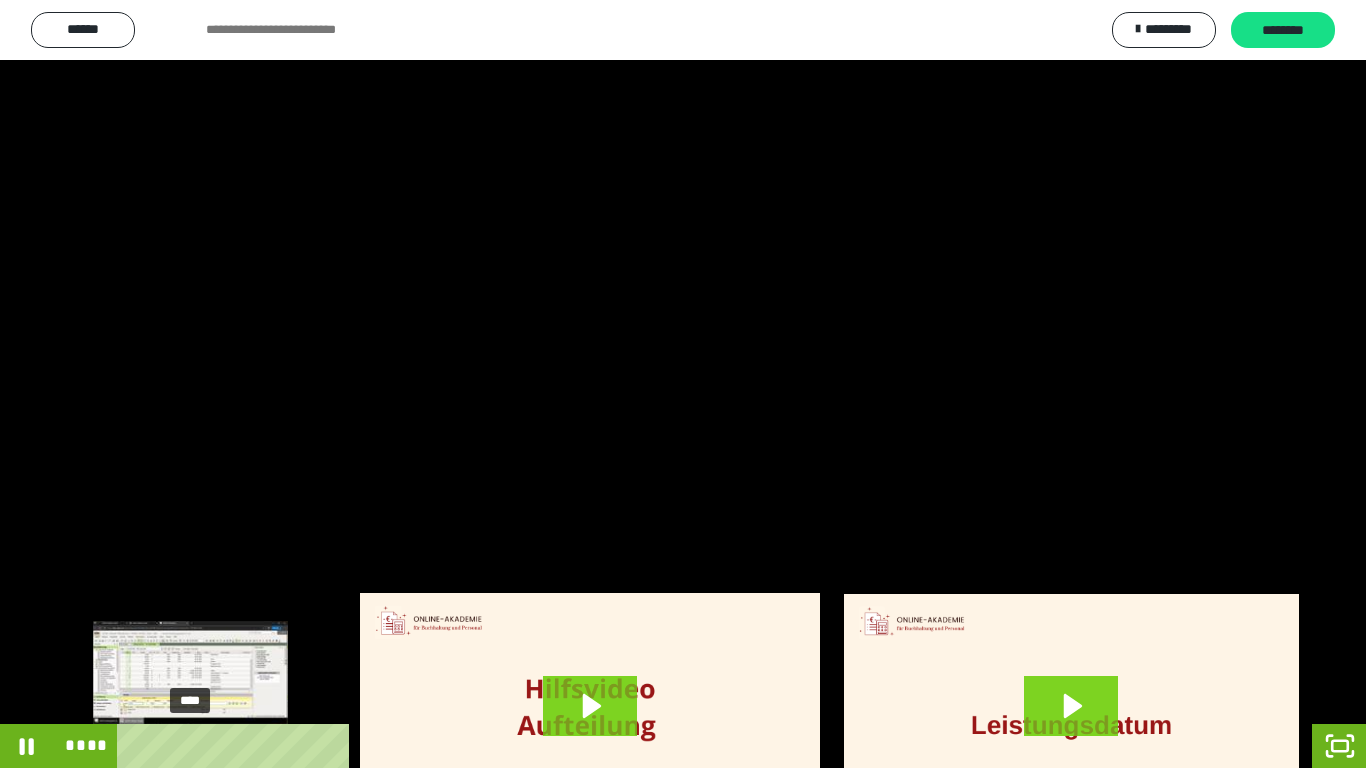 click on "****" at bounding box center [666, 746] 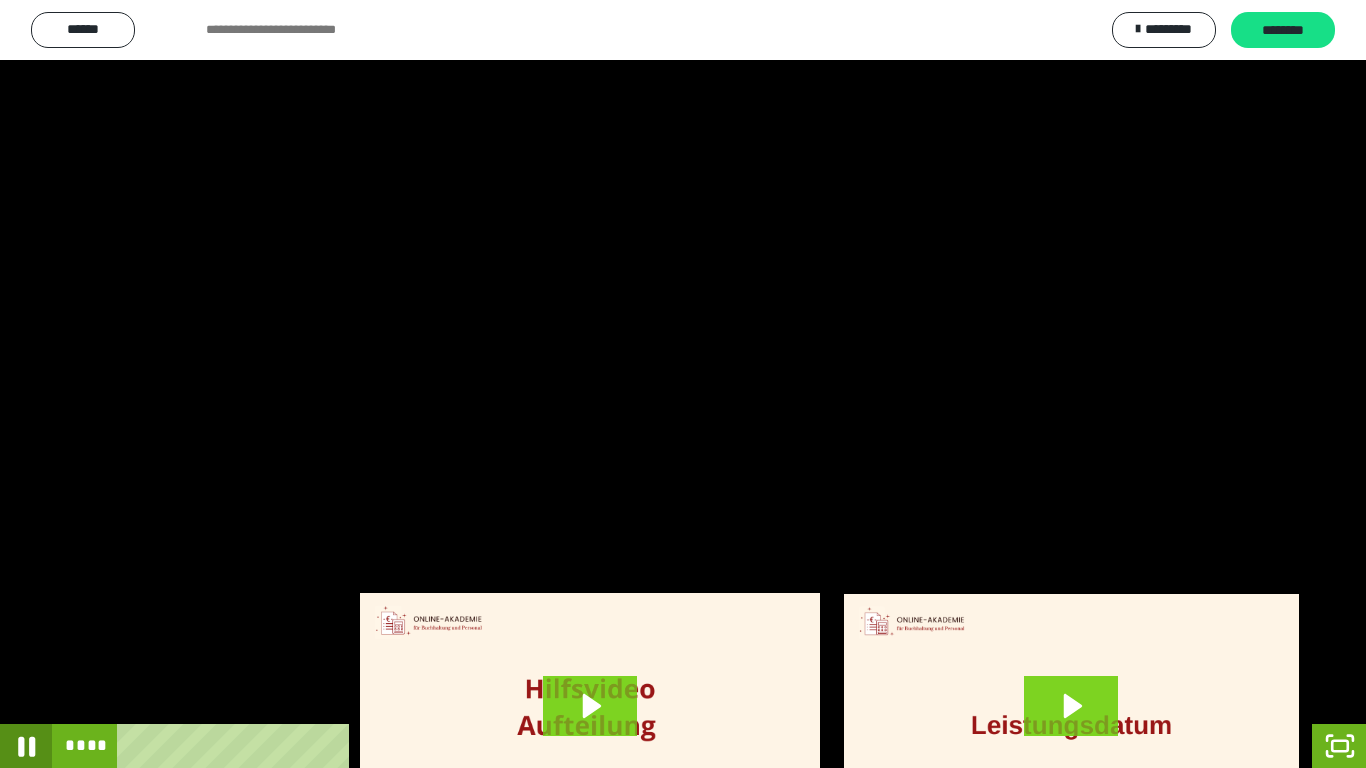 click 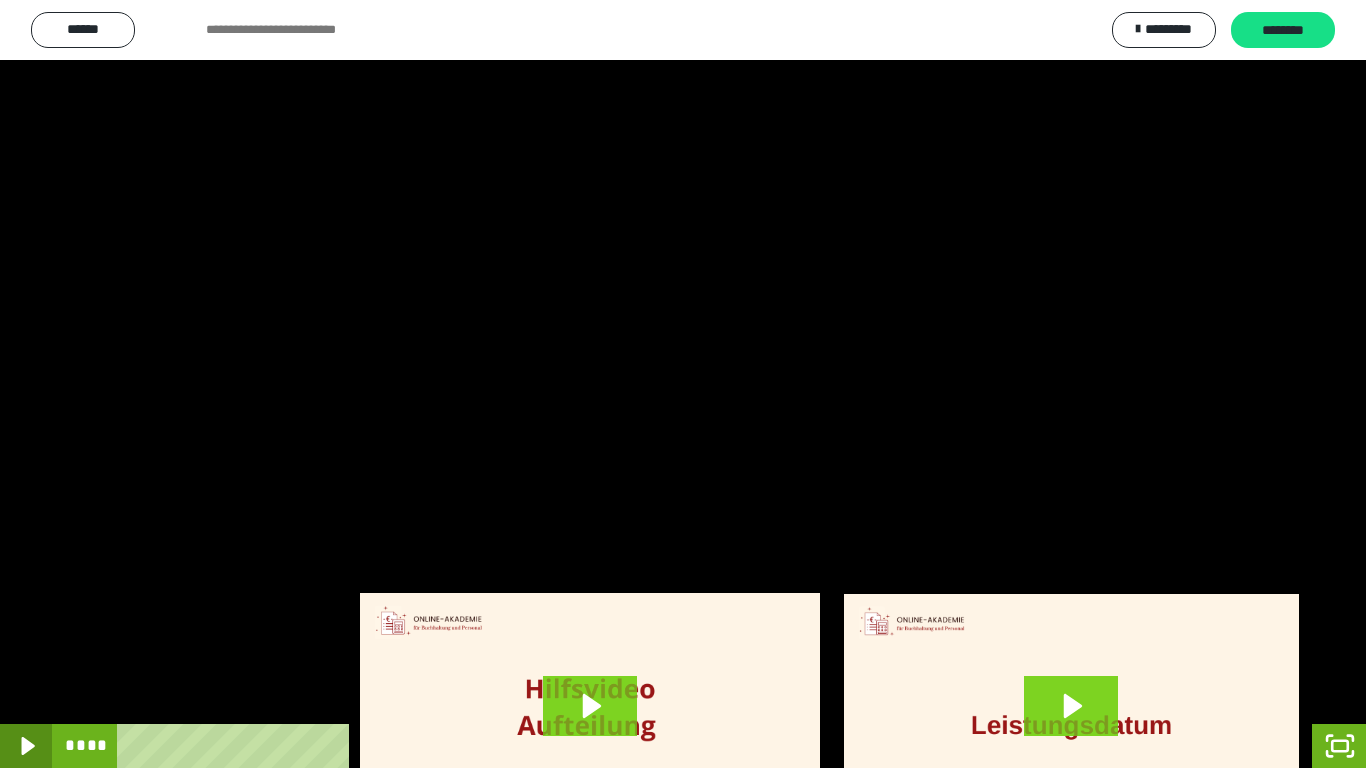 click 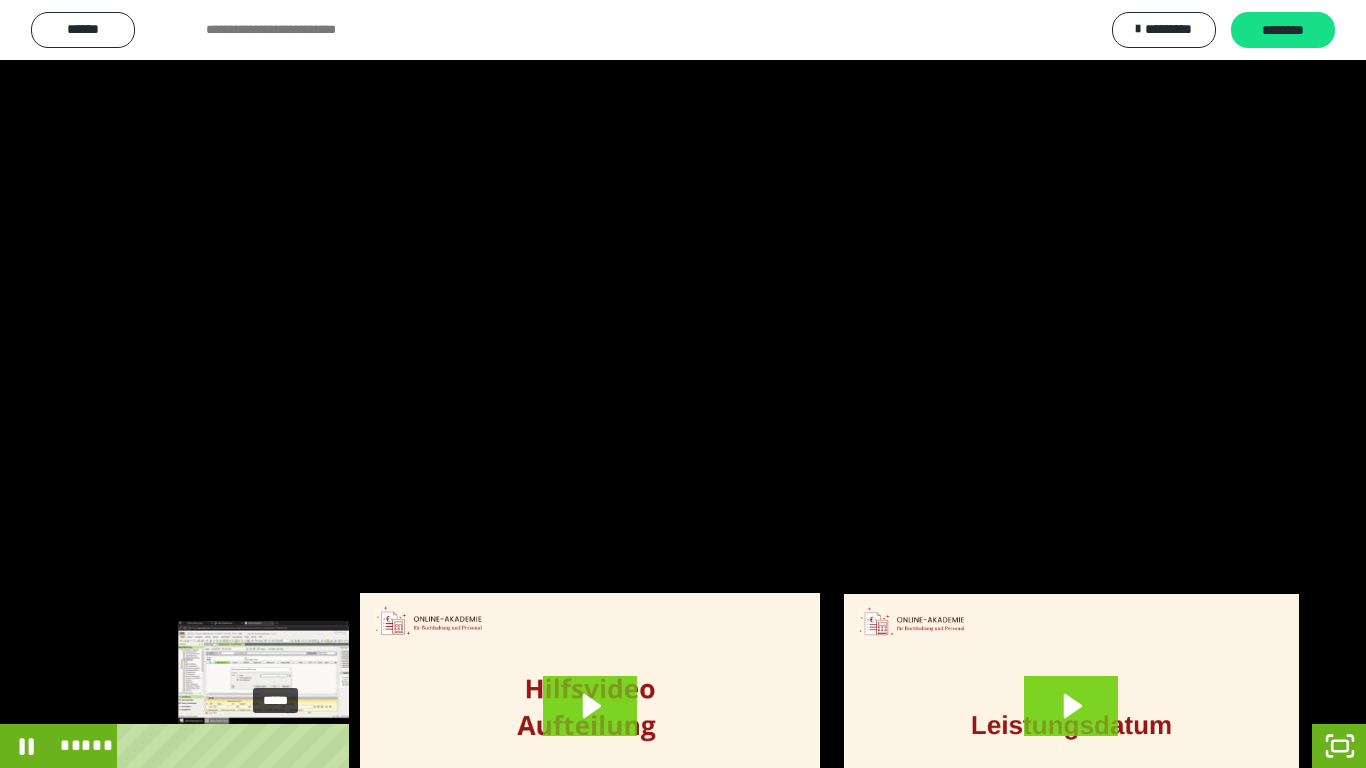 click on "*****" at bounding box center (666, 746) 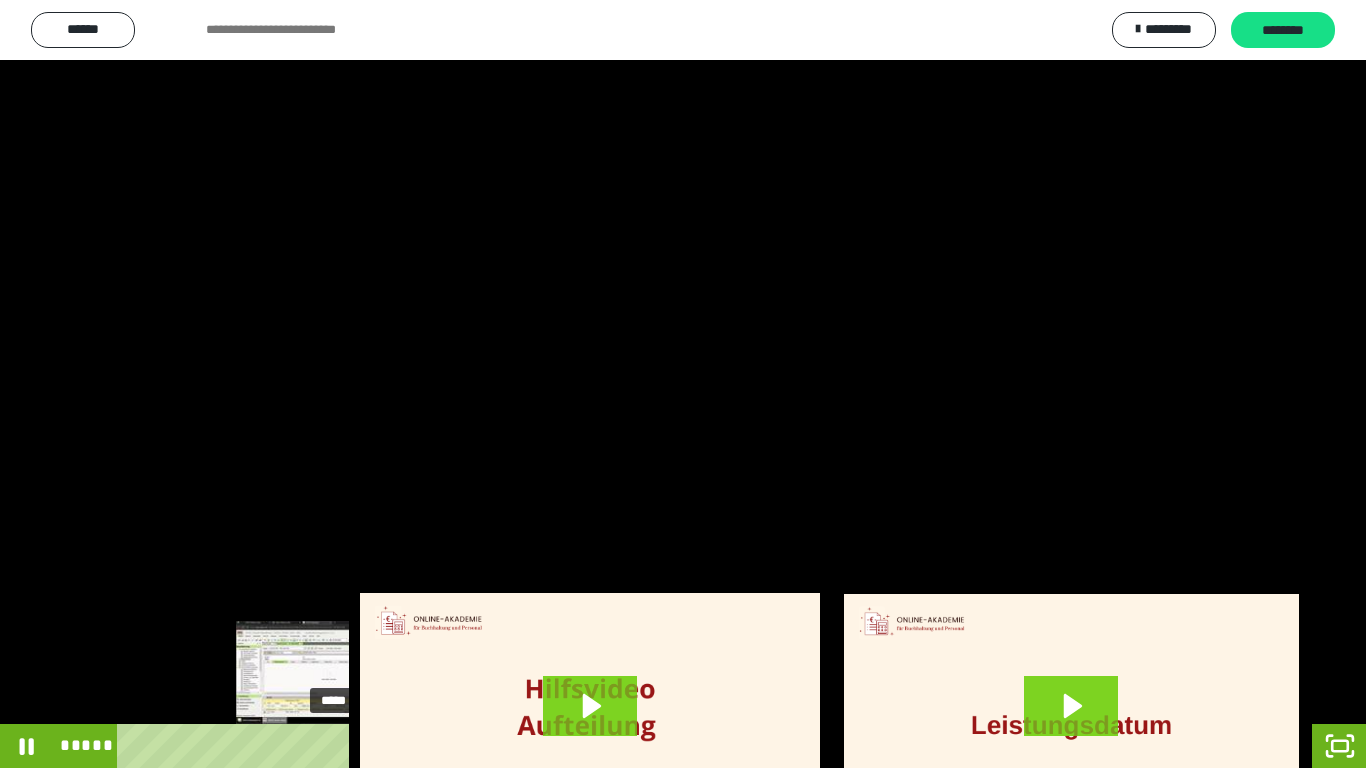 click on "*****" at bounding box center (666, 746) 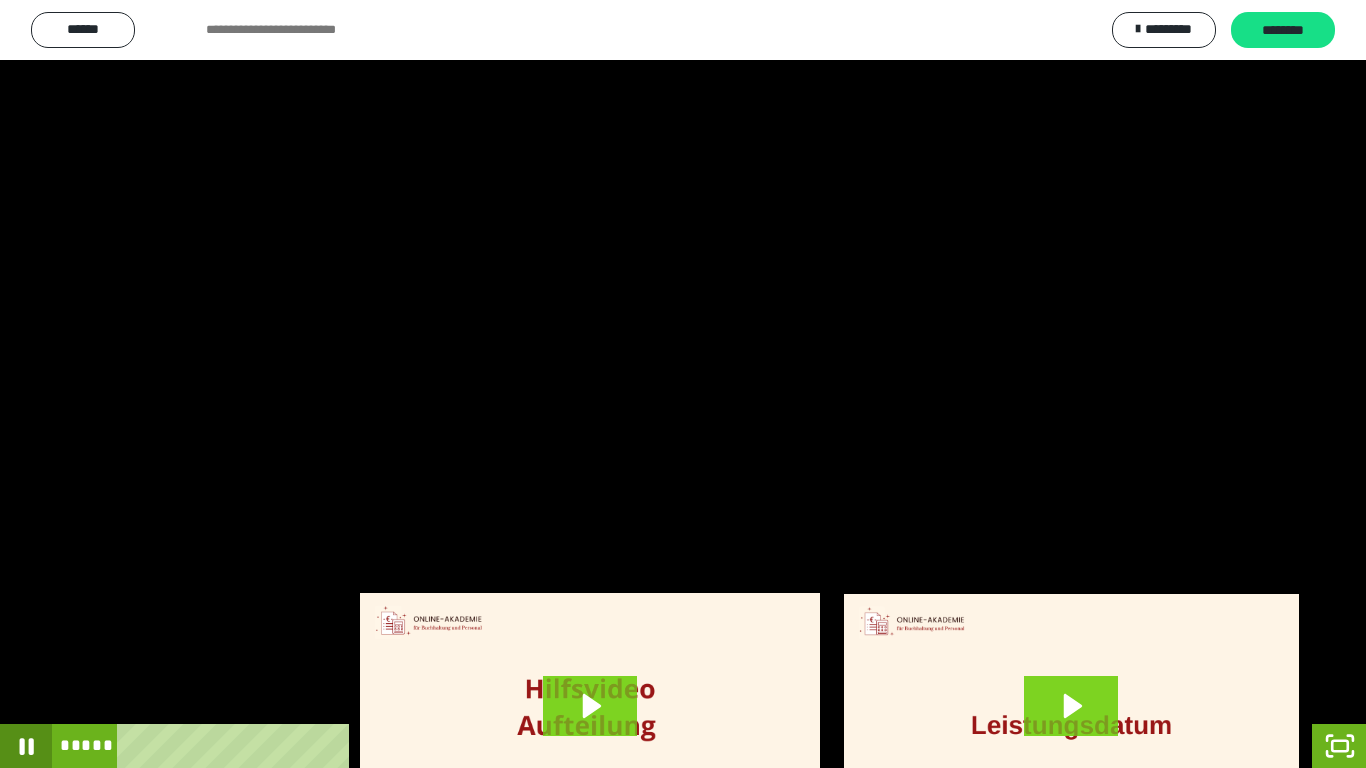 click 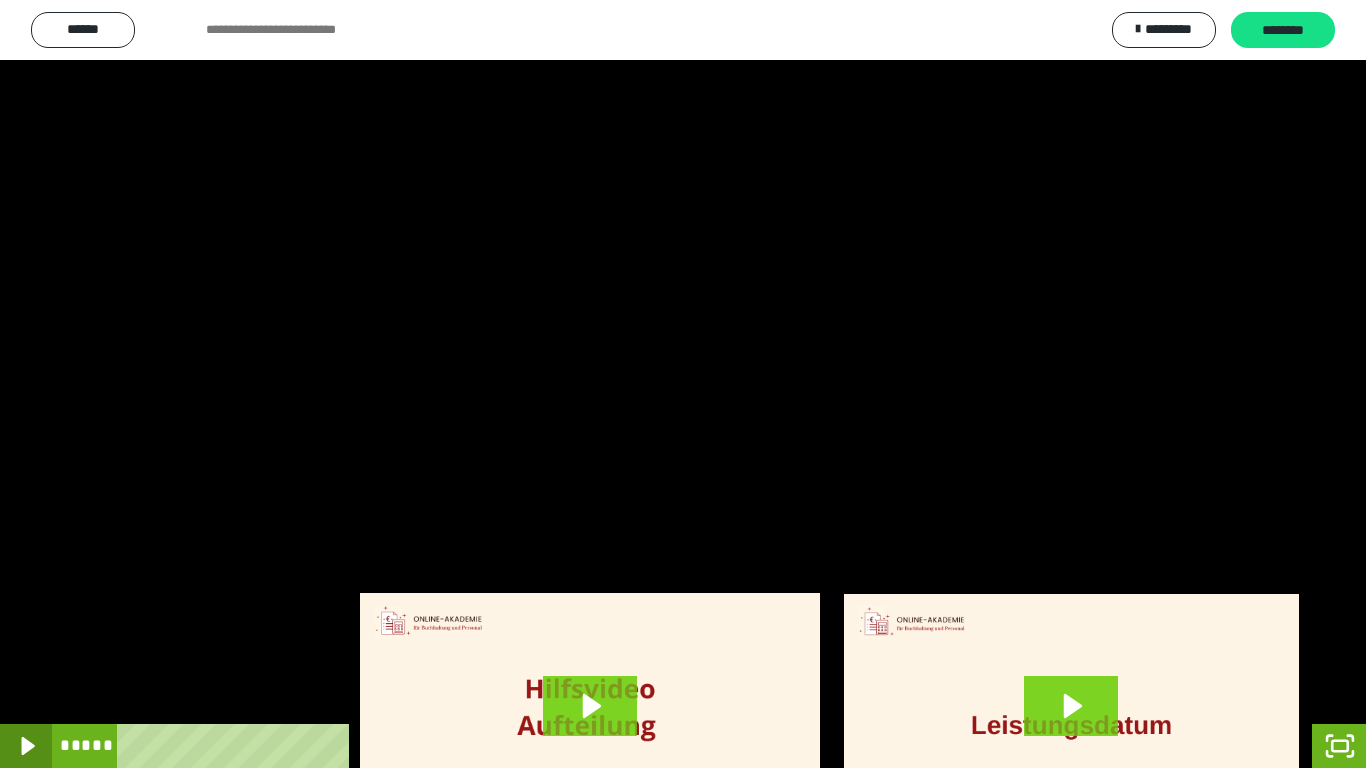 click 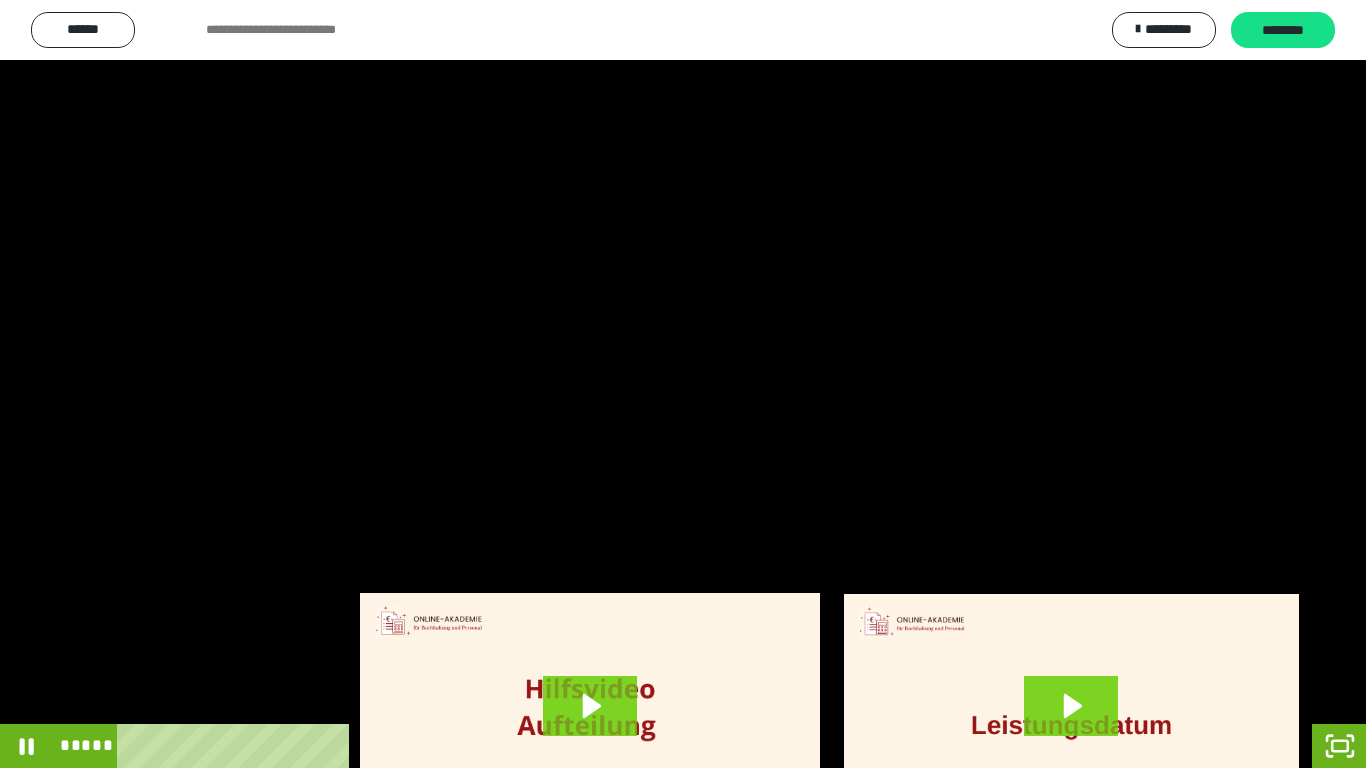 click at bounding box center (513, 746) 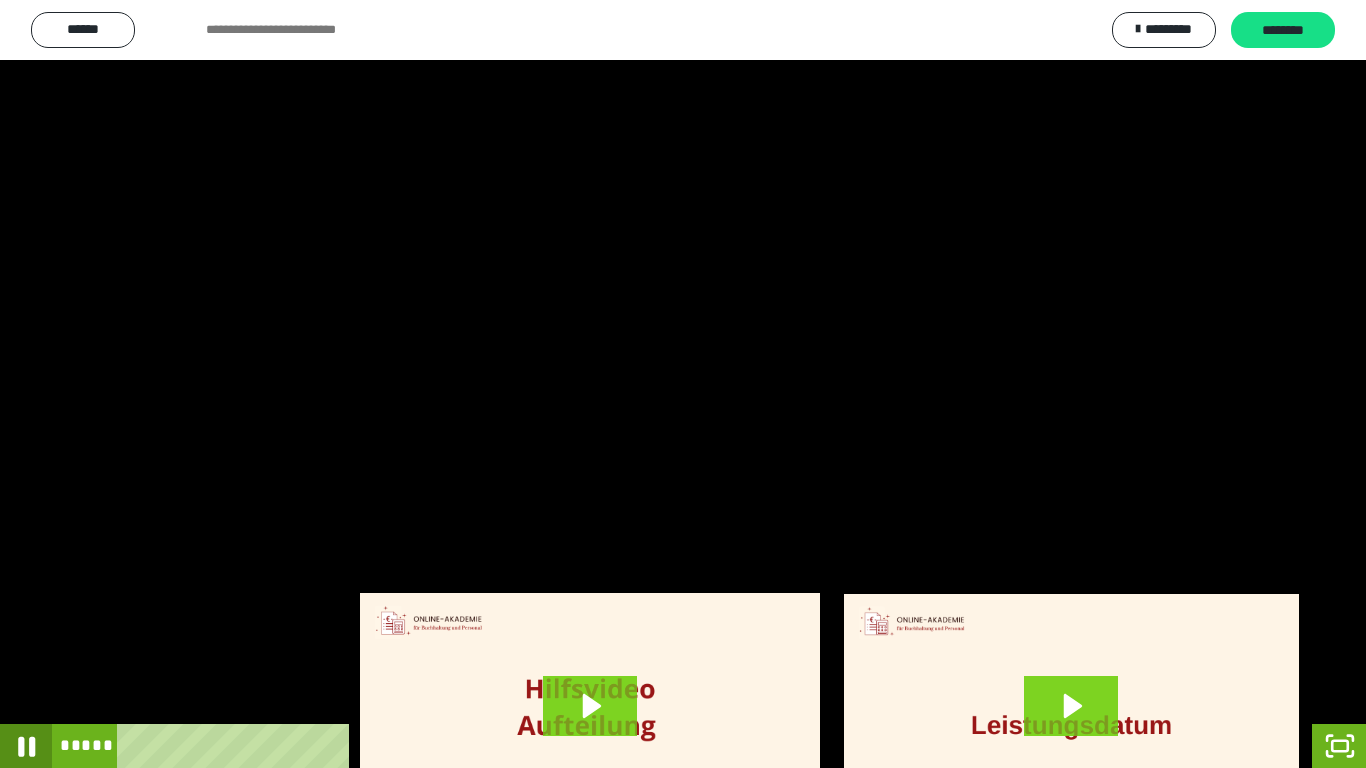 click 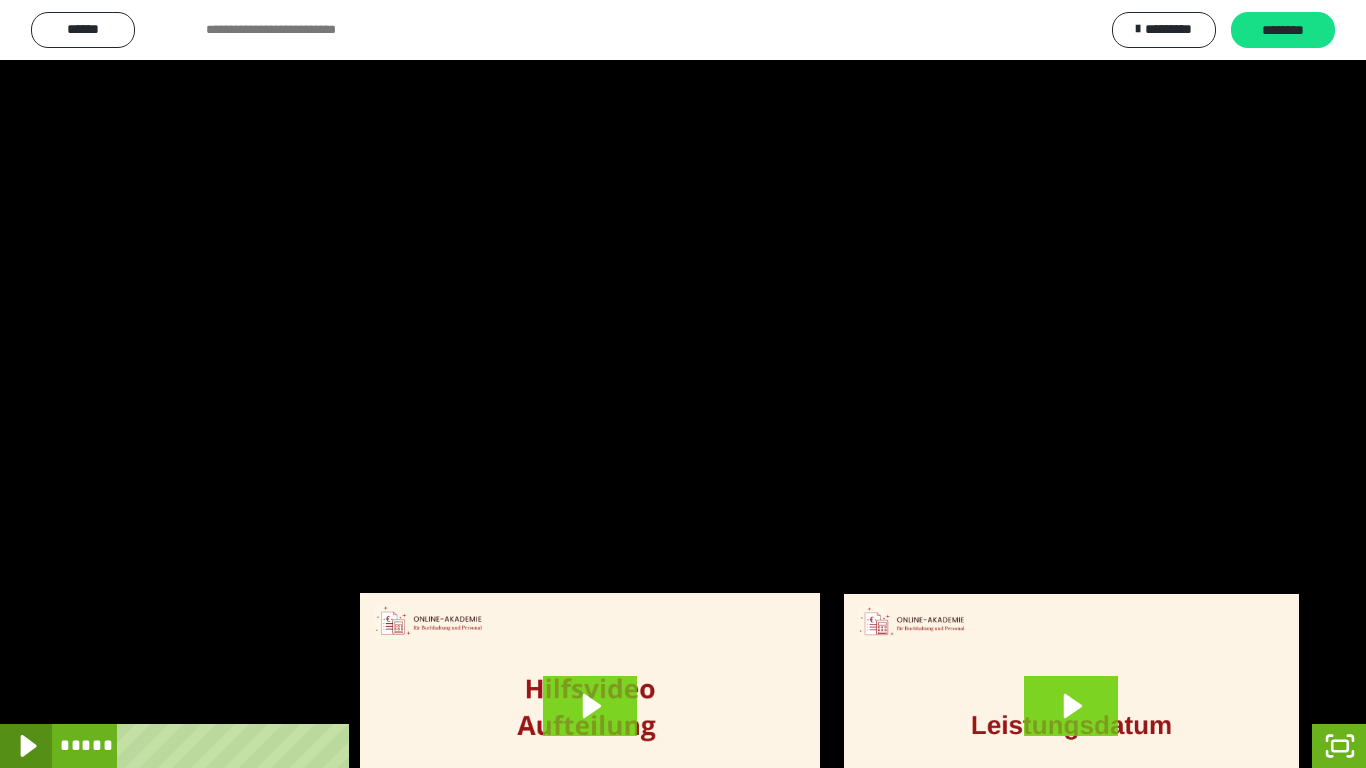 click 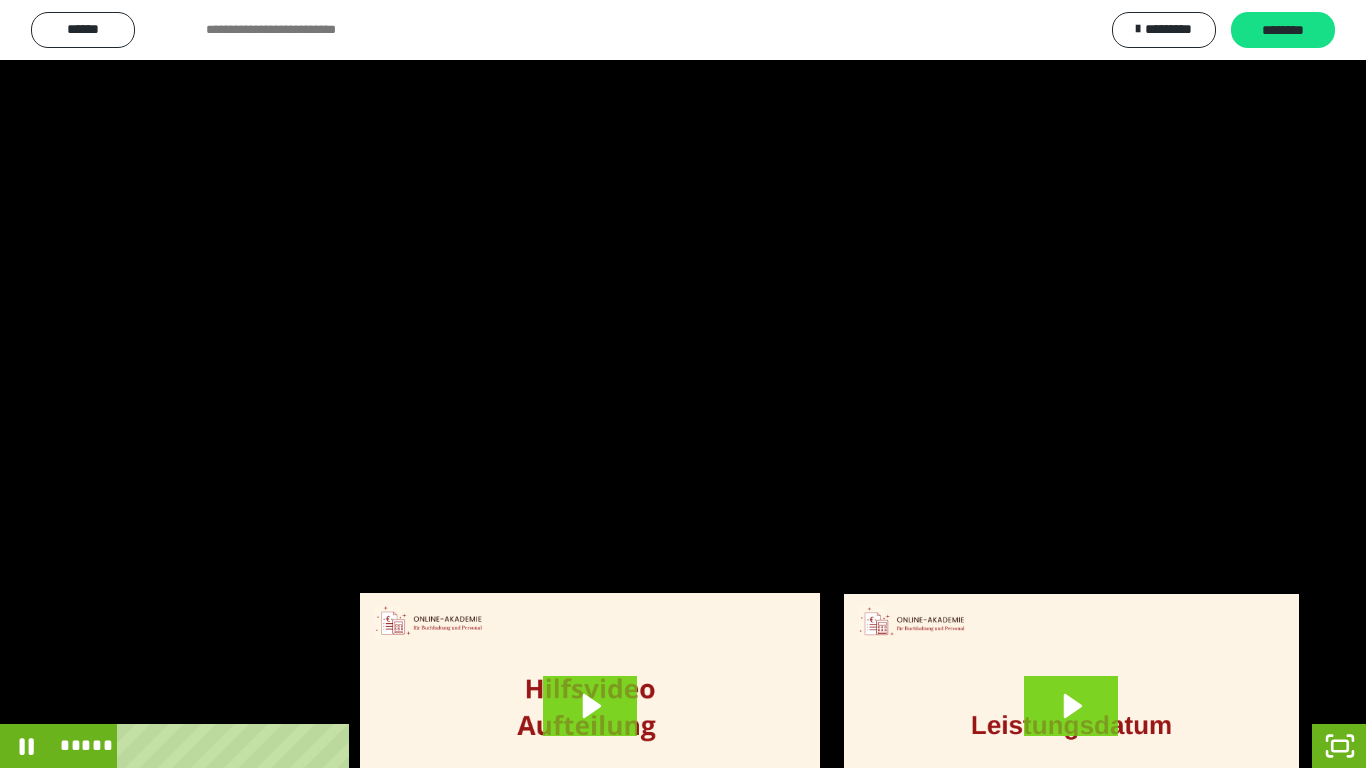 click on "*****" at bounding box center (666, 746) 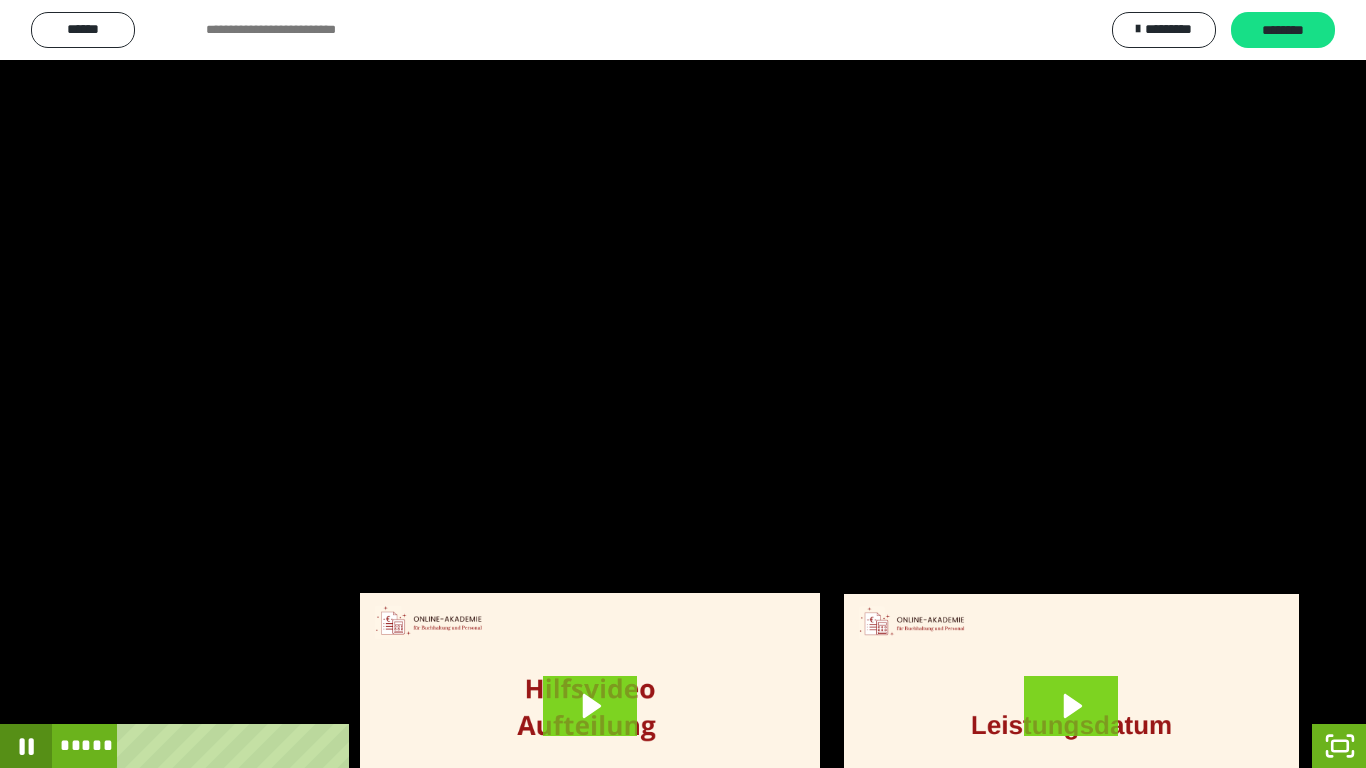 click 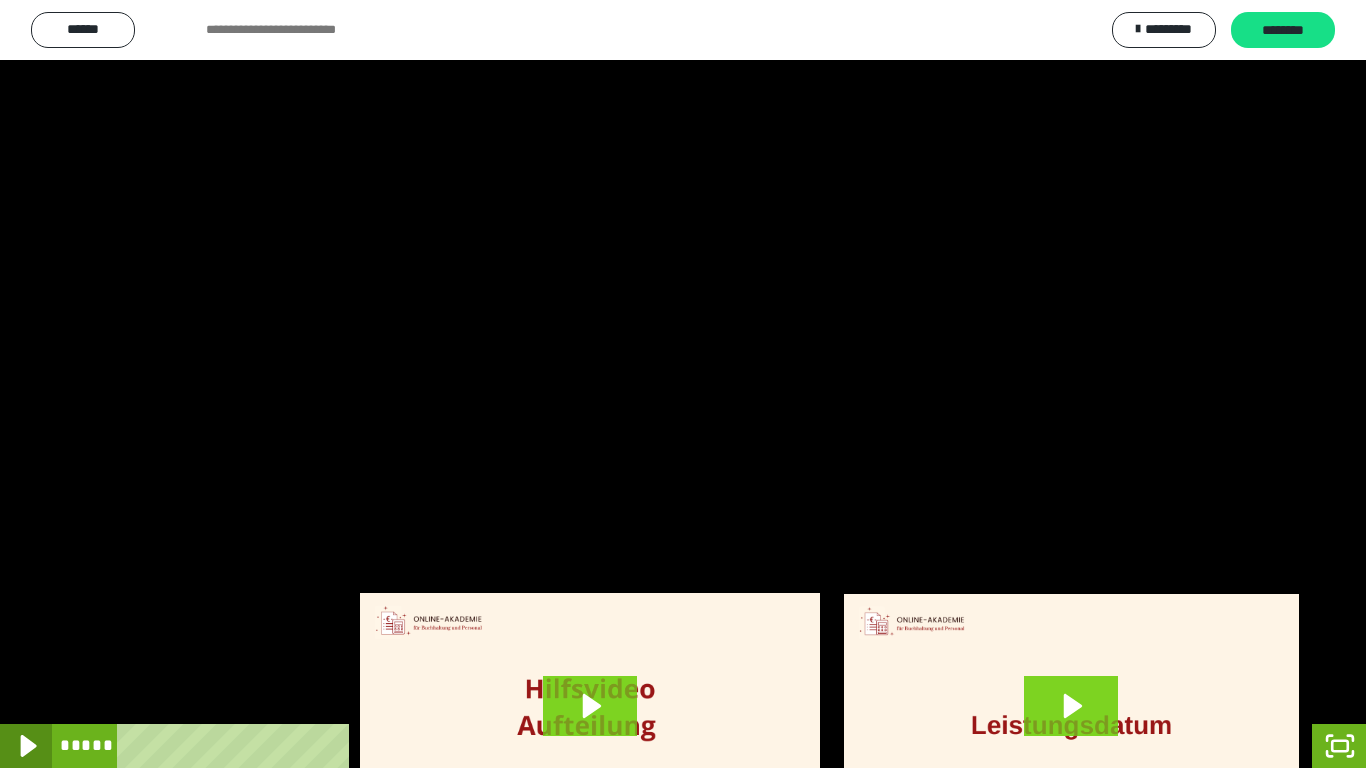 click 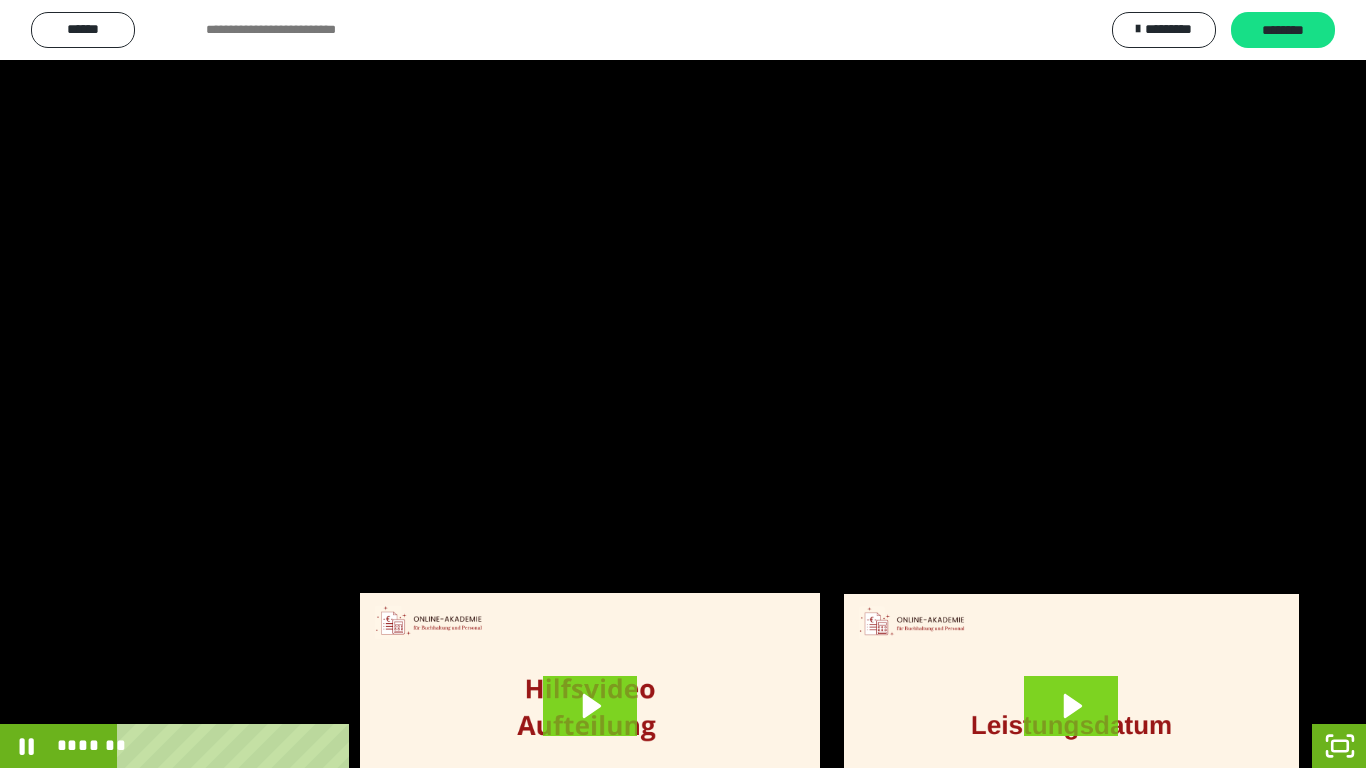click on "*******" at bounding box center [666, 746] 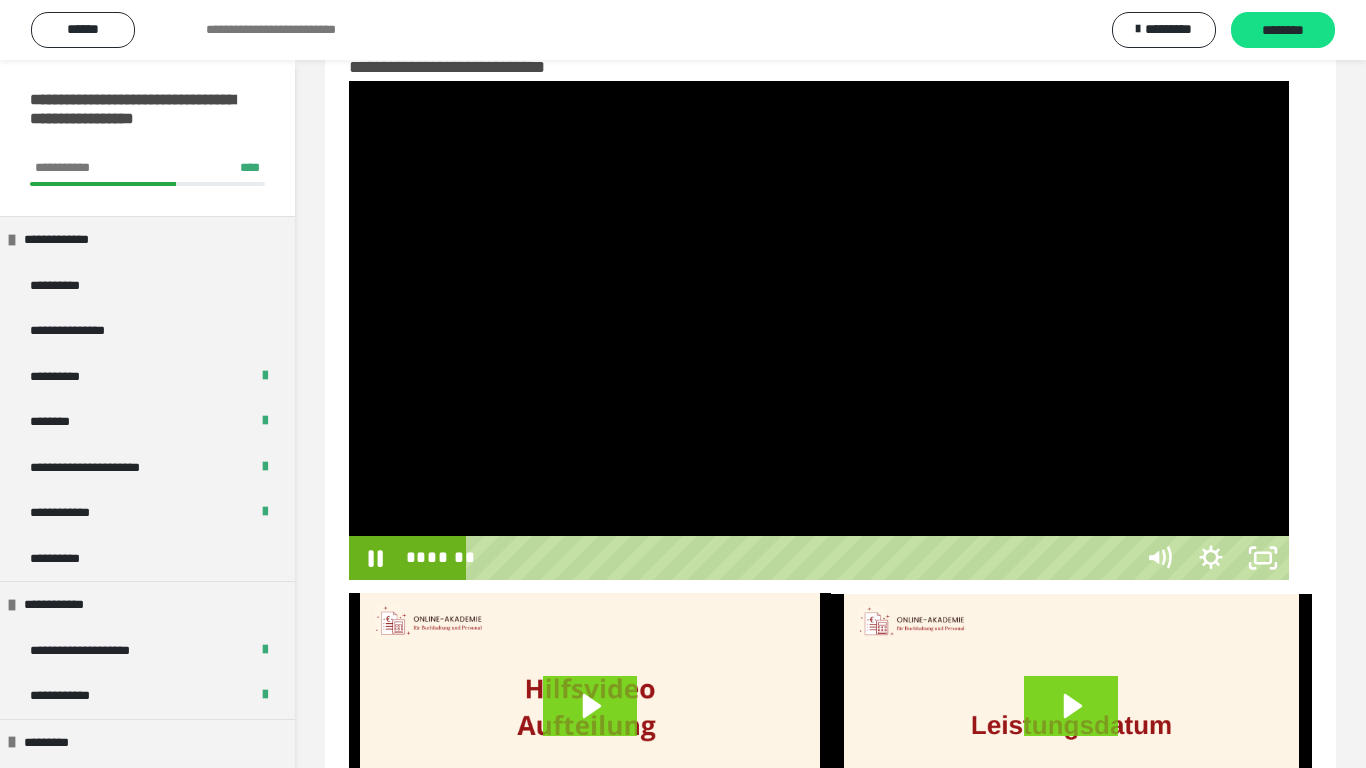 scroll, scrollTop: 60, scrollLeft: 0, axis: vertical 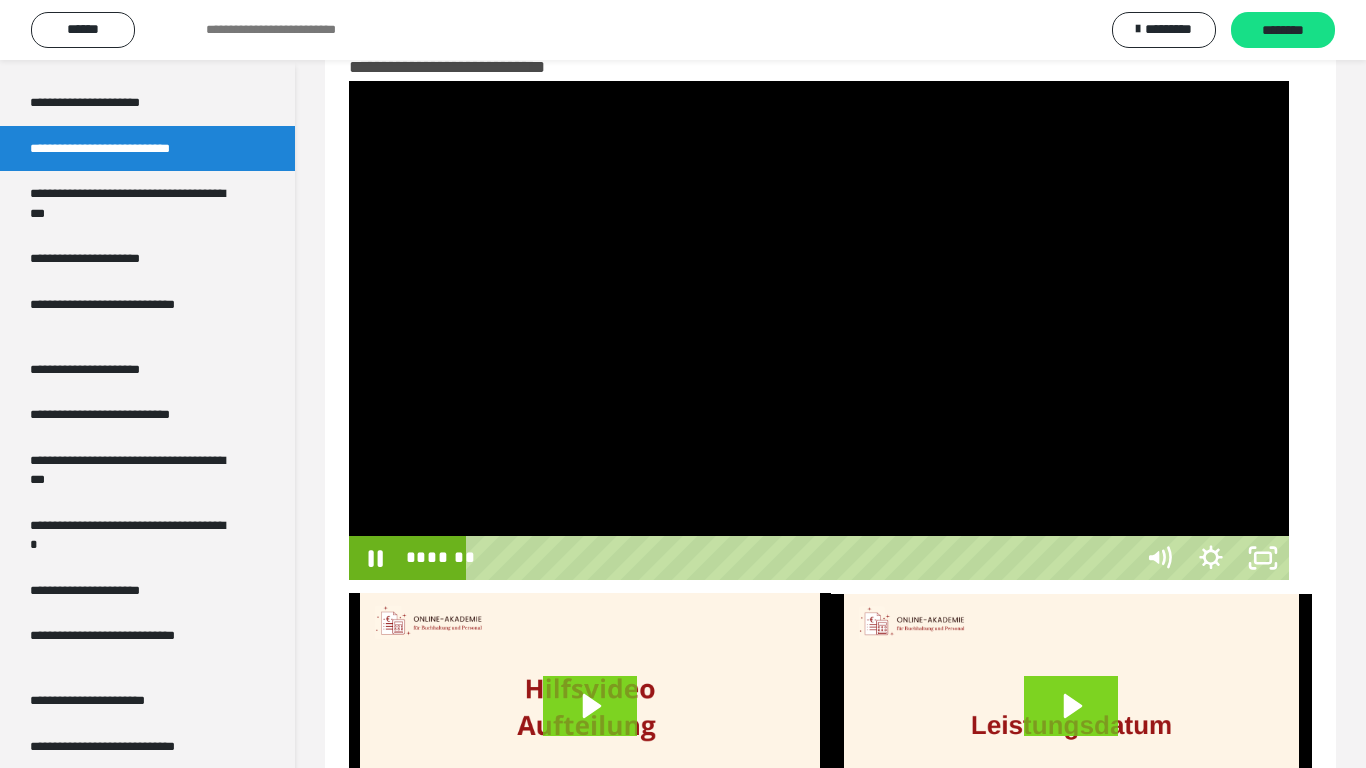 click on "*******" at bounding box center [802, 558] 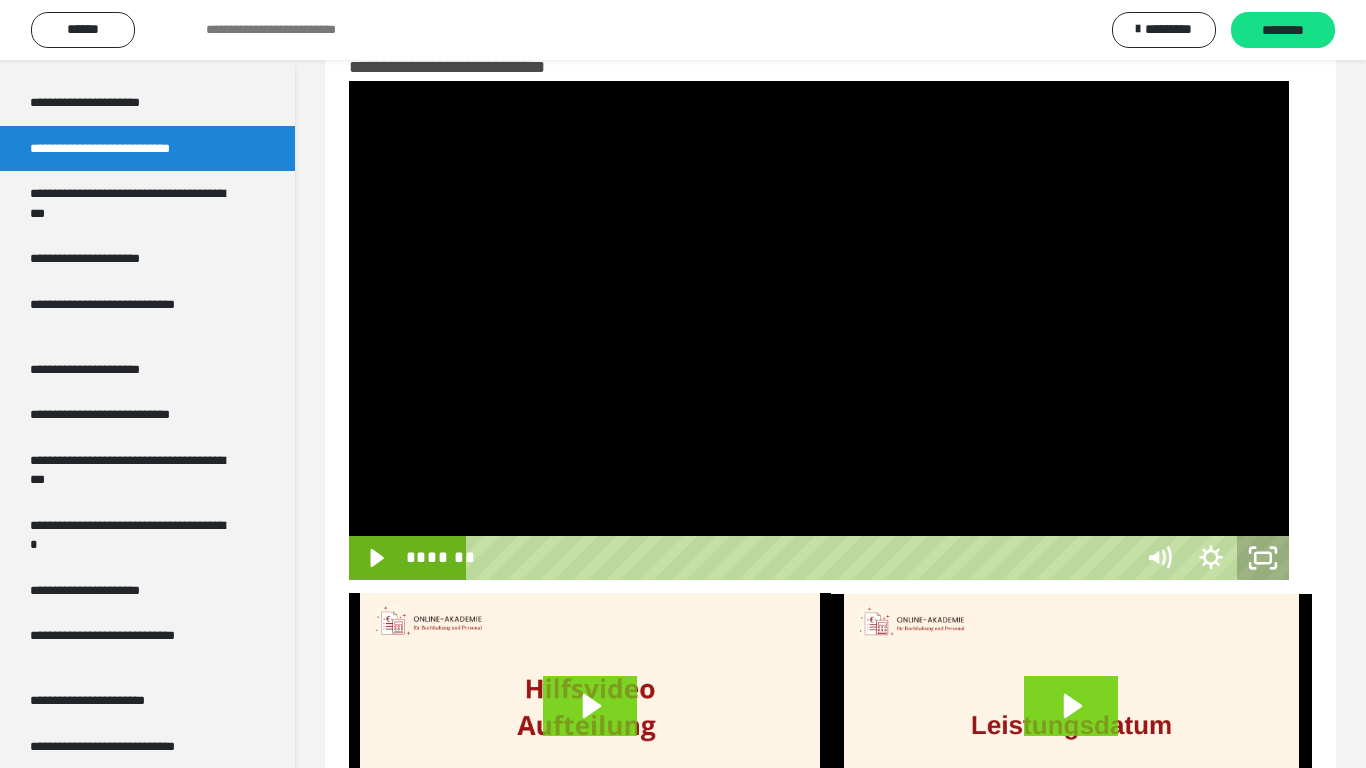 click 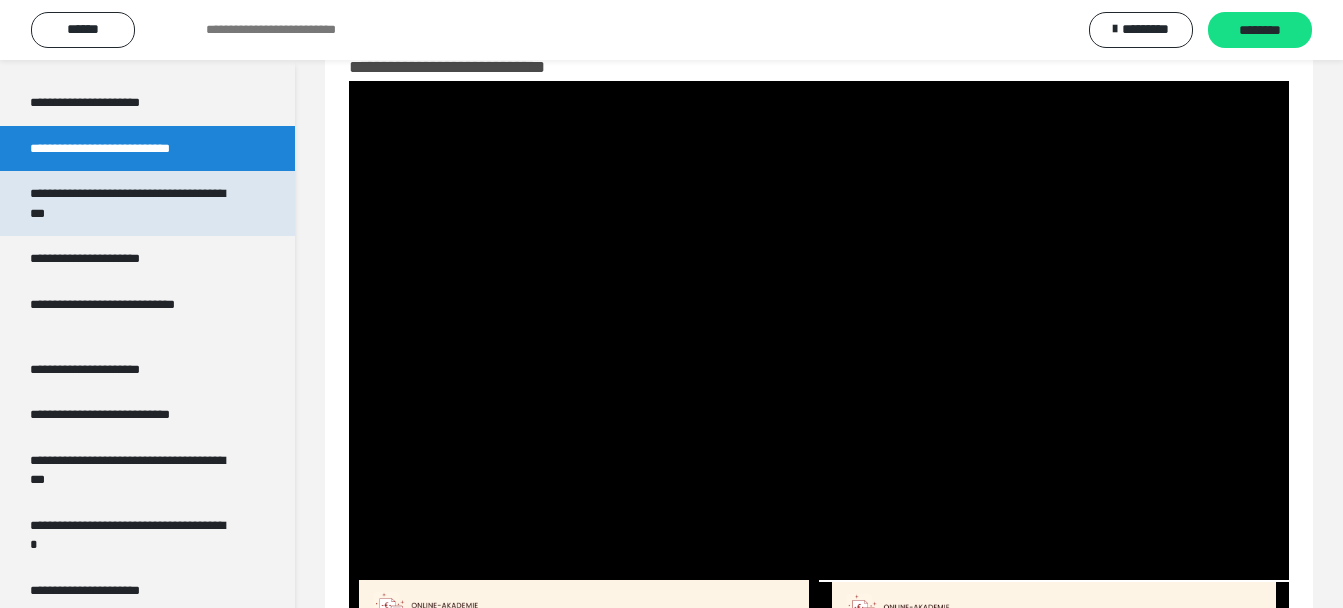 click on "**********" at bounding box center (132, 203) 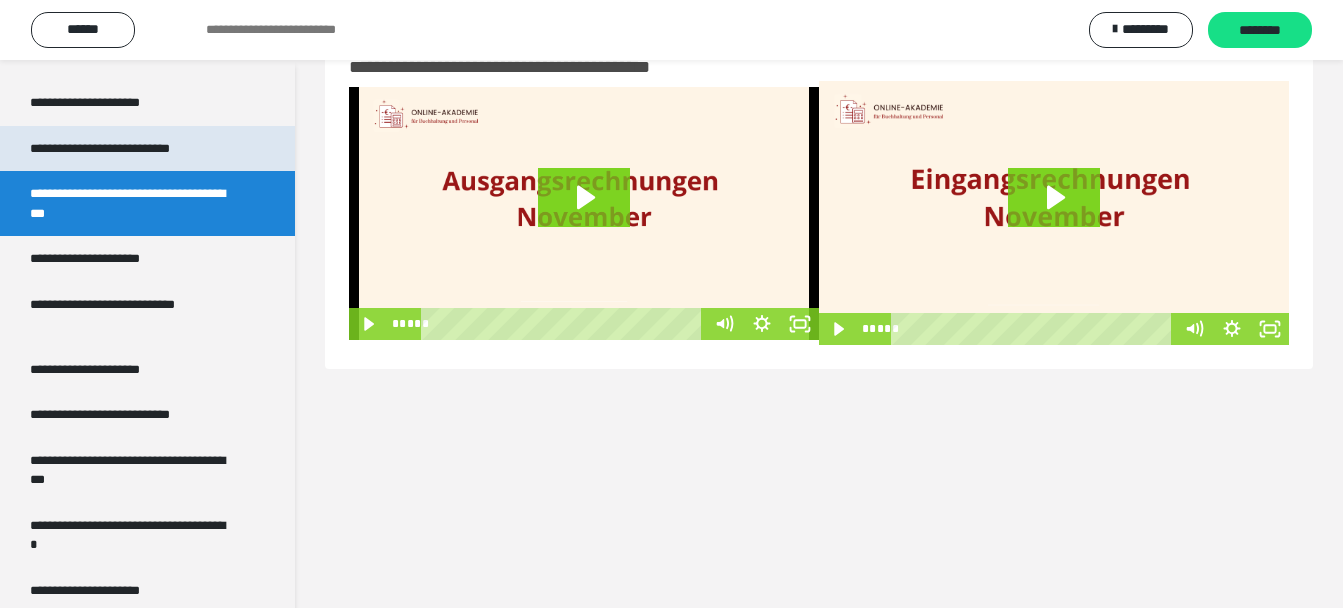 click on "**********" at bounding box center [127, 149] 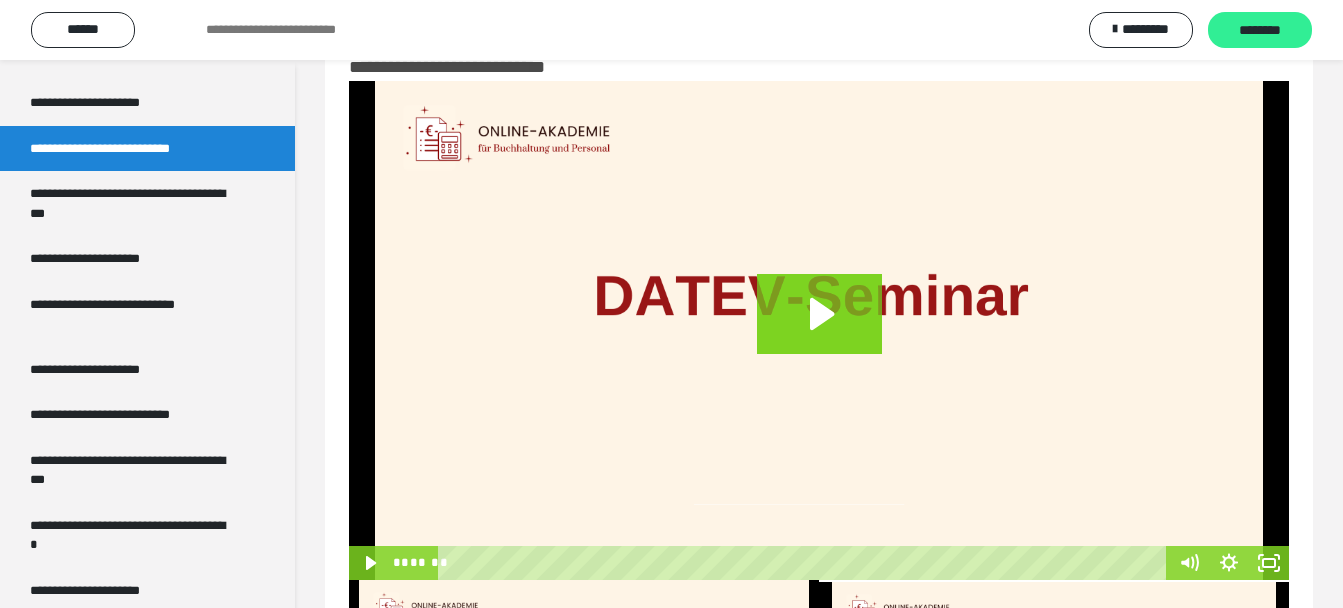 click on "********" at bounding box center [1260, 31] 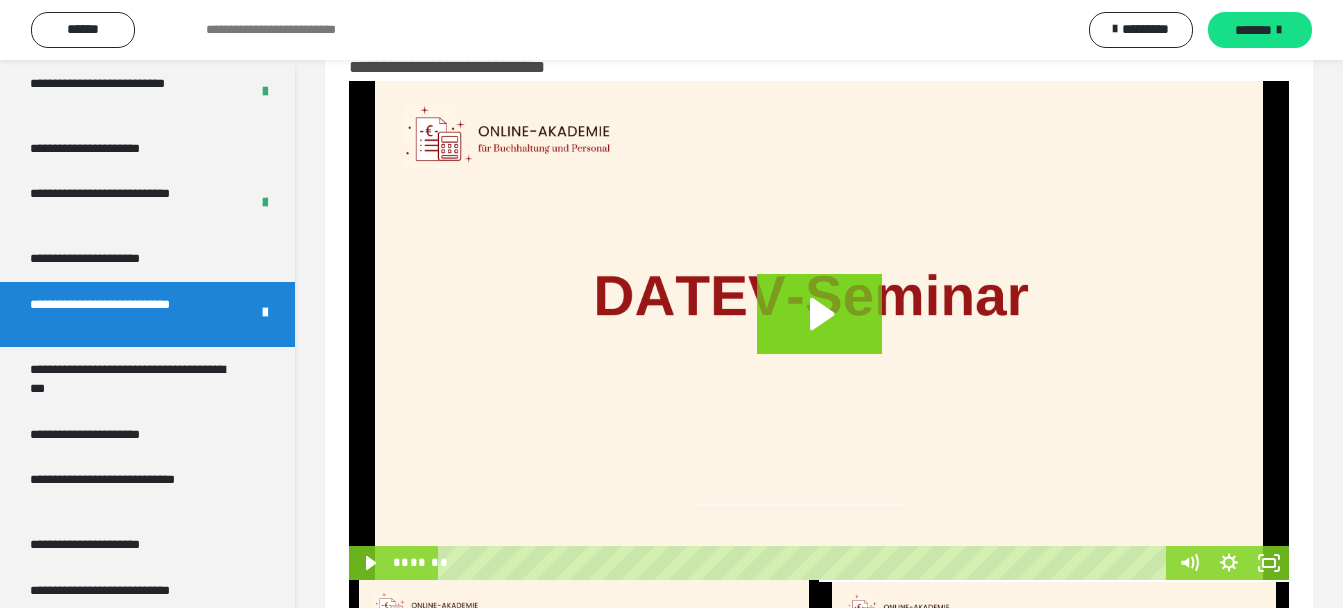 scroll, scrollTop: 3105, scrollLeft: 0, axis: vertical 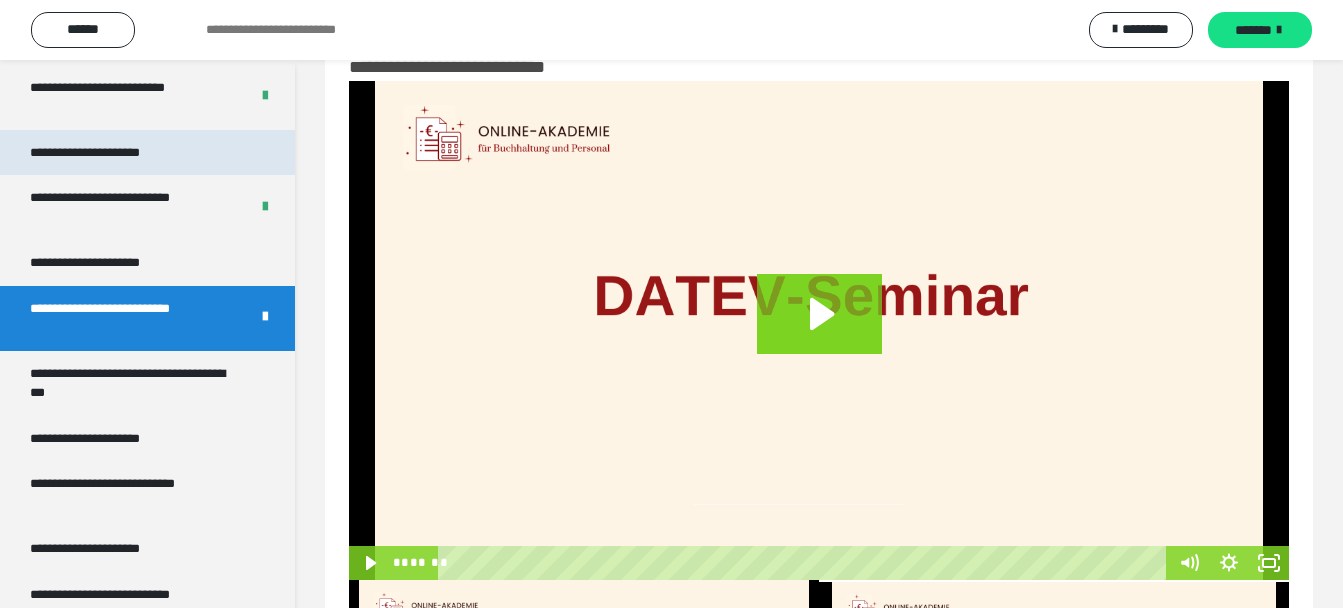 click on "**********" at bounding box center [109, 153] 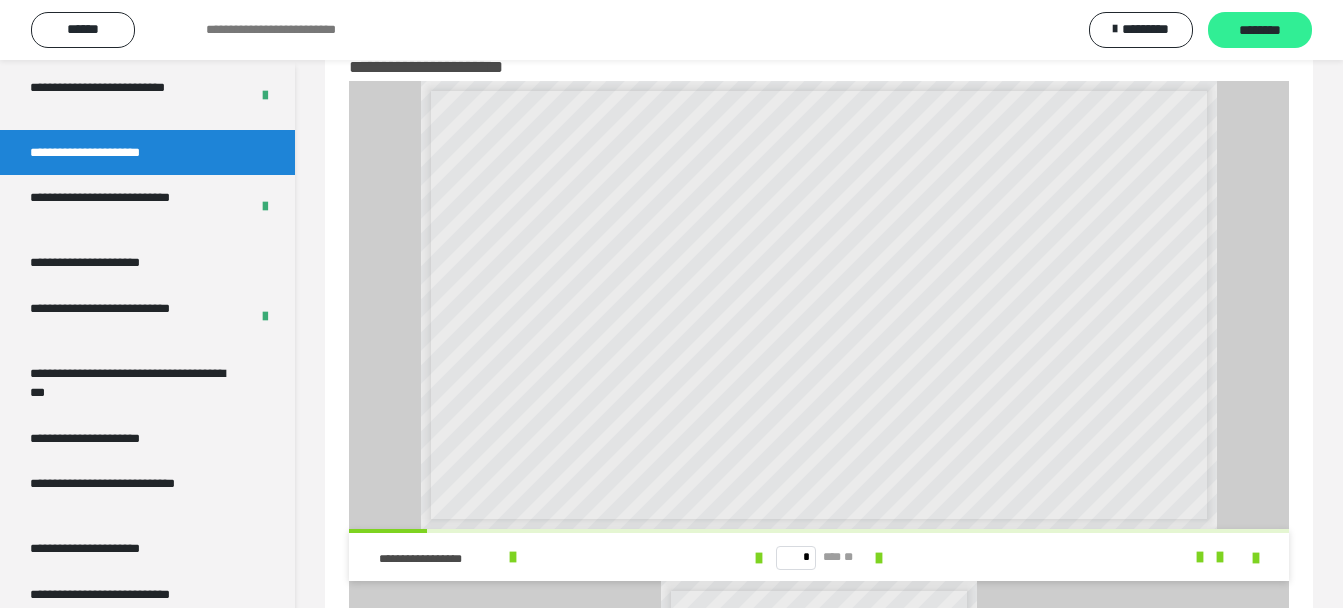 click on "********" at bounding box center (1260, 31) 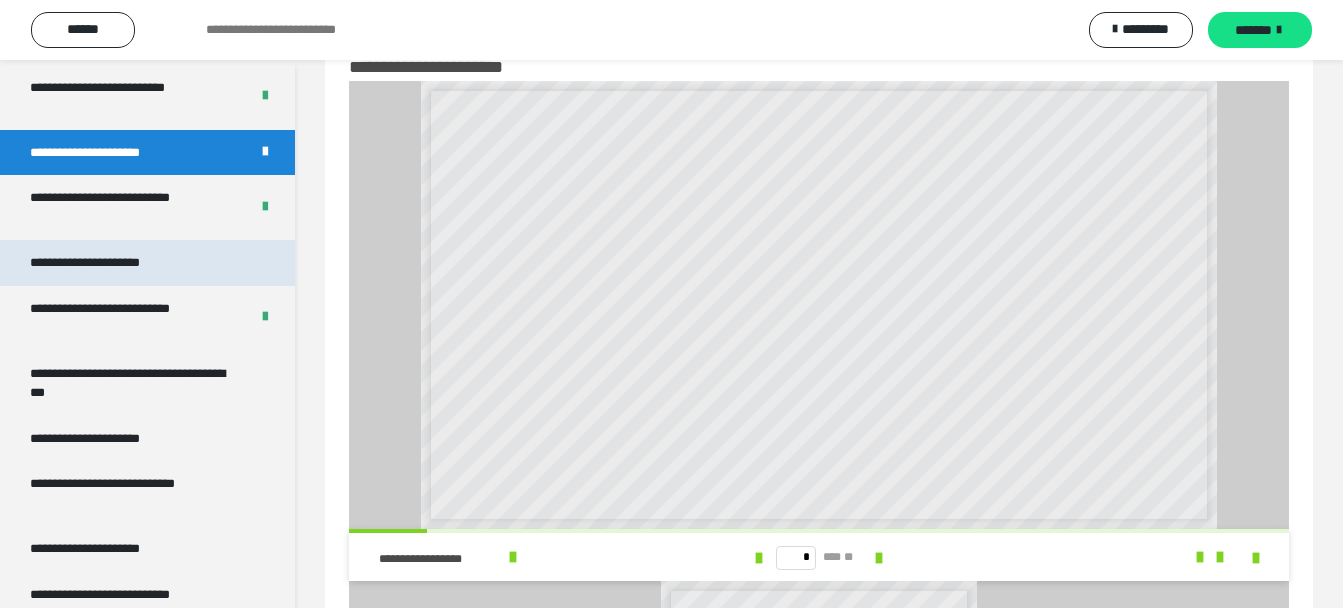 click on "**********" at bounding box center [107, 263] 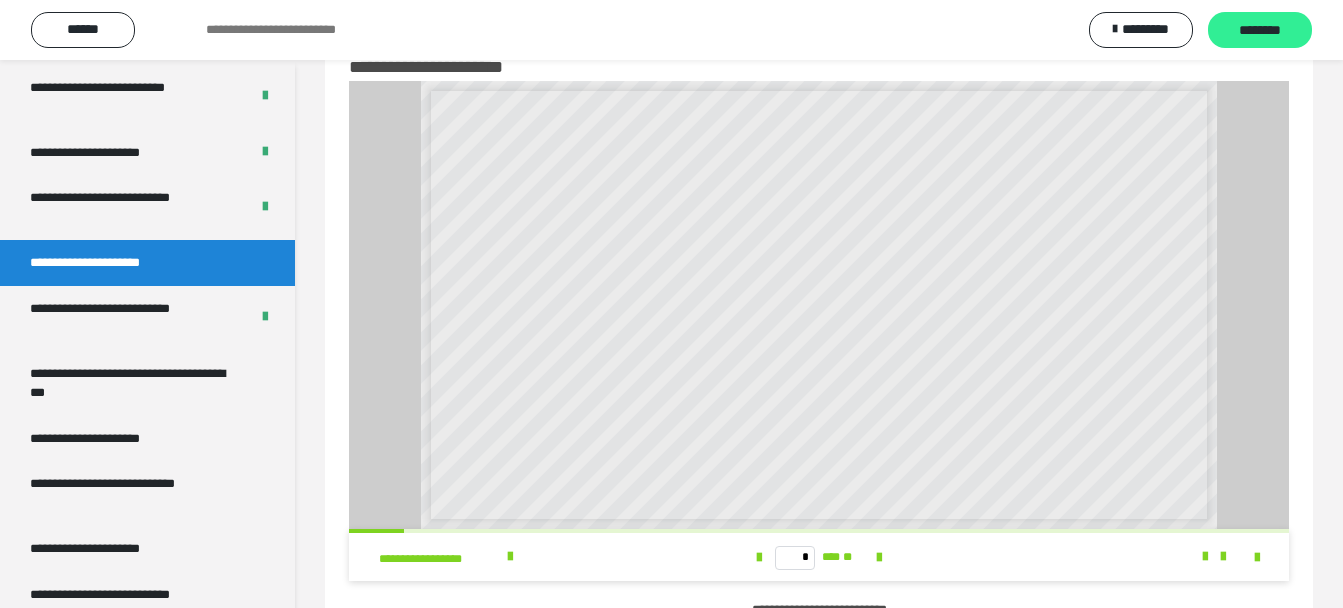 click on "********" at bounding box center (1260, 31) 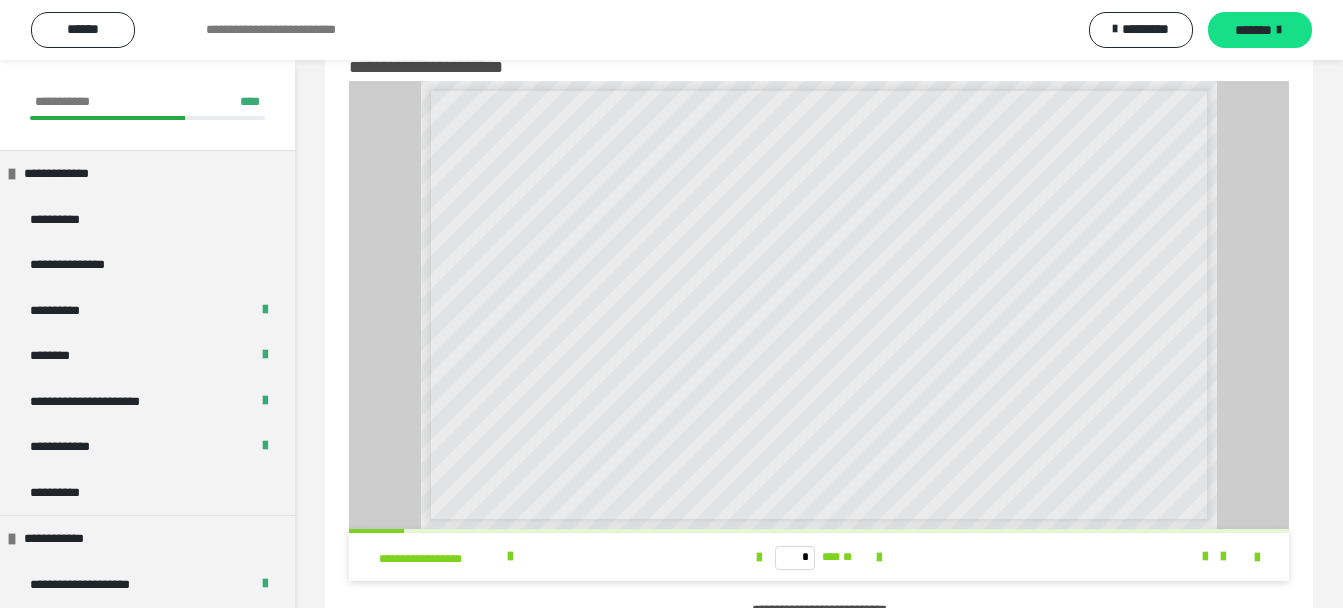 scroll, scrollTop: 0, scrollLeft: 0, axis: both 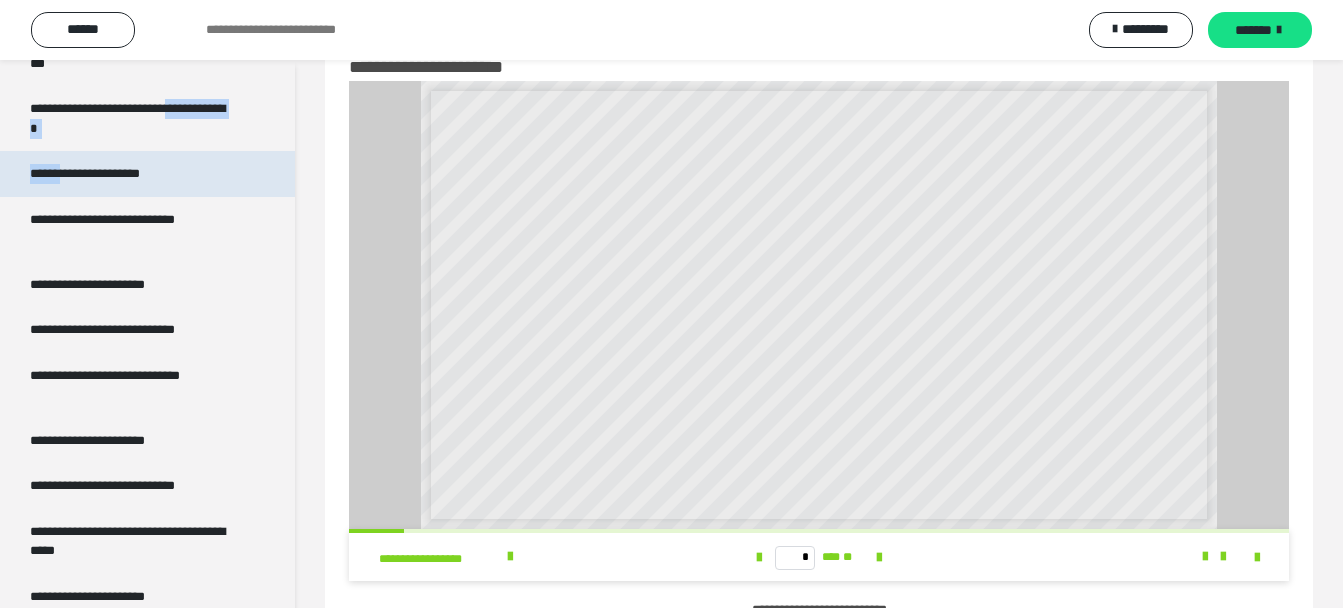 drag, startPoint x: 0, startPoint y: 138, endPoint x: 82, endPoint y: 178, distance: 91.235954 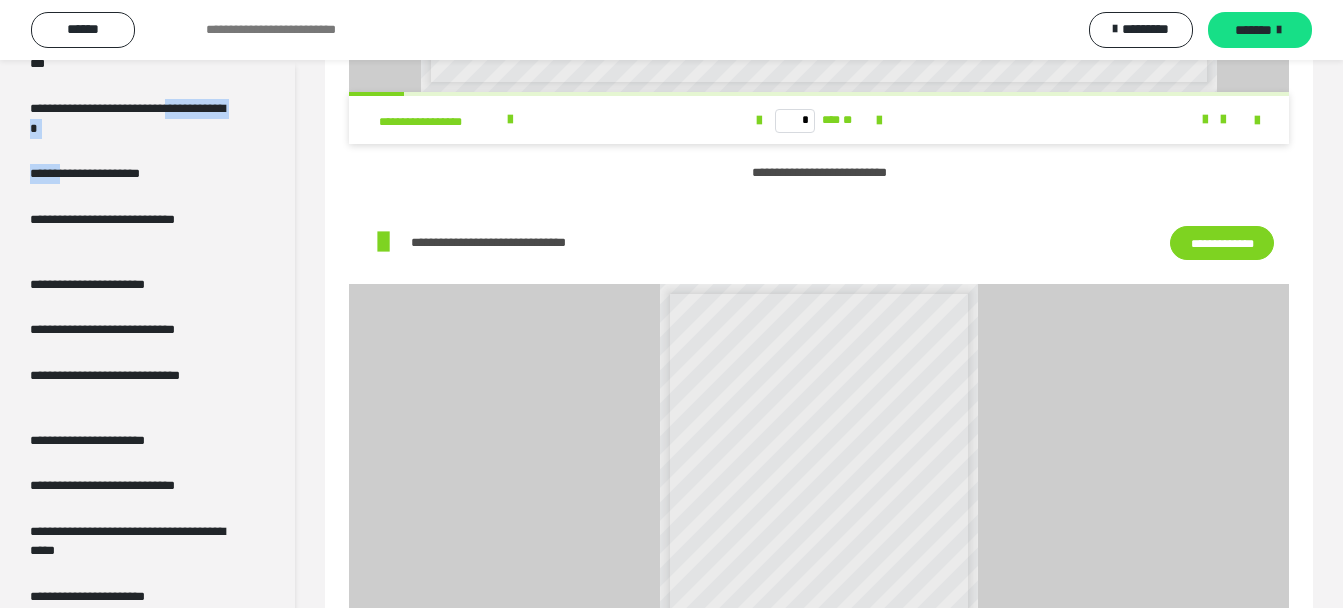 scroll, scrollTop: 517, scrollLeft: 0, axis: vertical 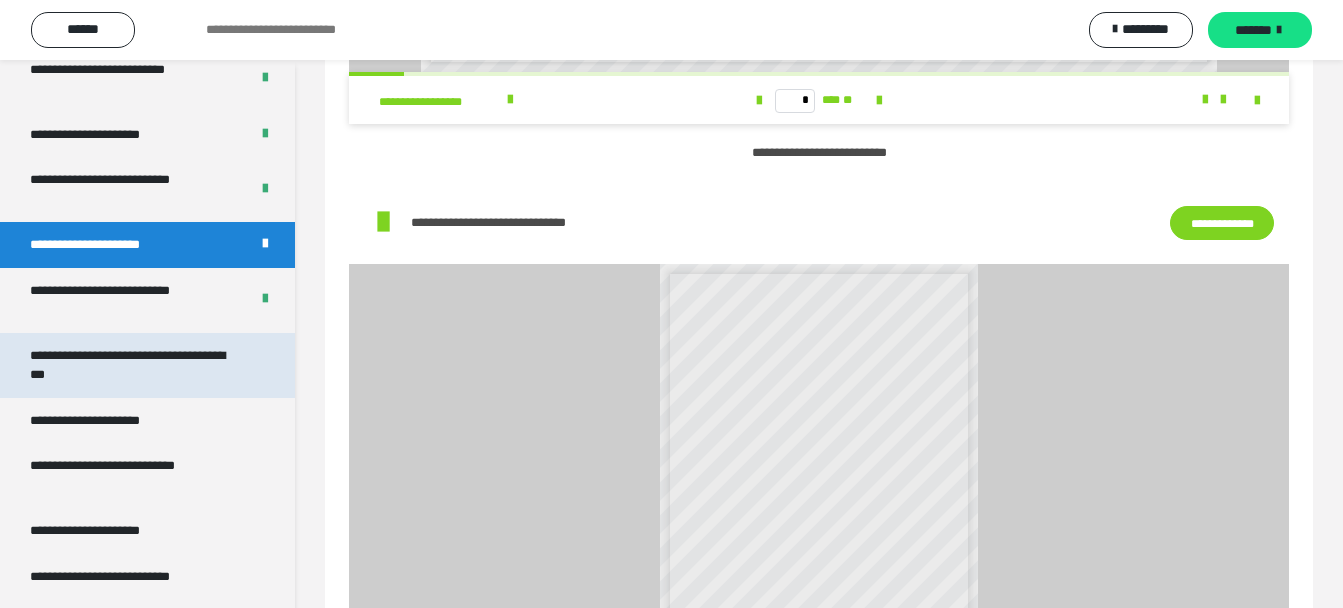 click on "**********" at bounding box center (132, 365) 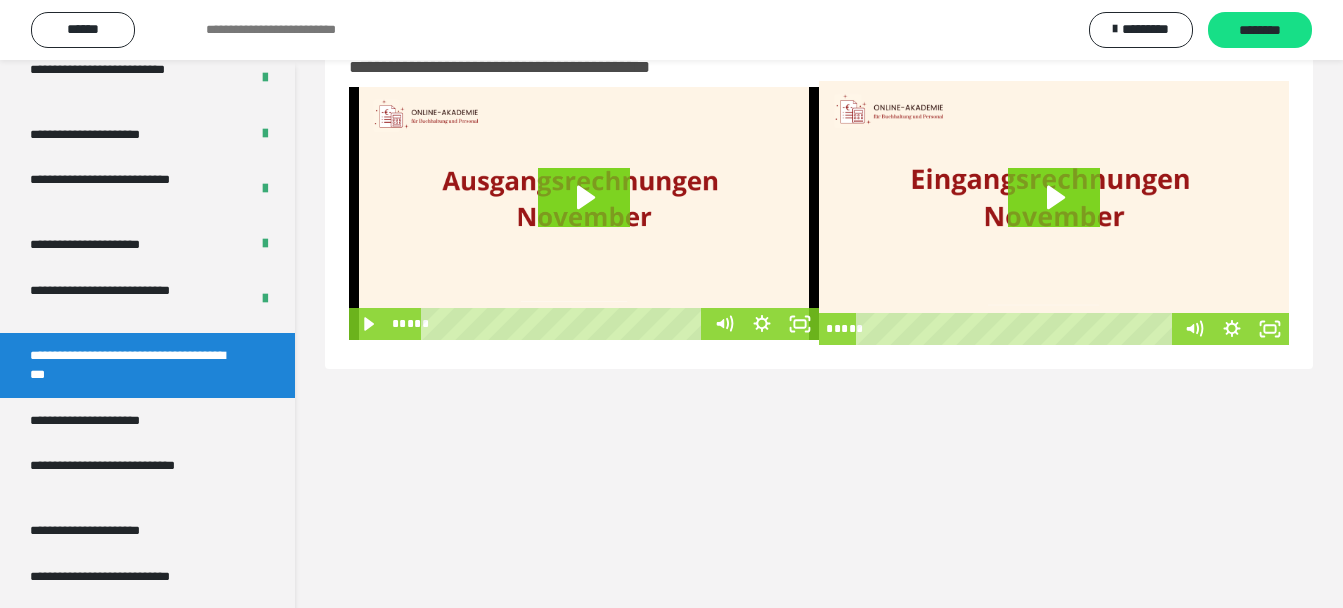 scroll, scrollTop: 60, scrollLeft: 0, axis: vertical 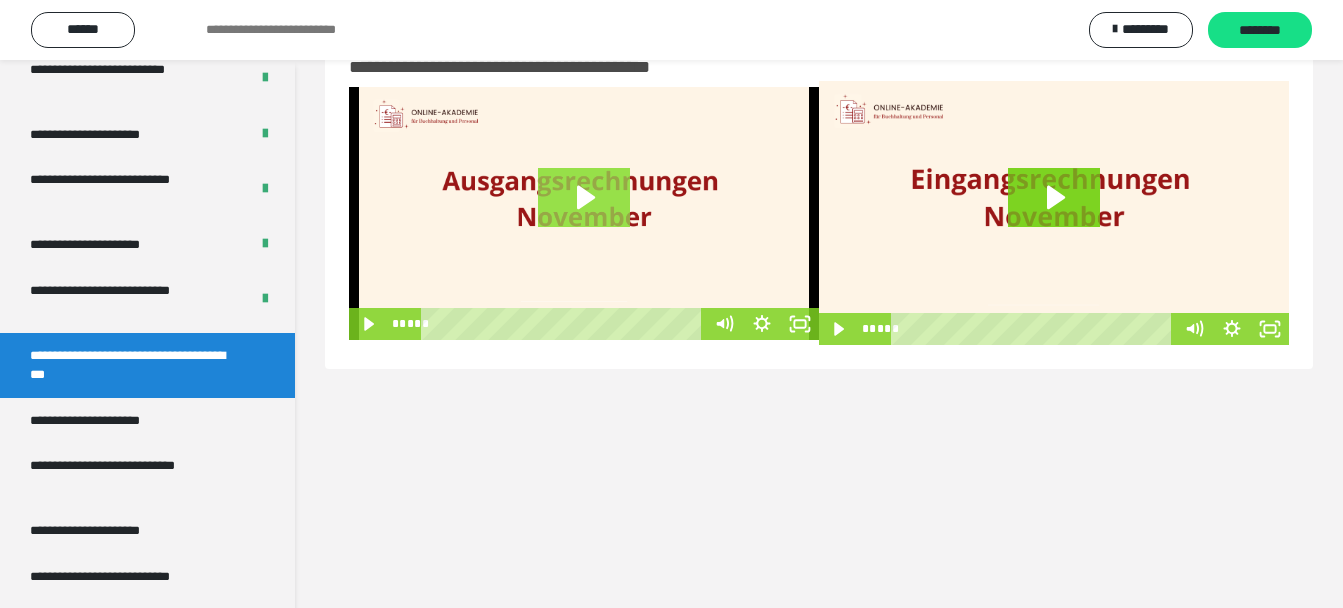 click 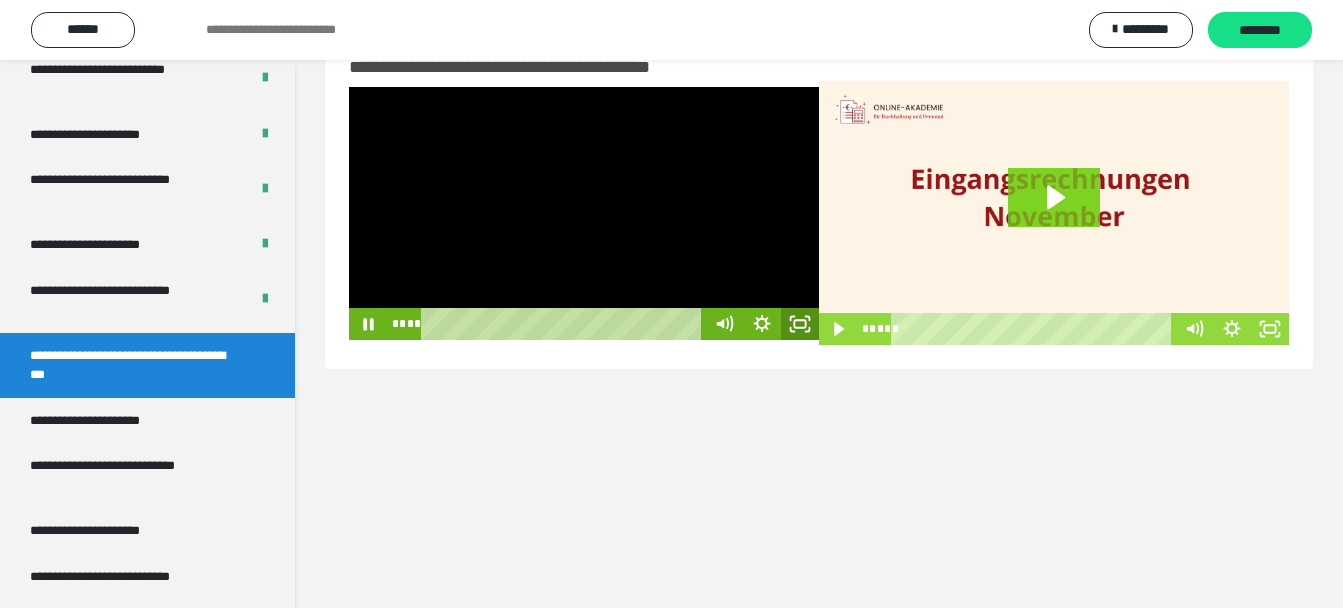 click 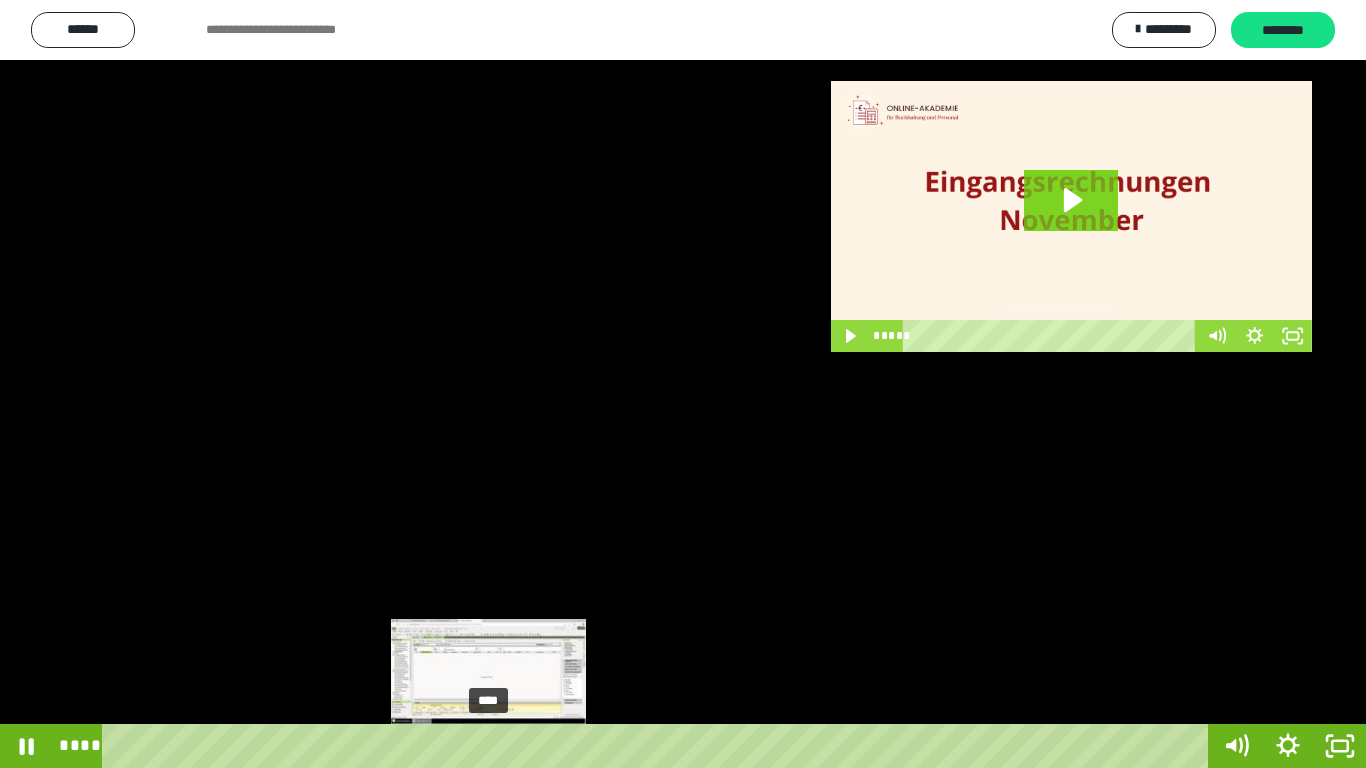 click on "****" at bounding box center (659, 746) 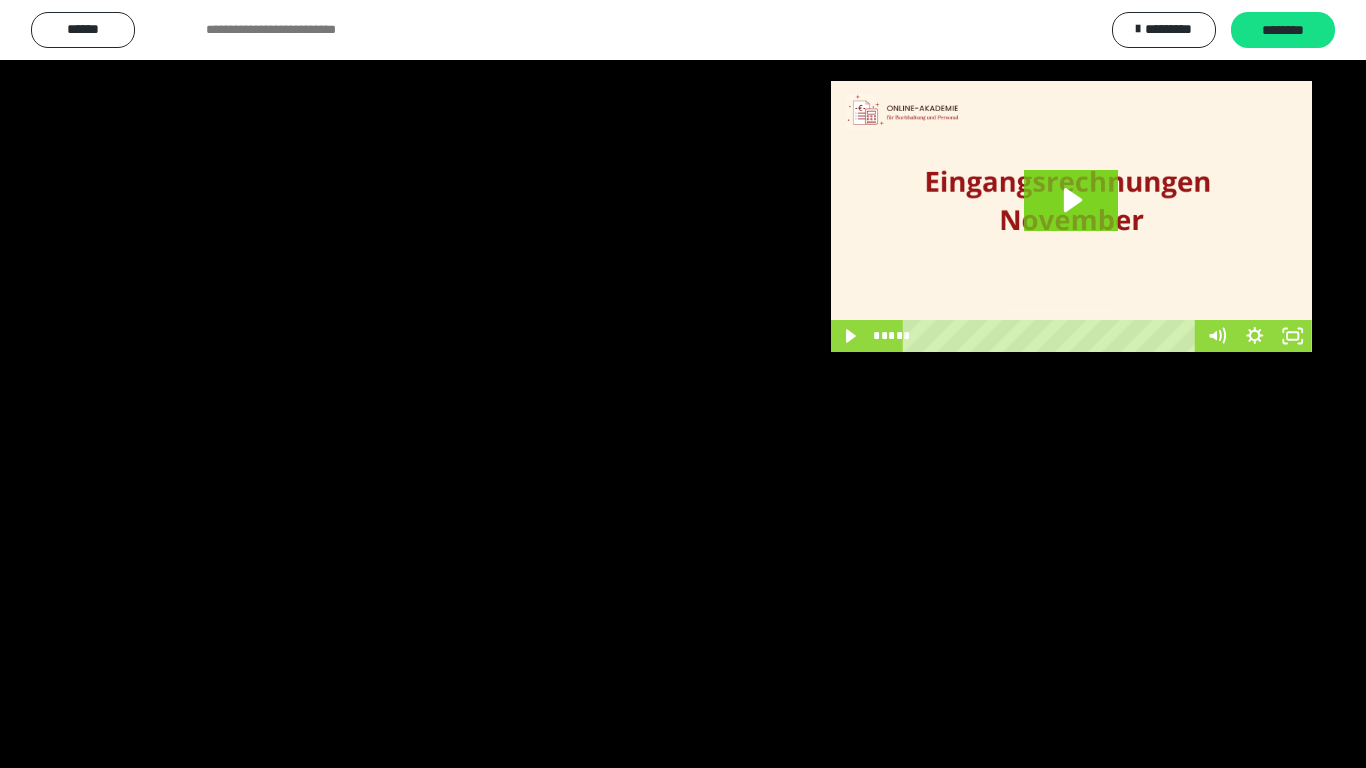 click at bounding box center [683, 384] 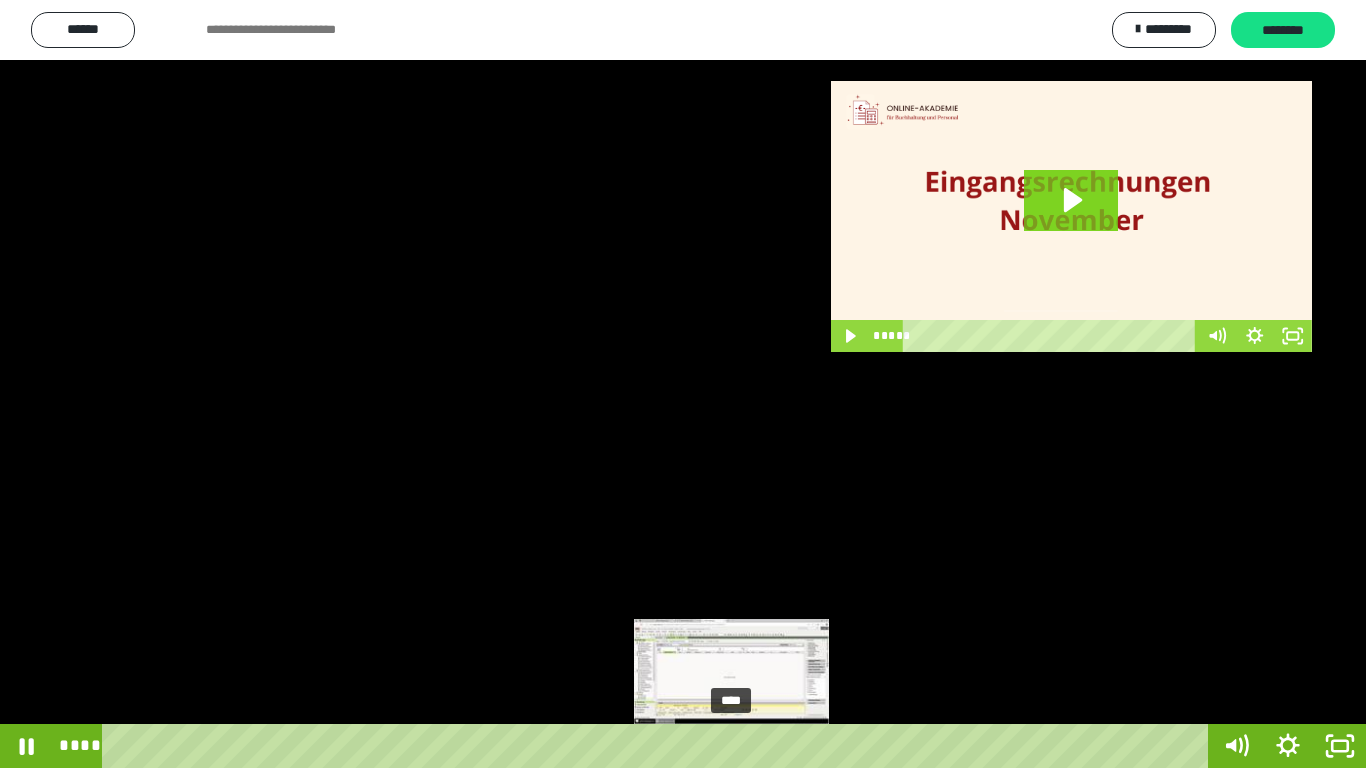 click on "****" at bounding box center (659, 746) 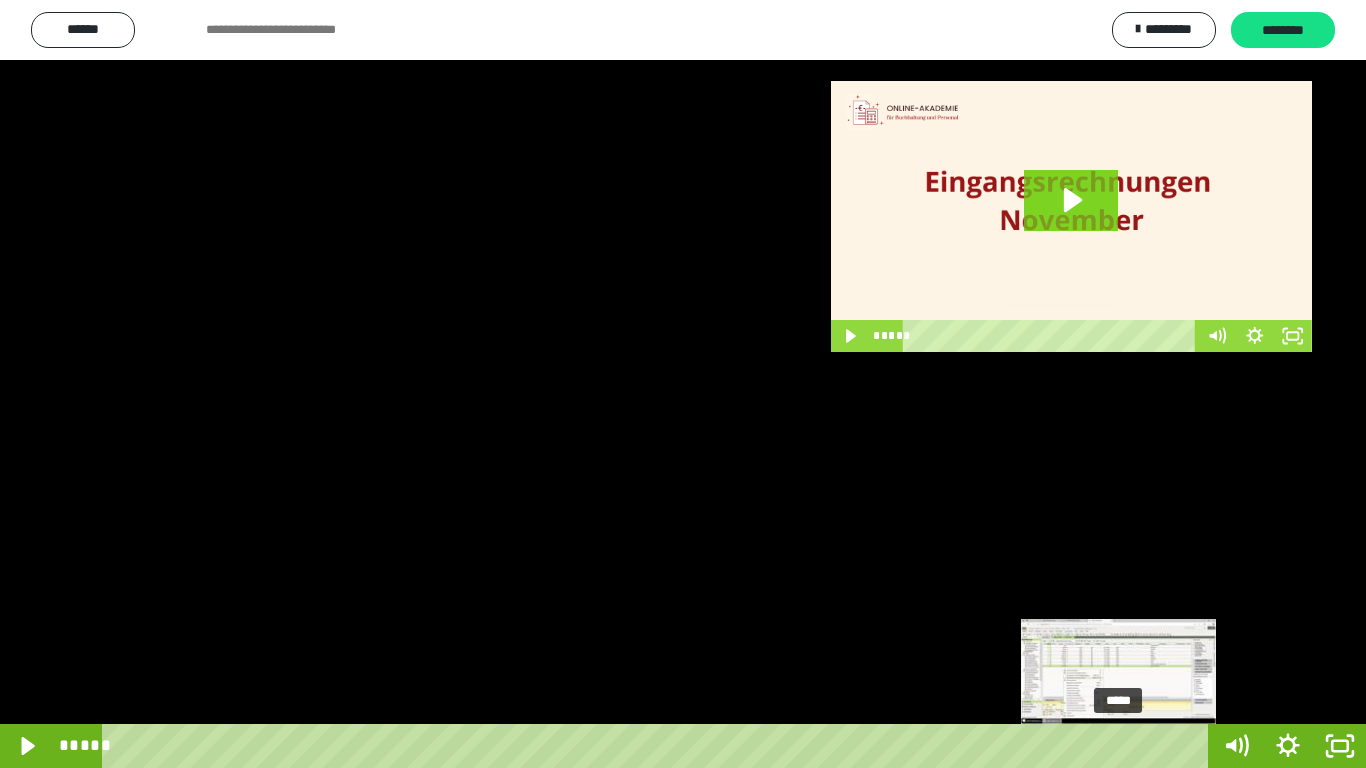 click on "*****" at bounding box center (659, 746) 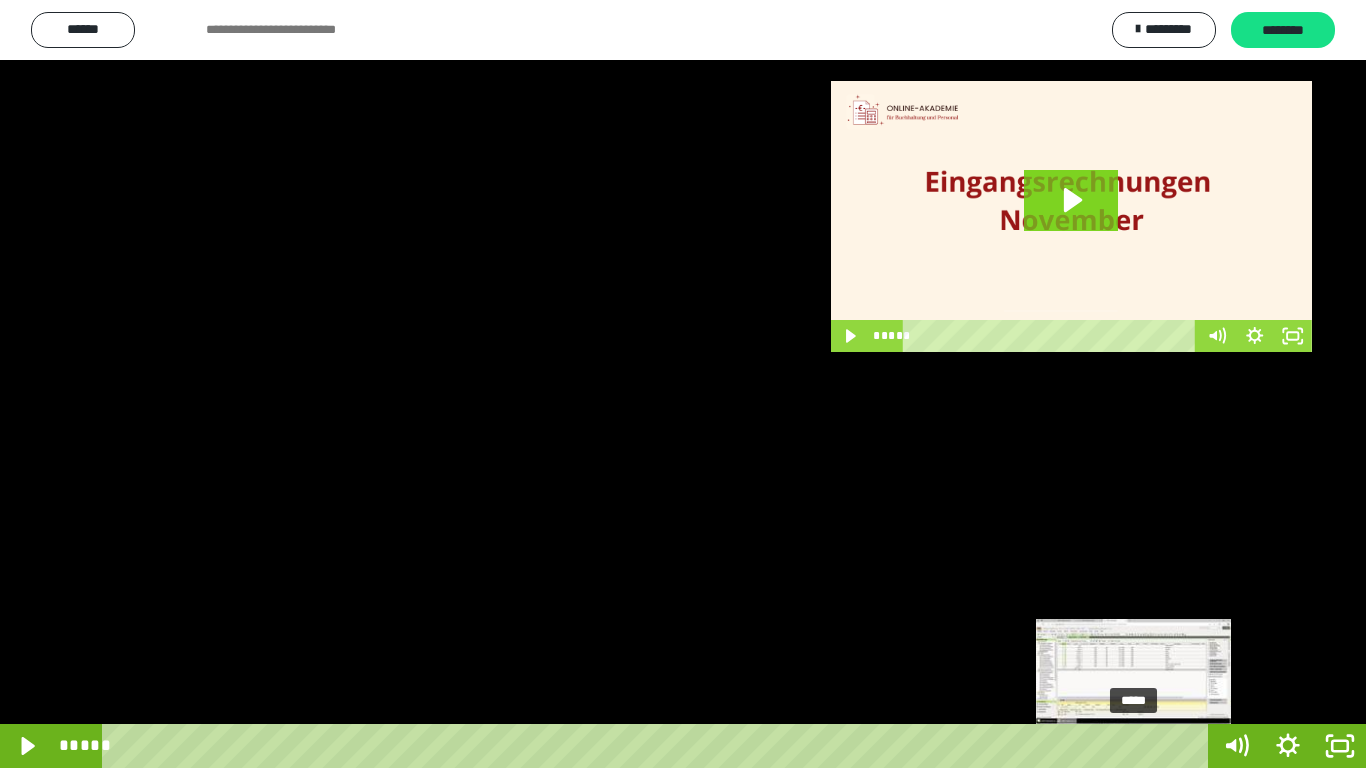 click on "*****" at bounding box center [659, 746] 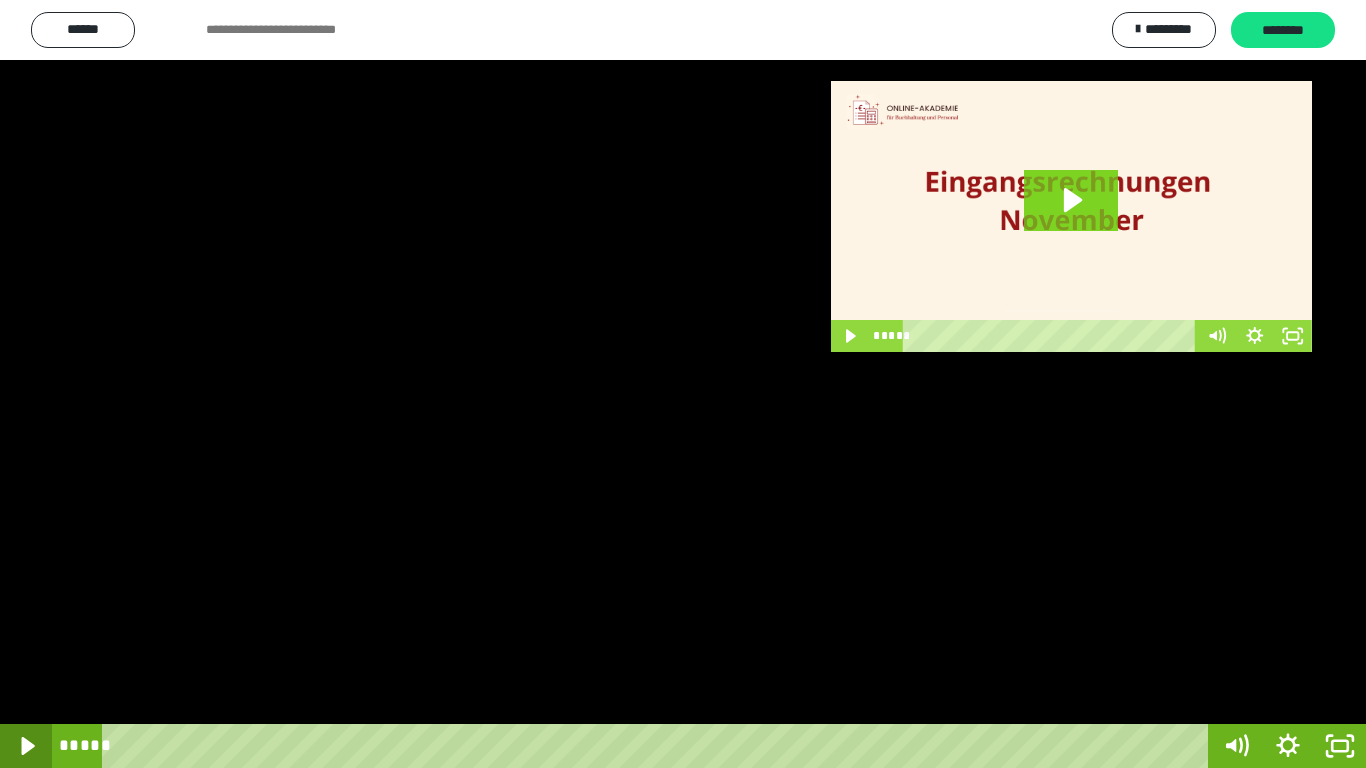 click 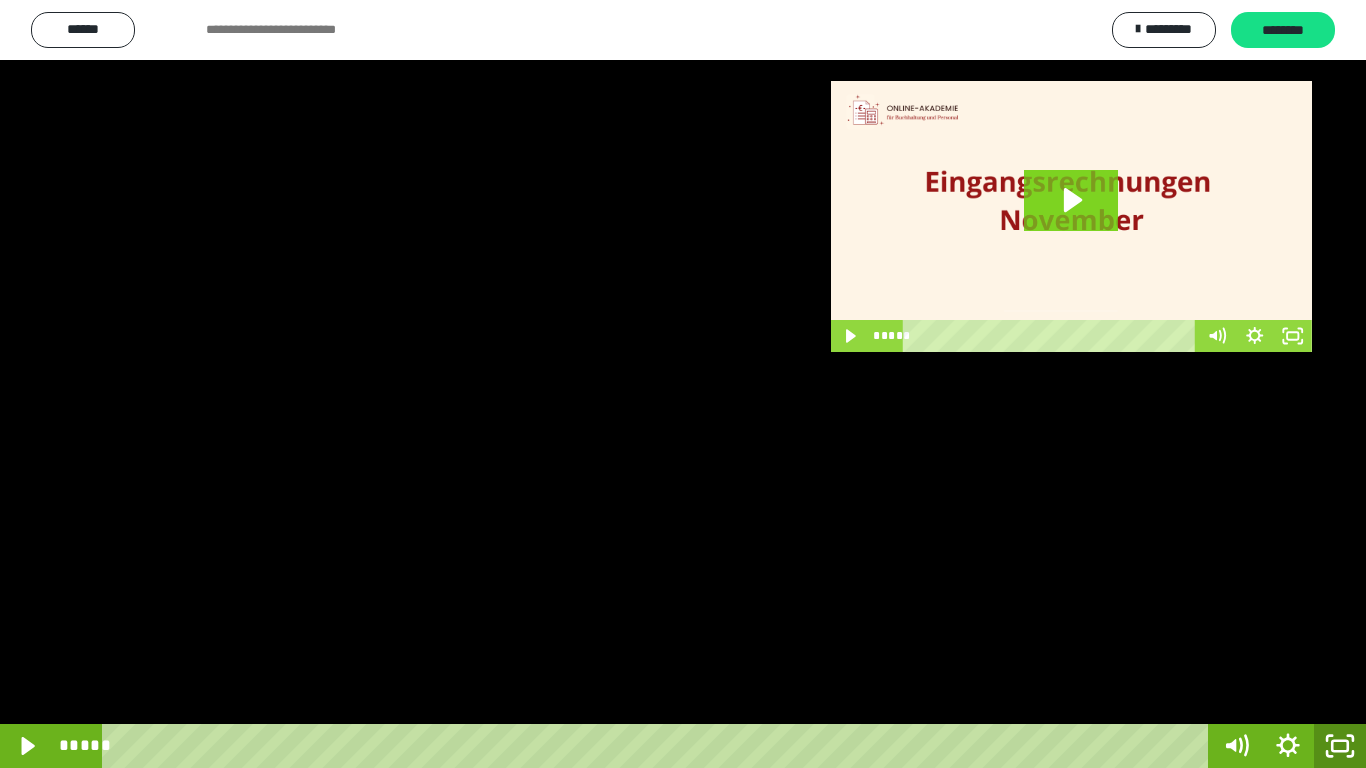 click 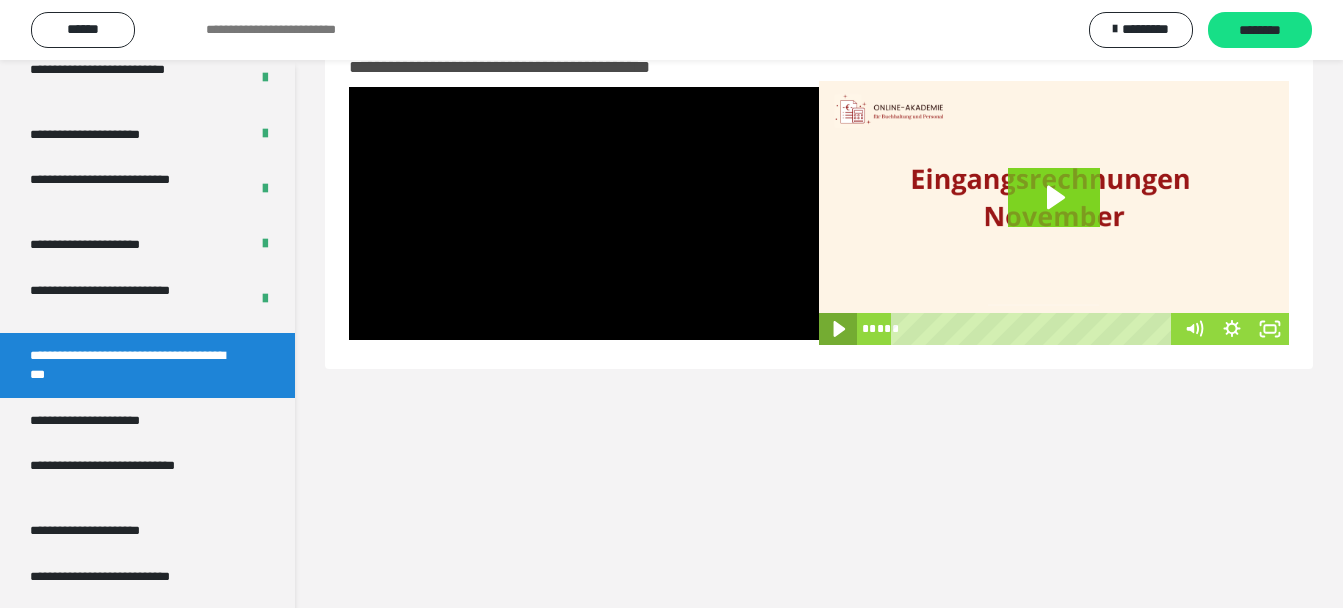 click 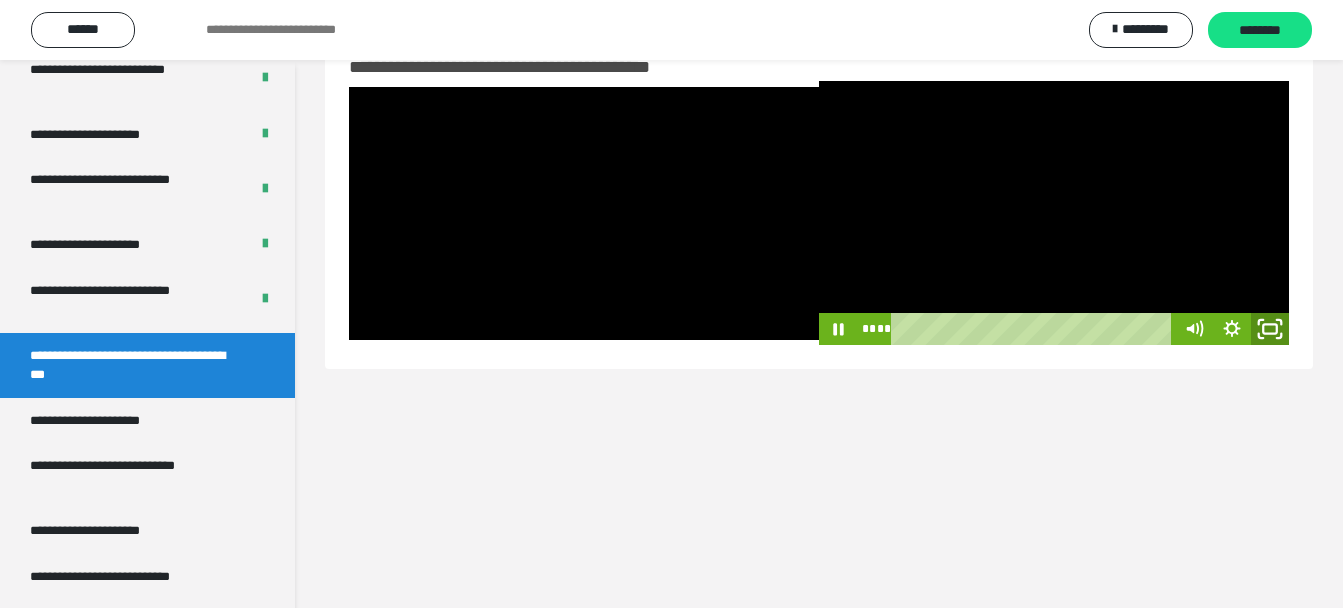 click 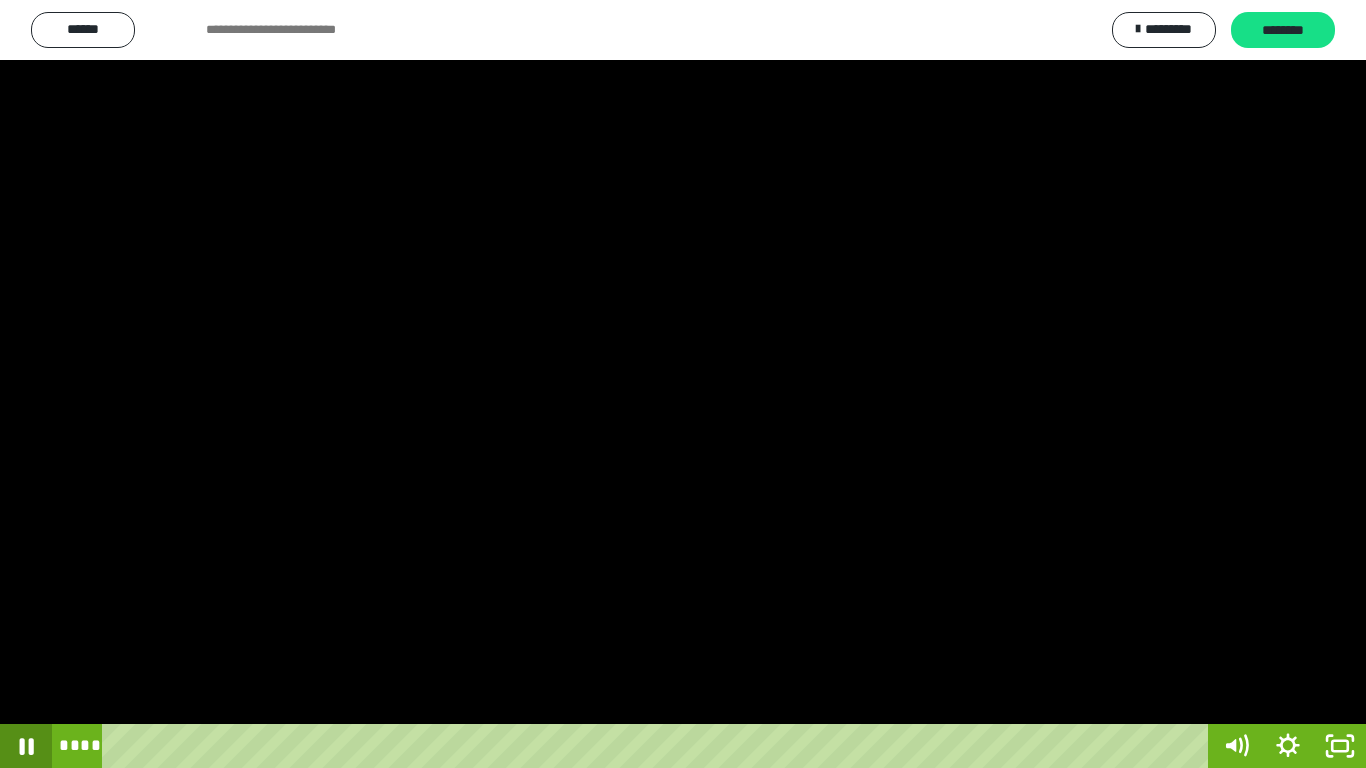 click 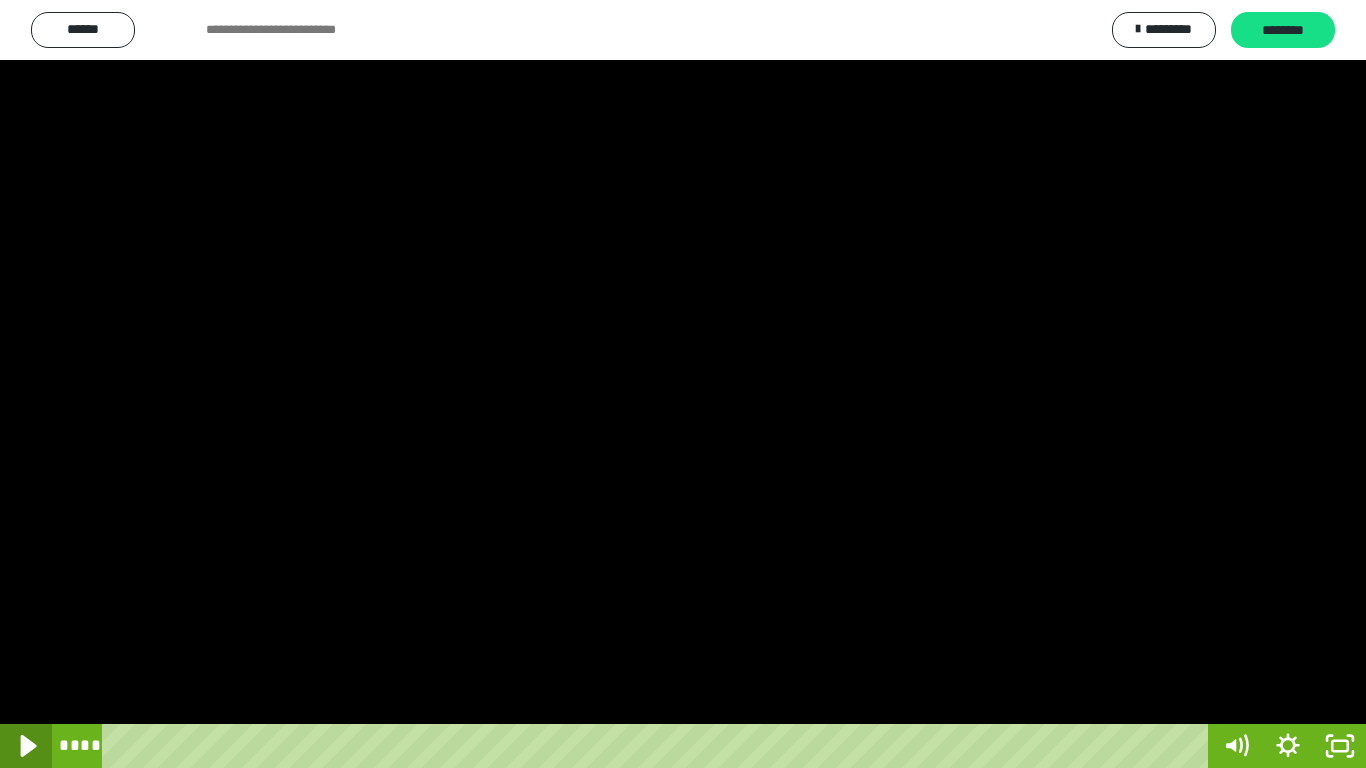 click 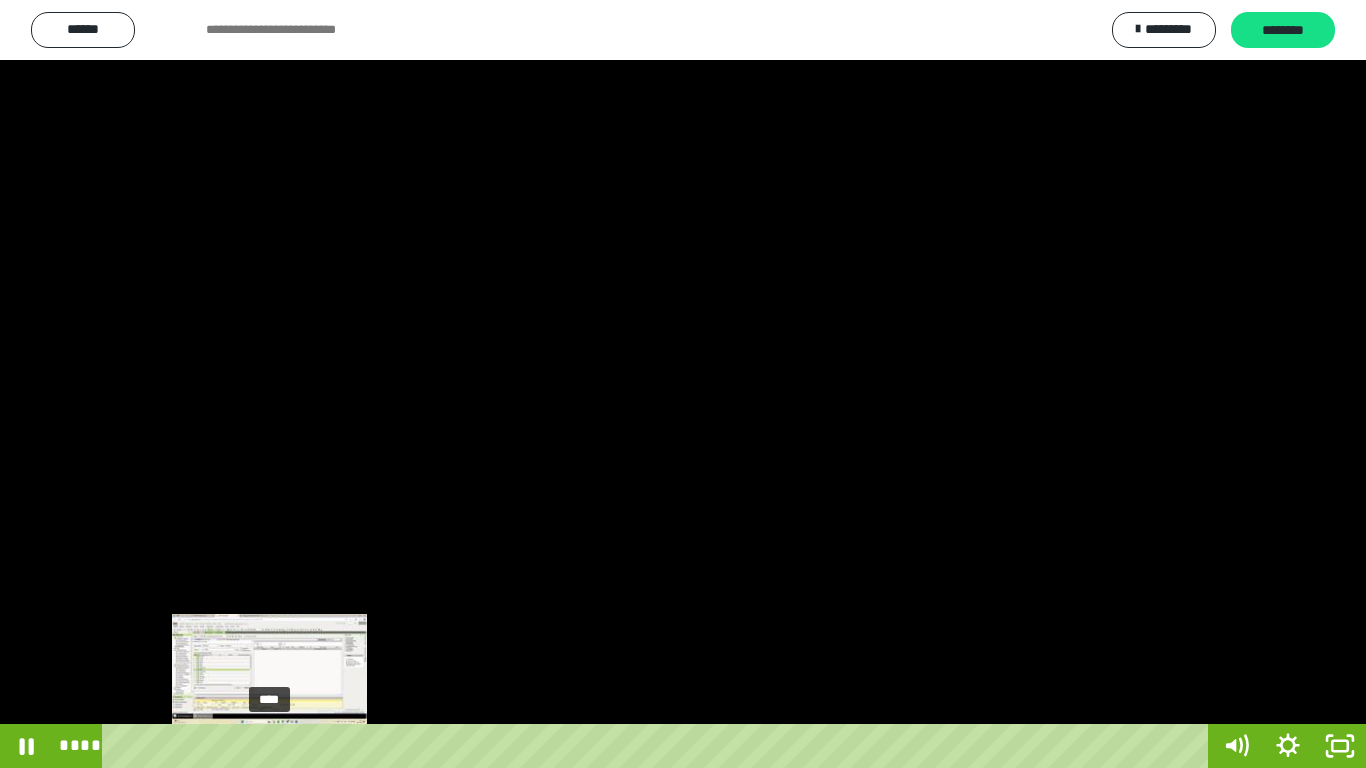 click on "****" at bounding box center [659, 746] 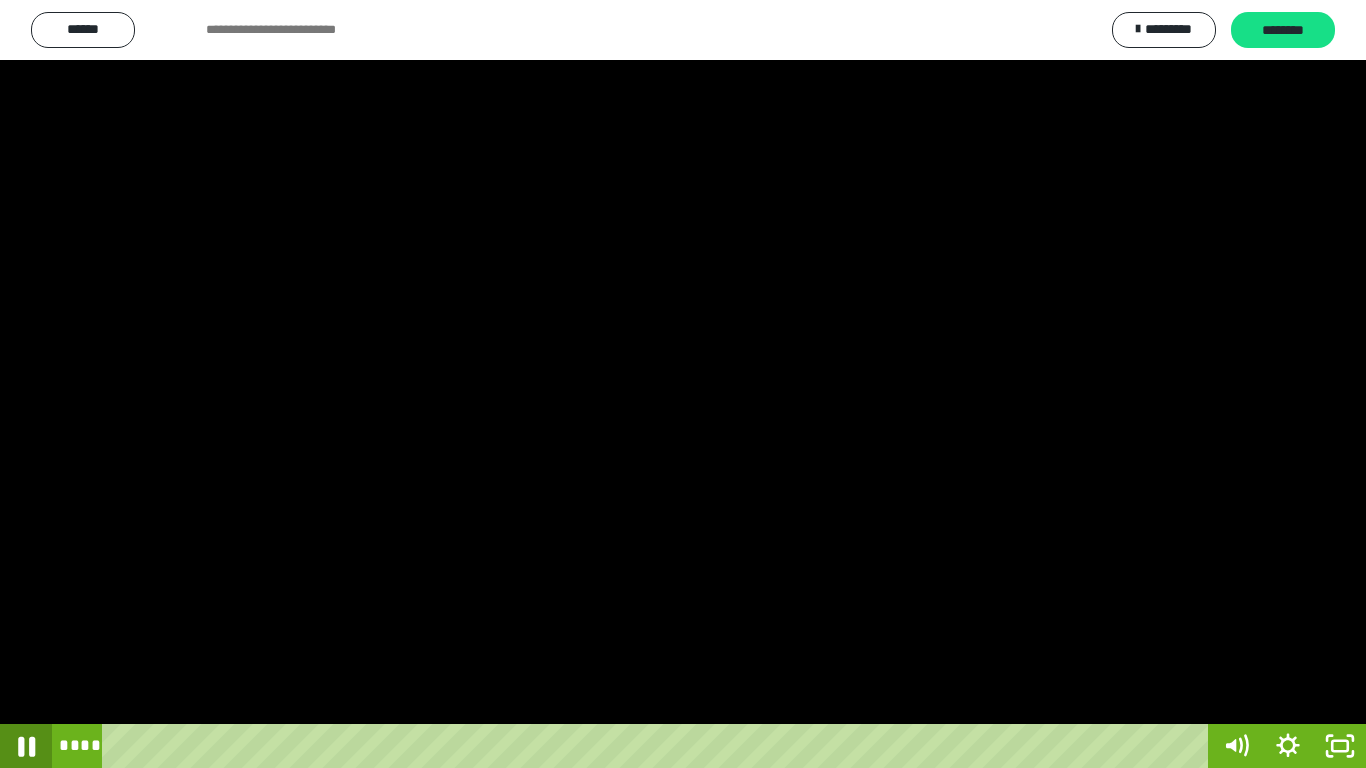 click 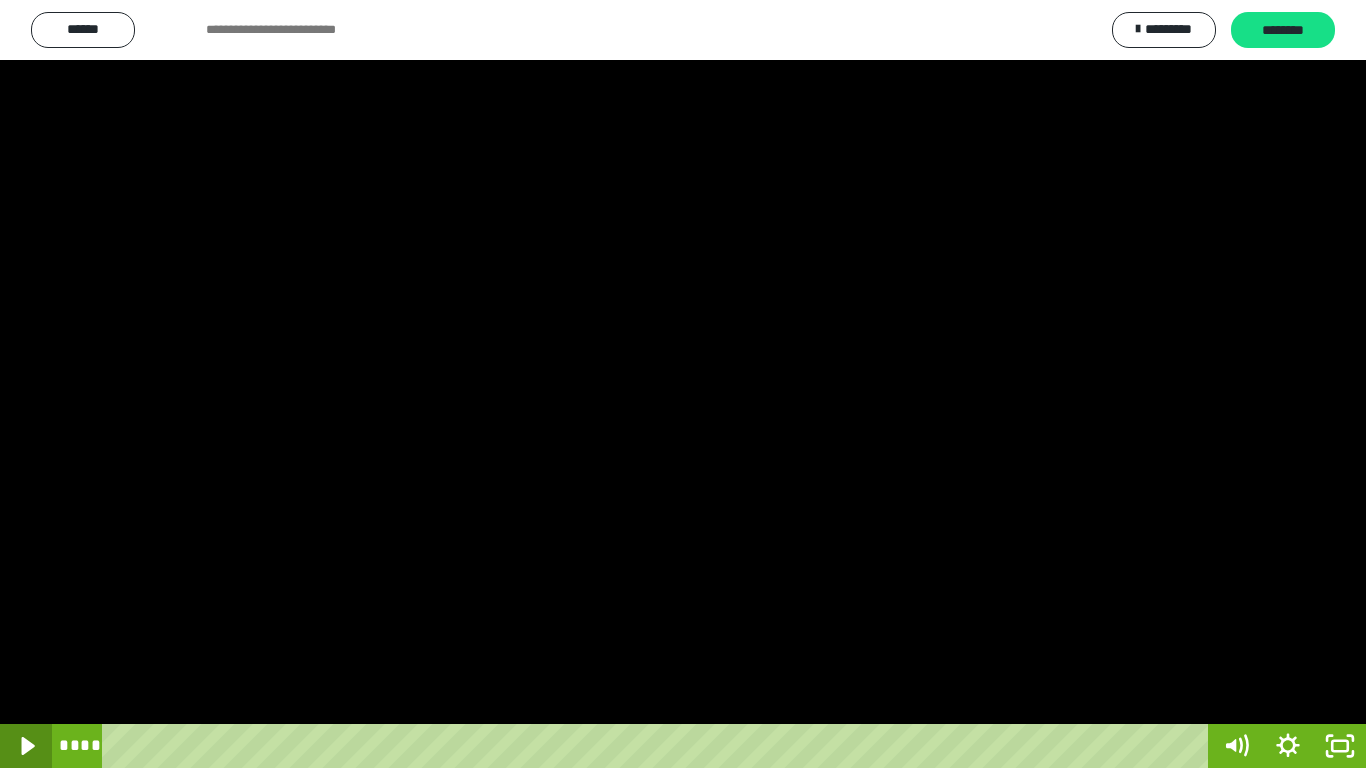 click 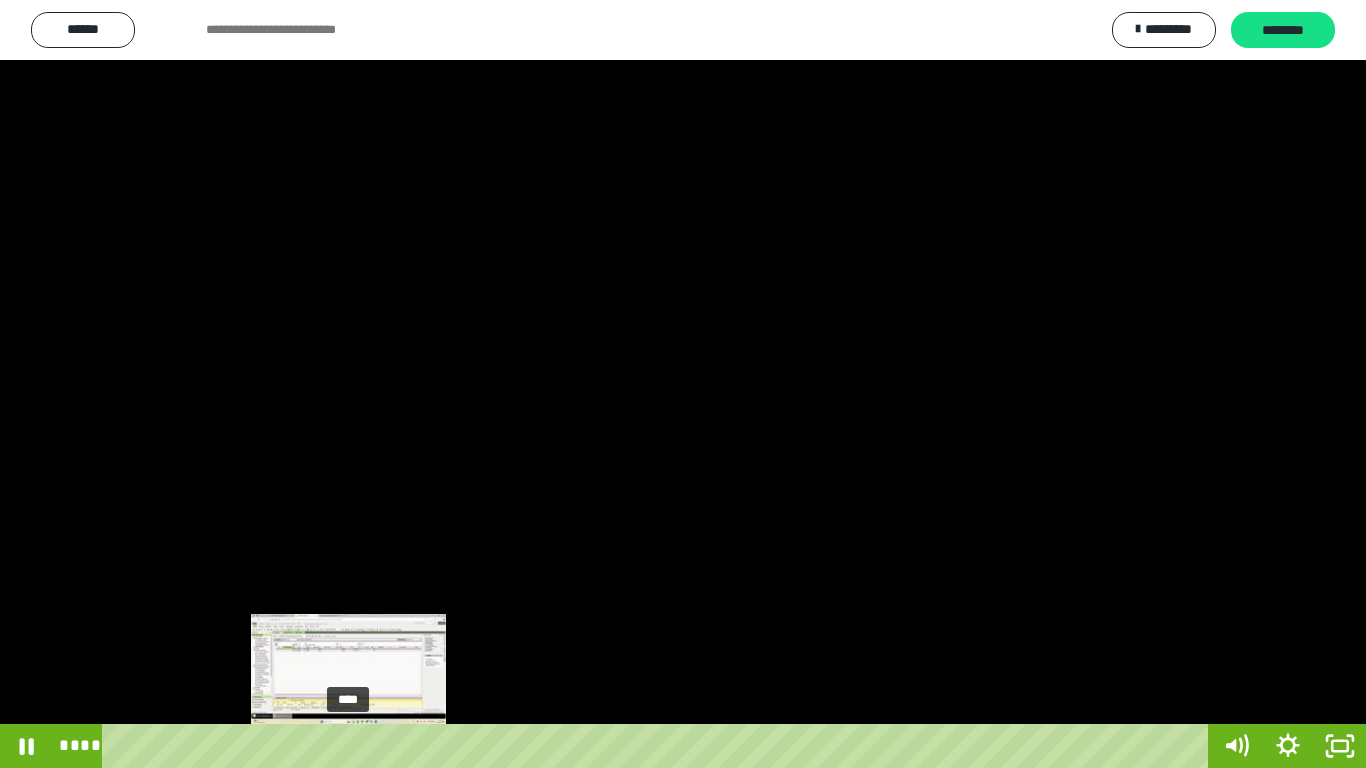 click on "****" at bounding box center (659, 746) 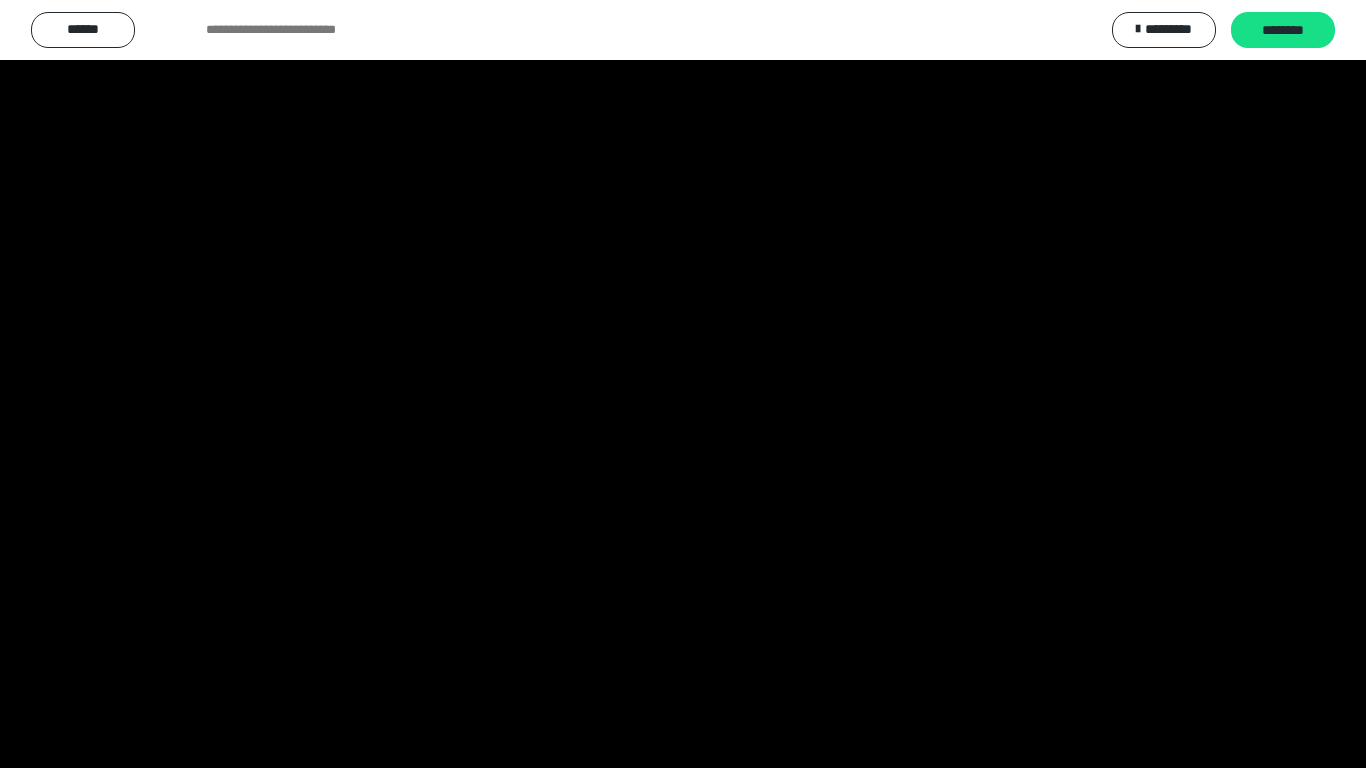 click at bounding box center [683, 384] 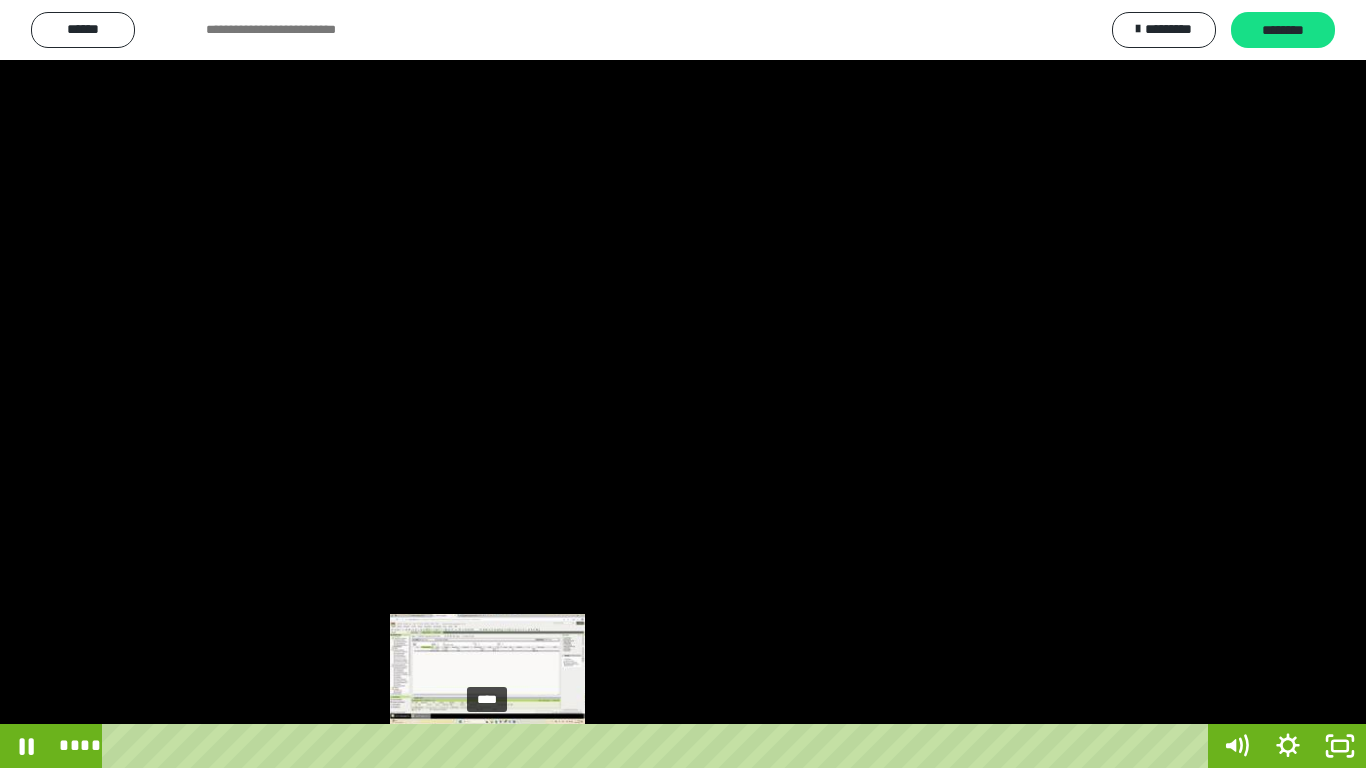 click on "****" at bounding box center (659, 746) 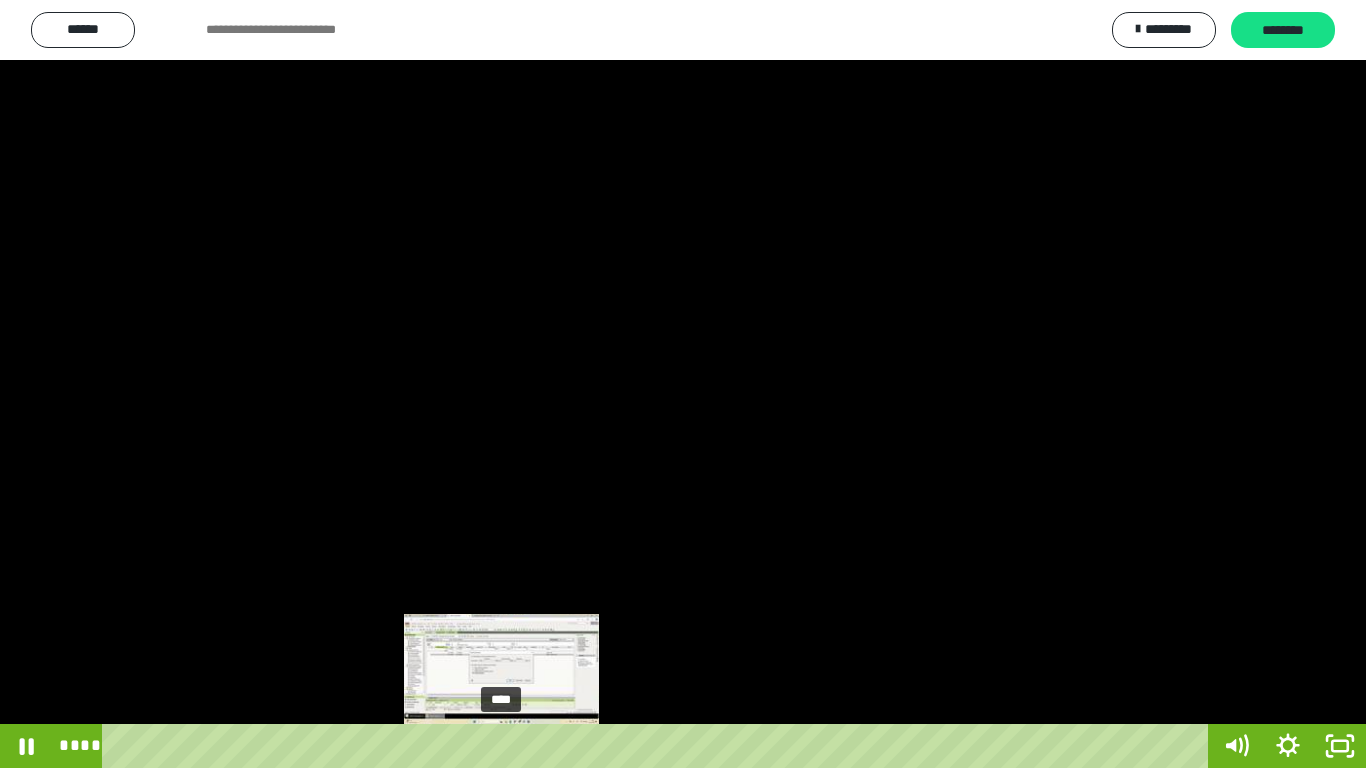 click on "****" at bounding box center (659, 746) 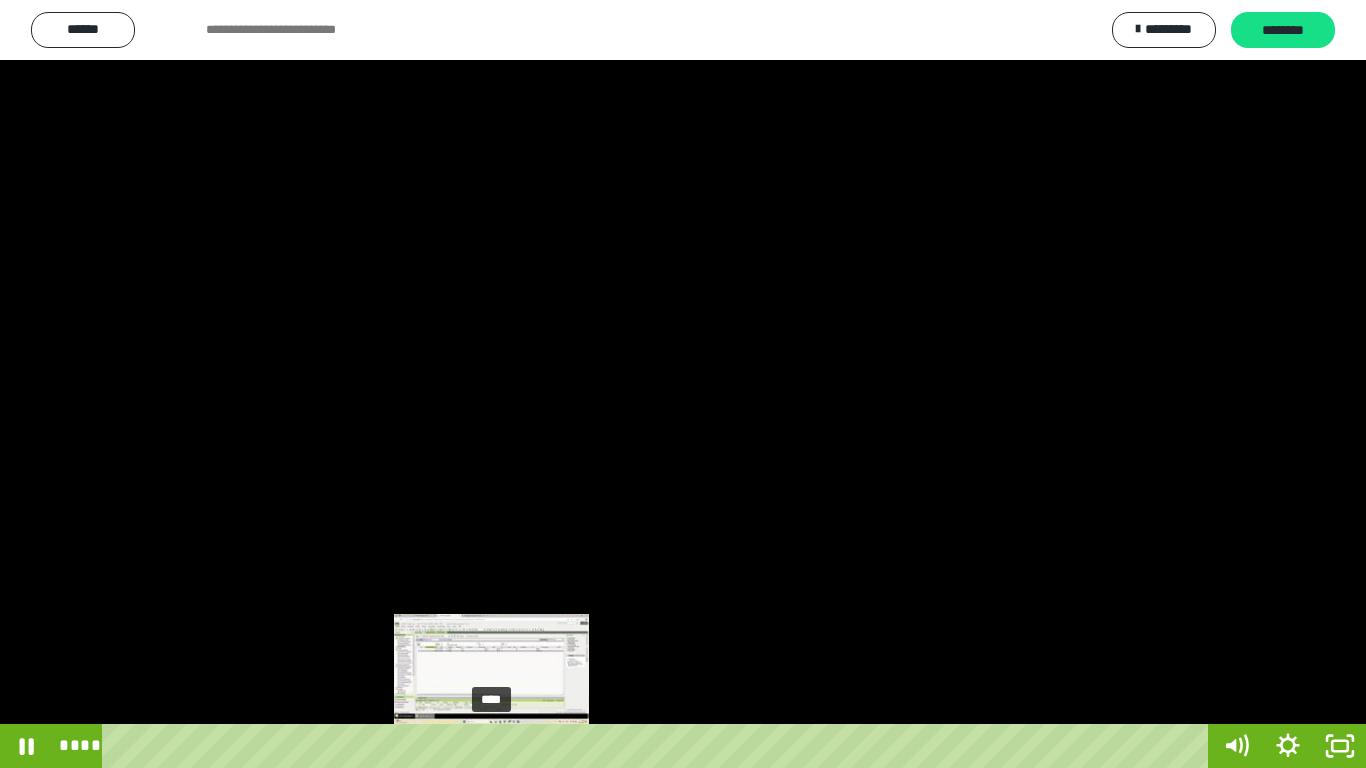 click on "****" at bounding box center (659, 746) 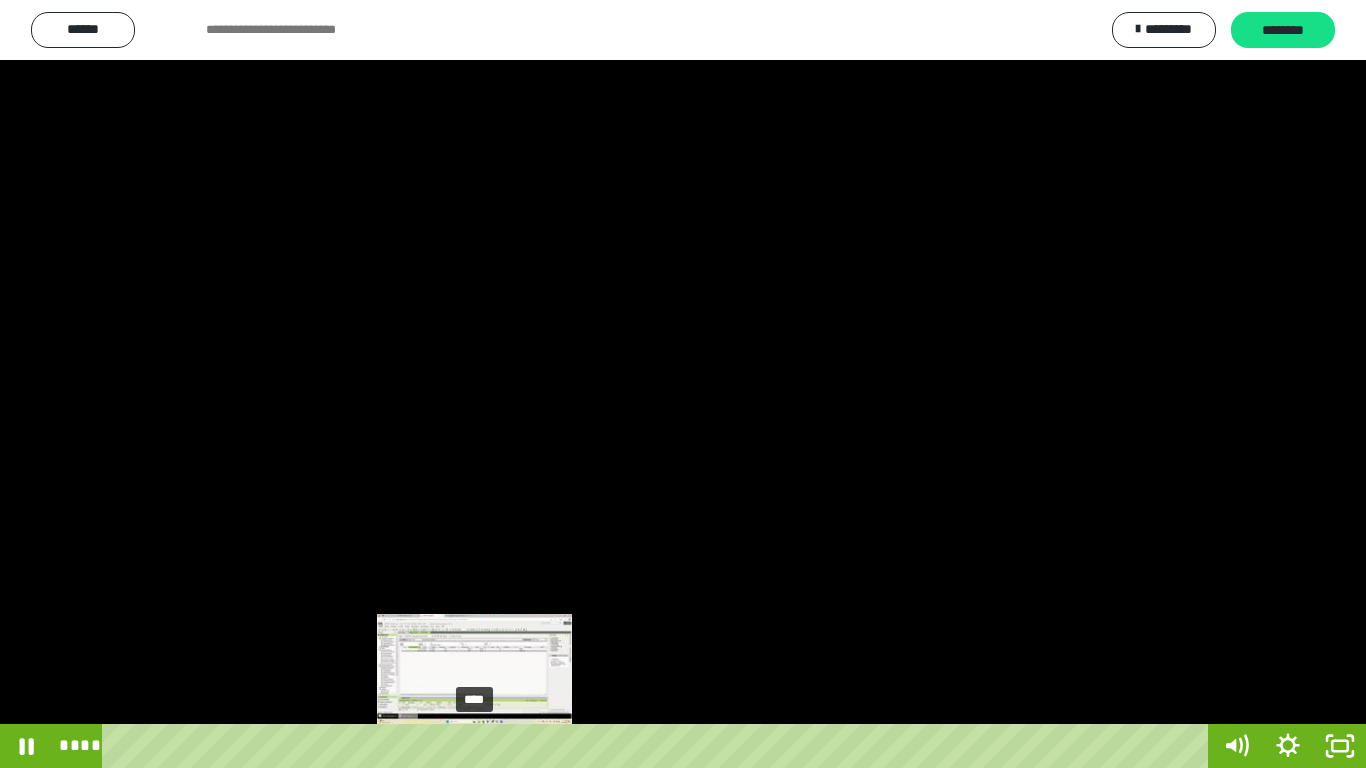 click on "****" at bounding box center (659, 746) 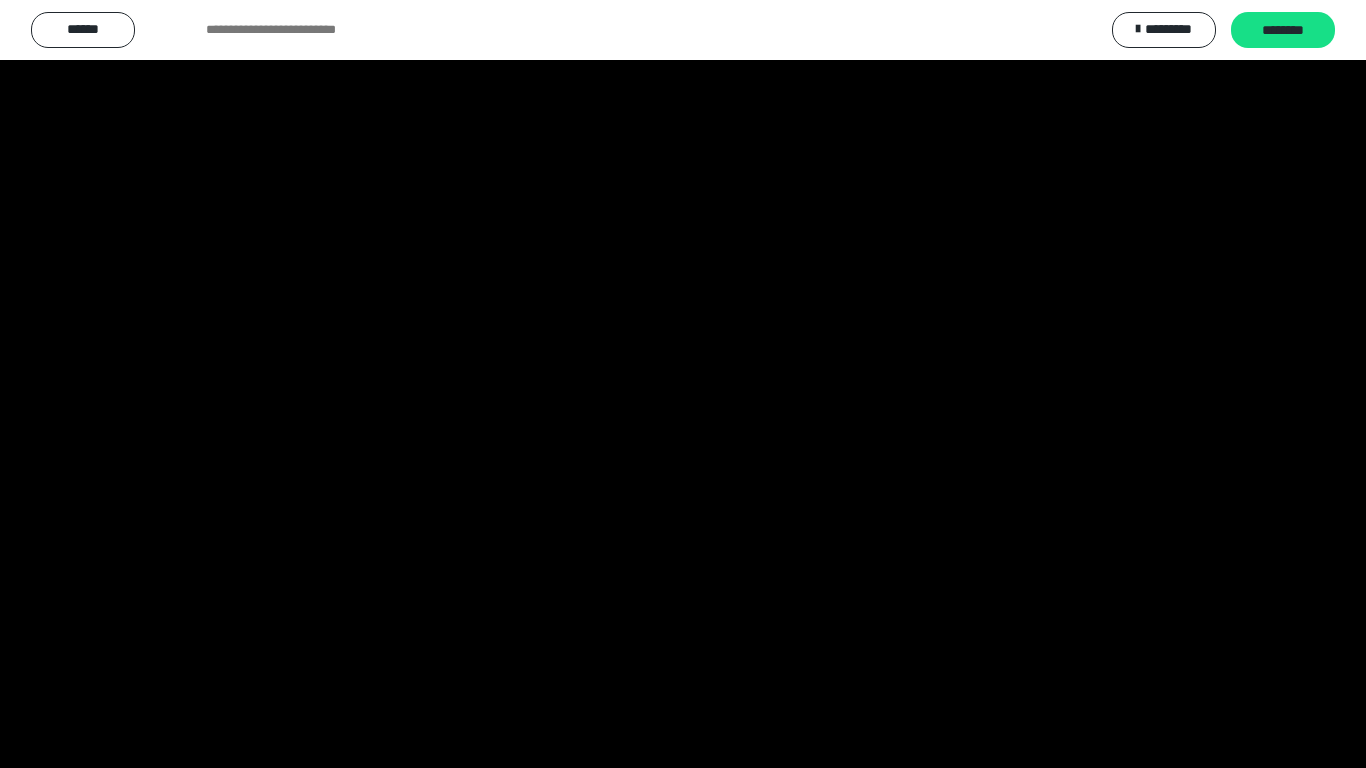 click at bounding box center (683, 384) 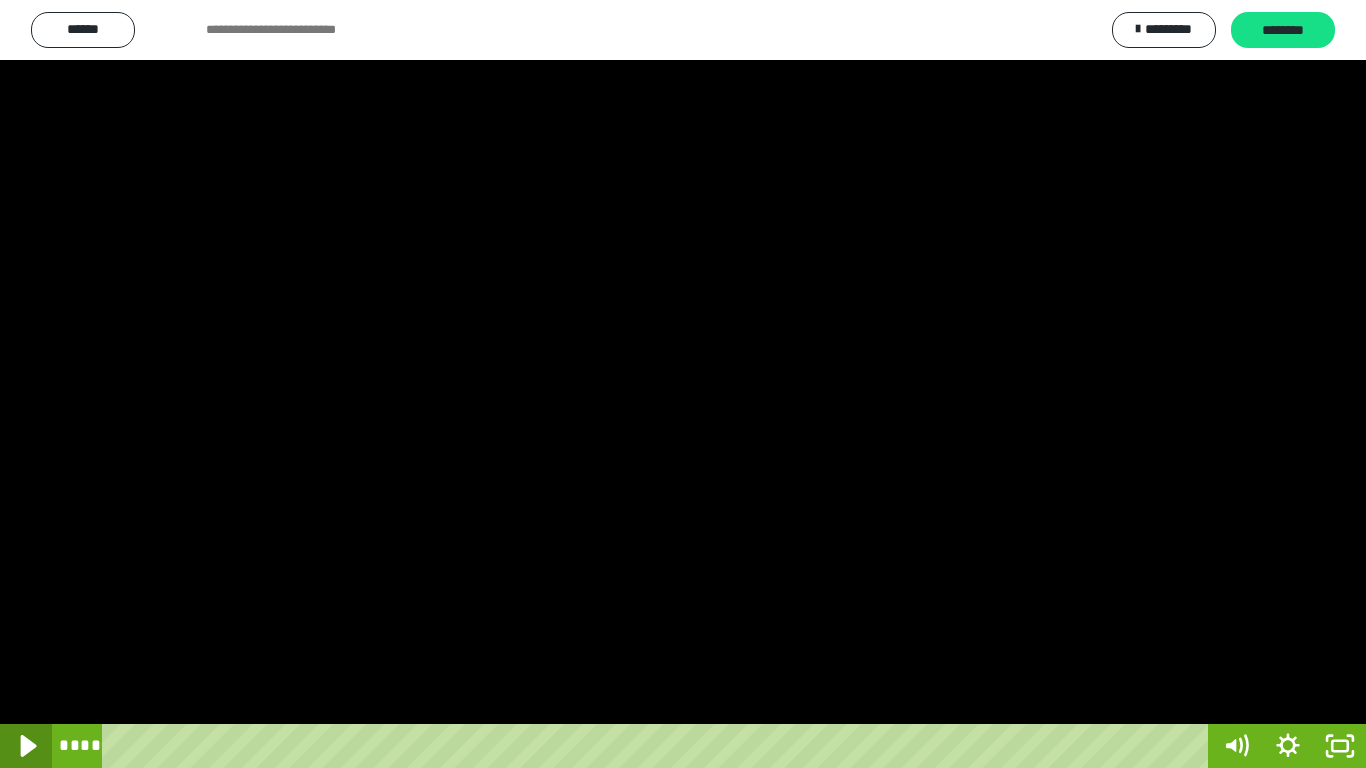 click 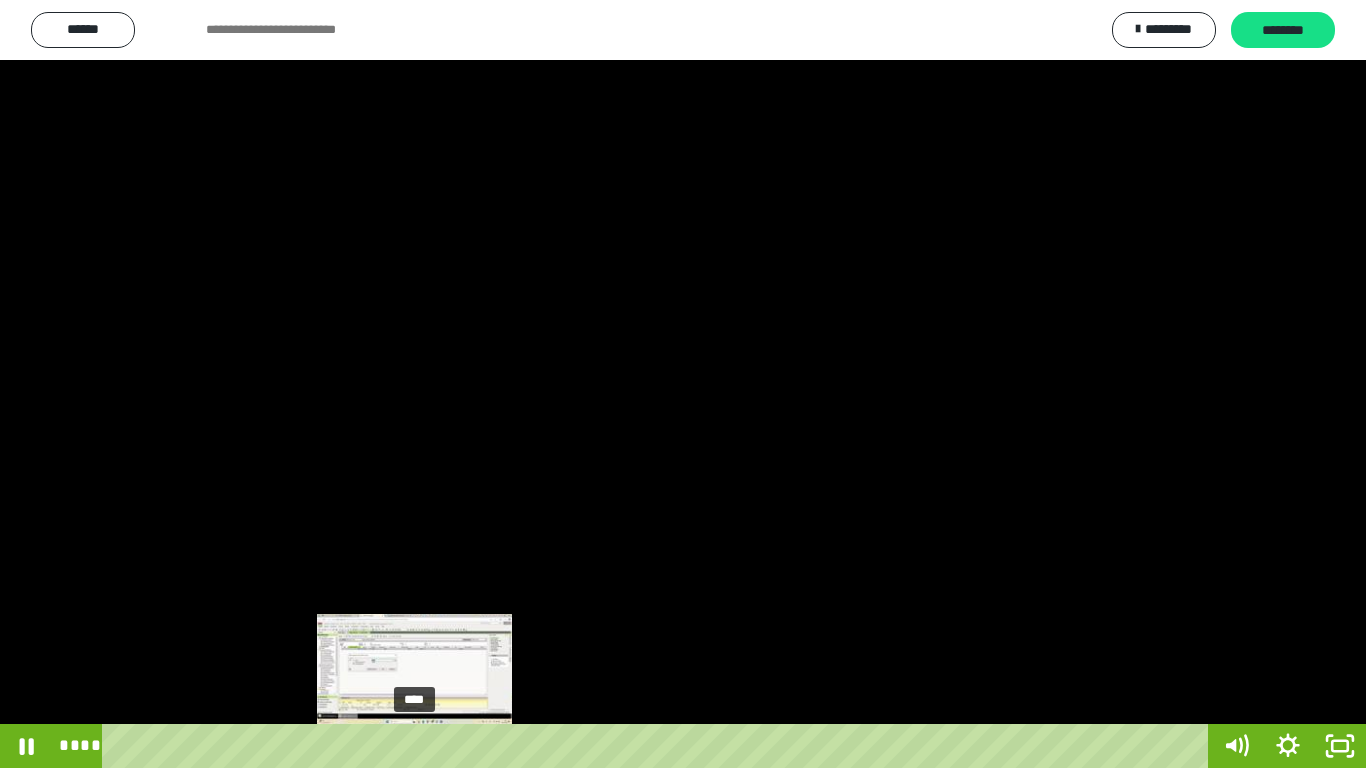 click on "****" at bounding box center [659, 746] 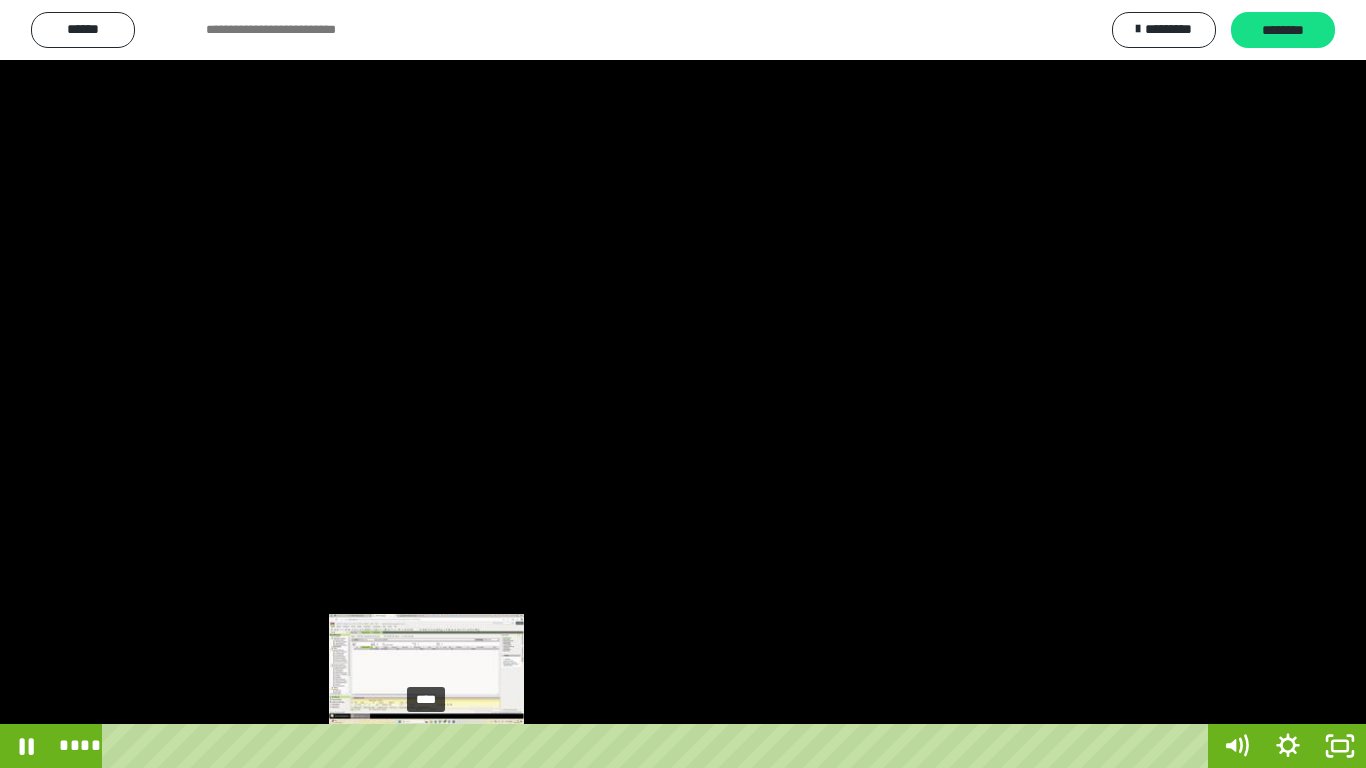 click on "****" at bounding box center [659, 746] 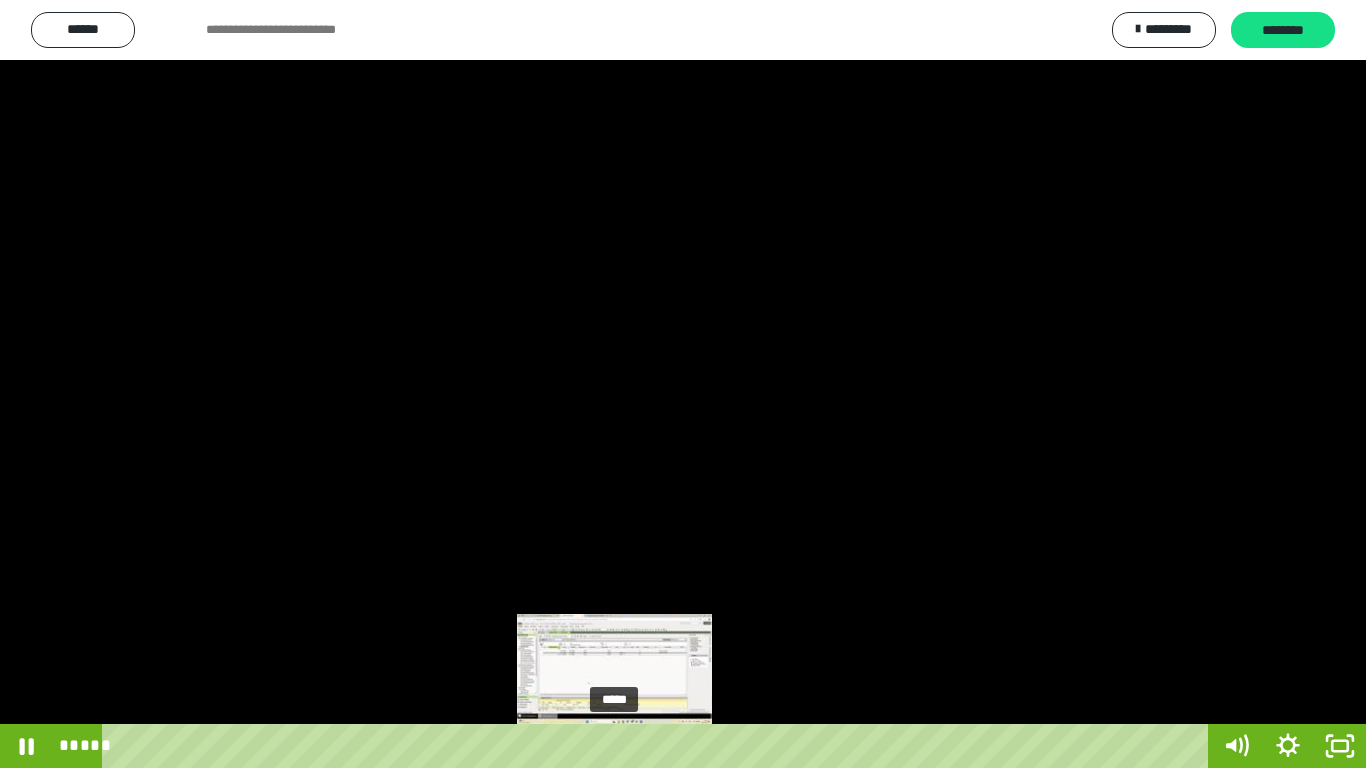 click on "*****" at bounding box center [659, 746] 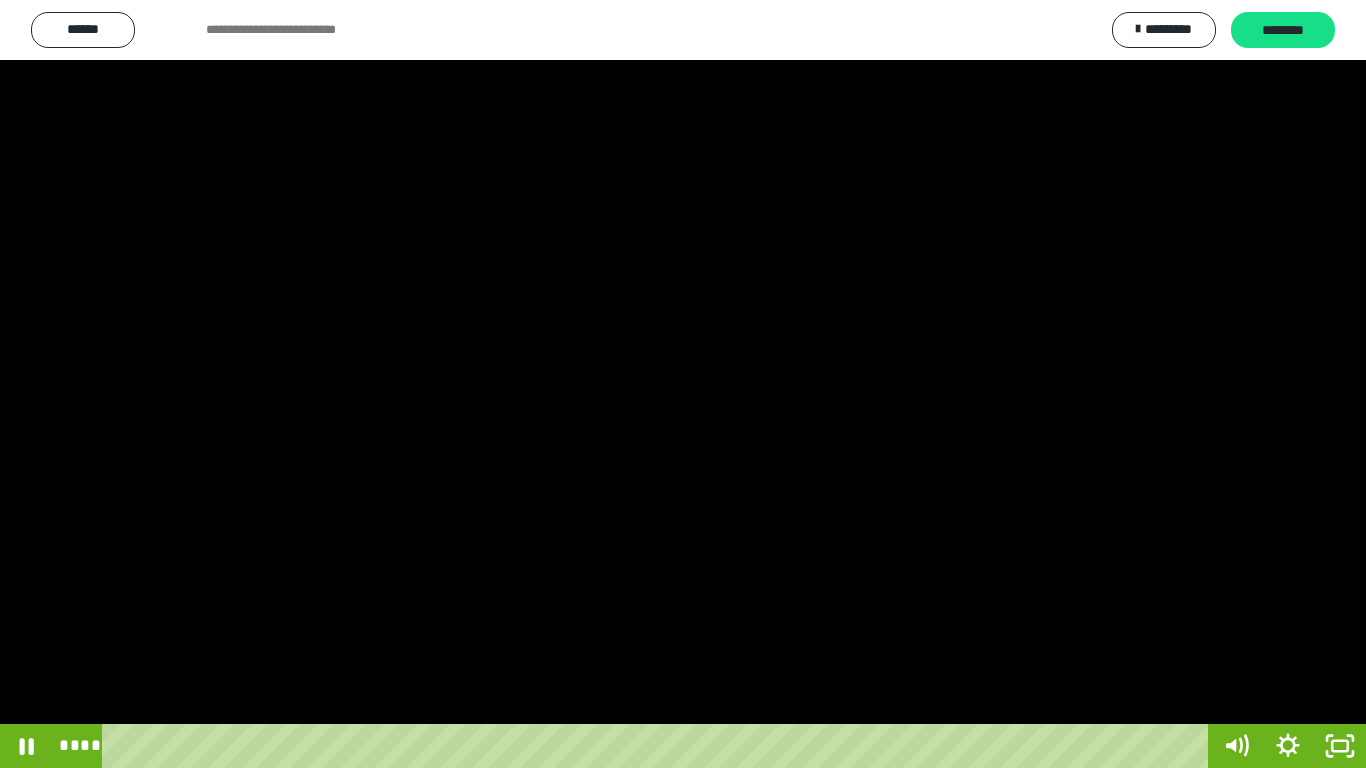 click at bounding box center (683, 384) 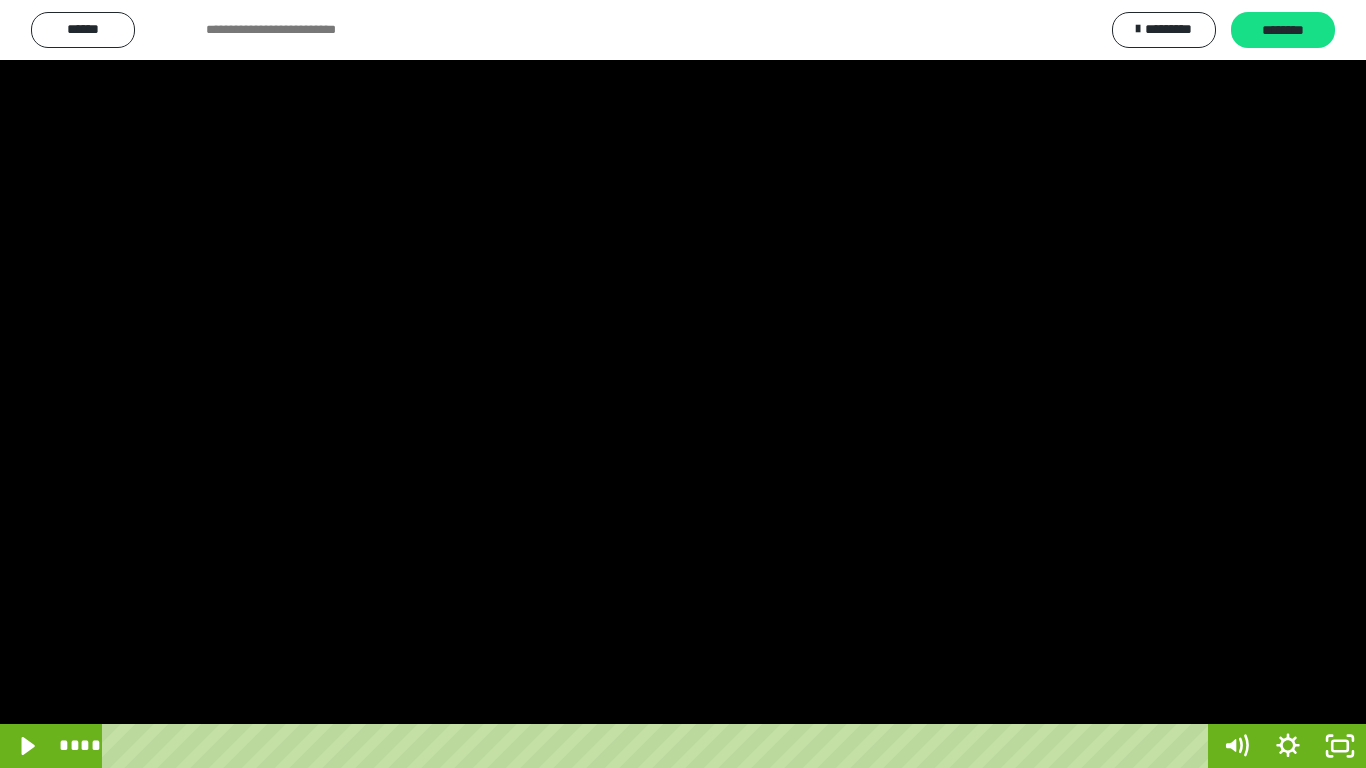 click at bounding box center (683, 384) 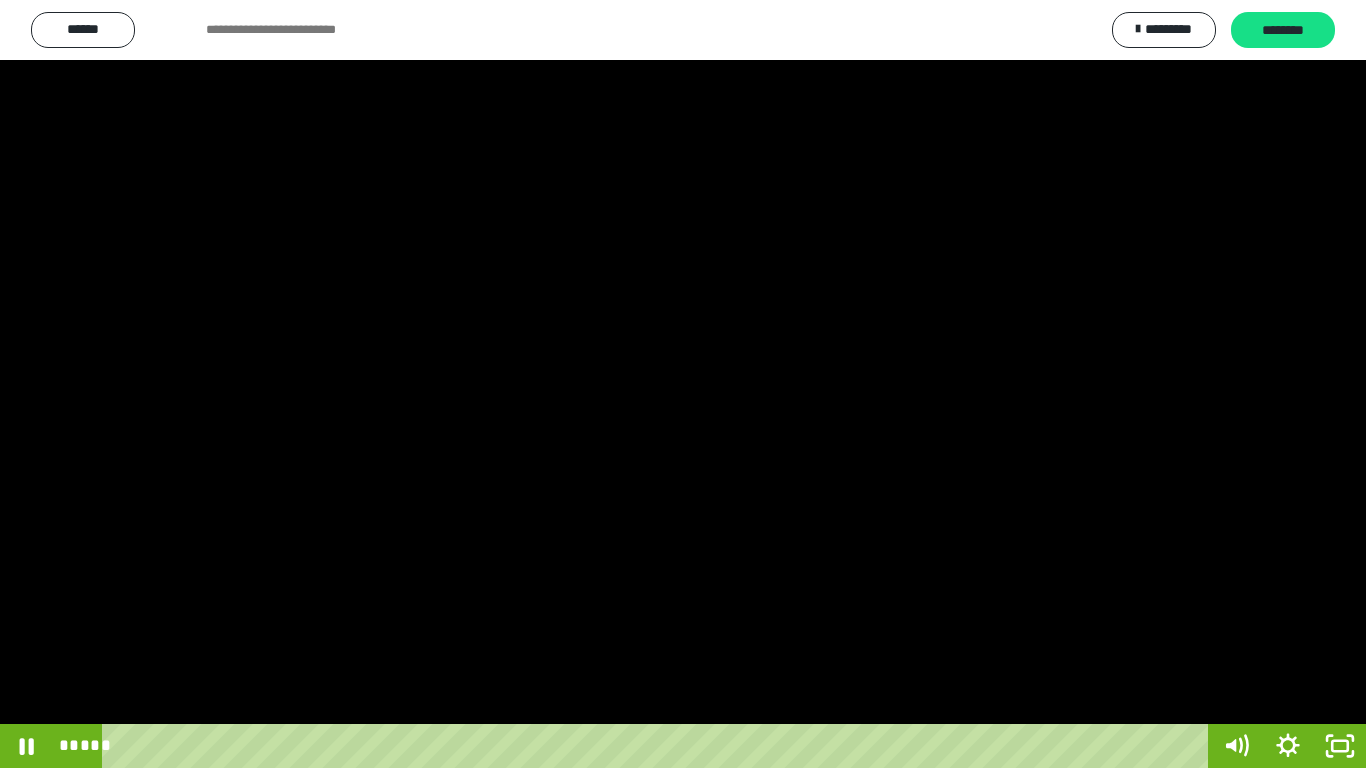 click at bounding box center [683, 384] 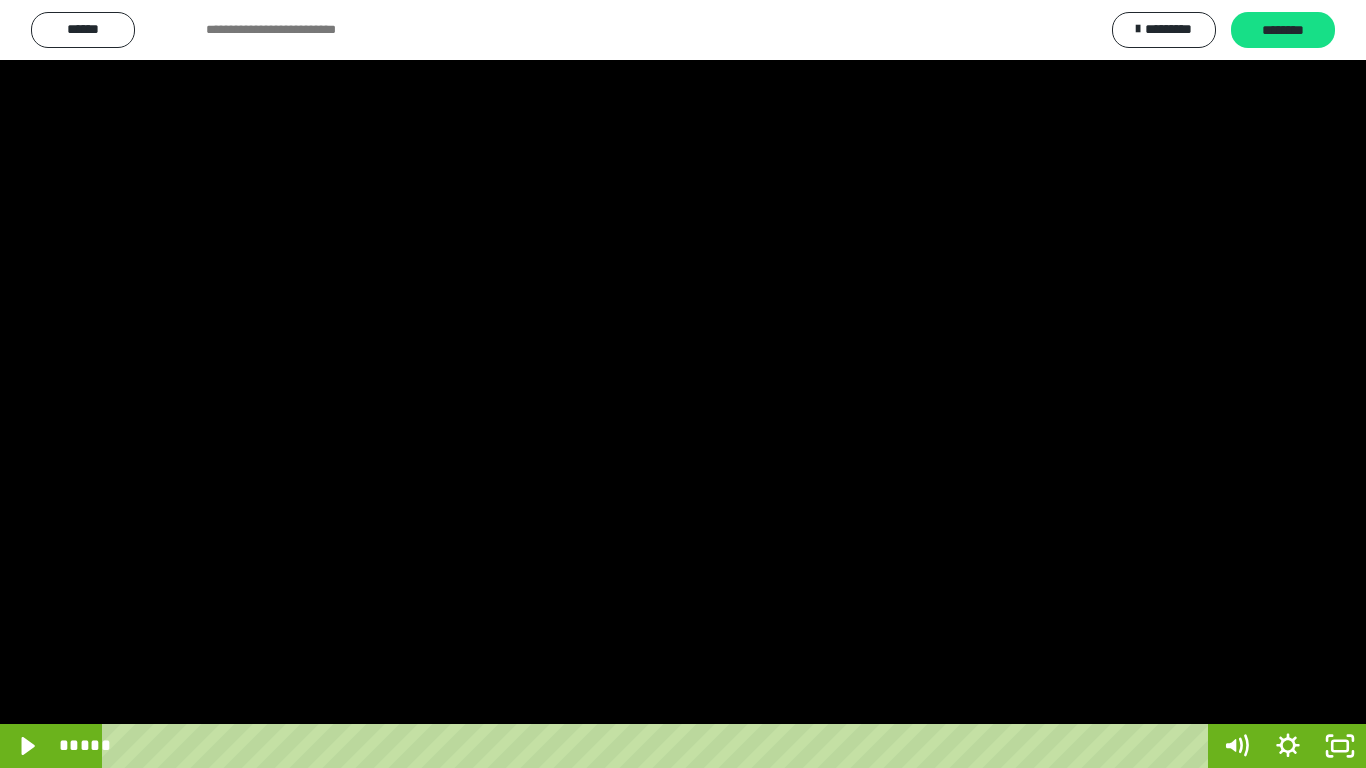 click at bounding box center (683, 384) 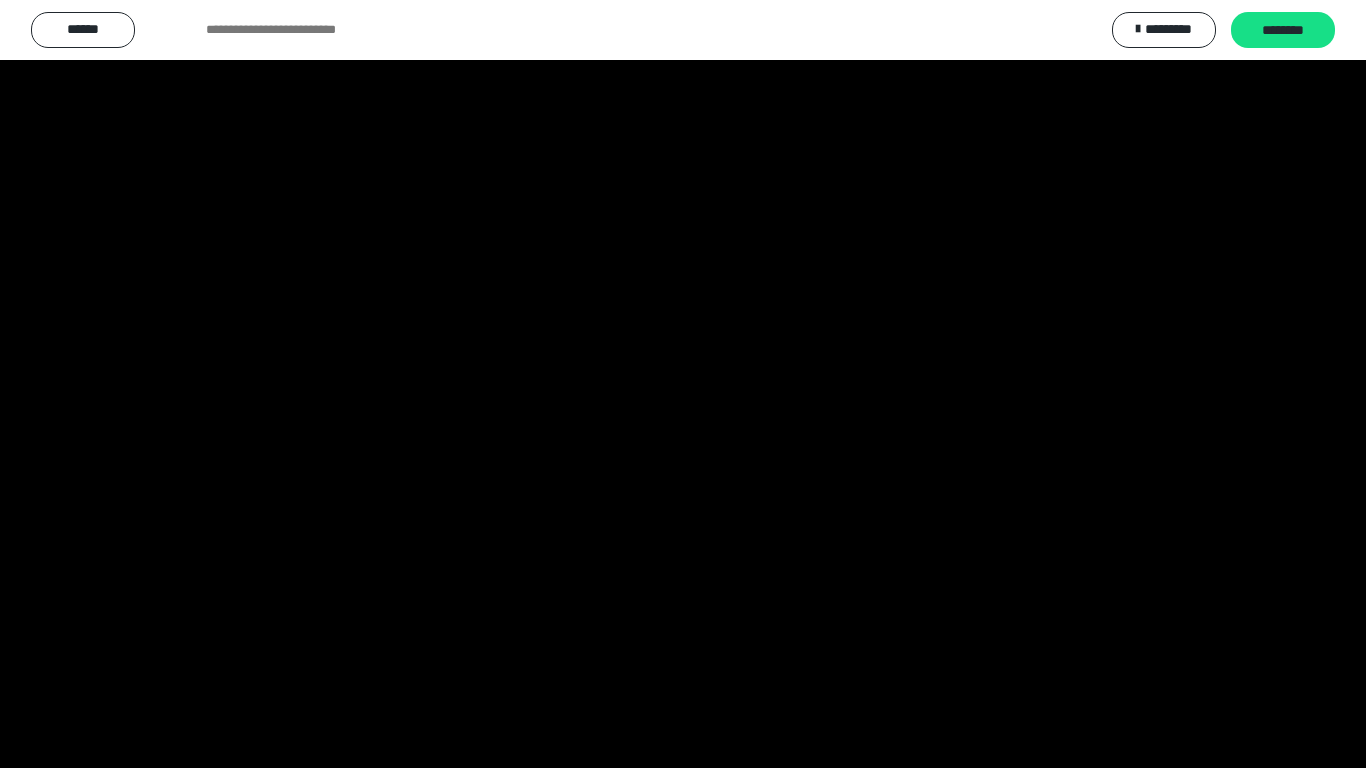 click at bounding box center [683, 384] 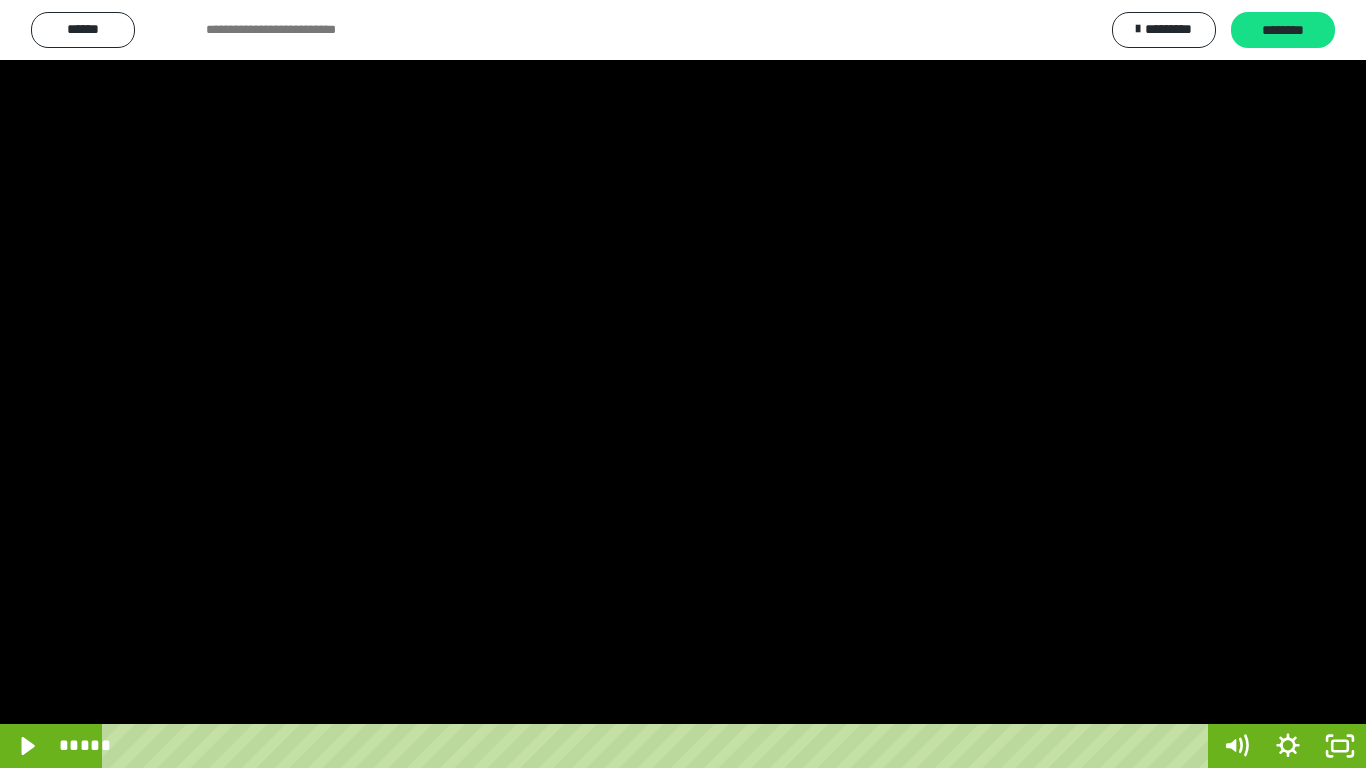 click at bounding box center (683, 384) 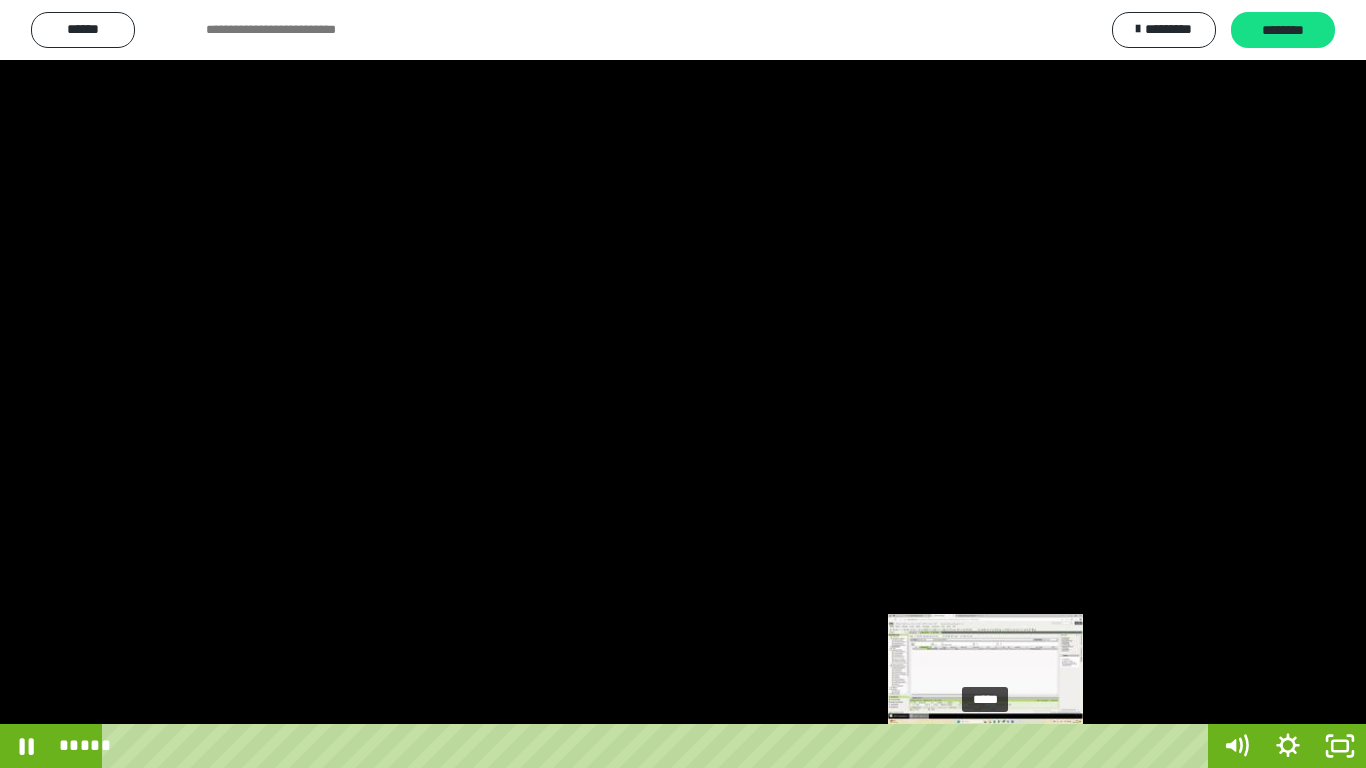 click on "*****" at bounding box center [659, 746] 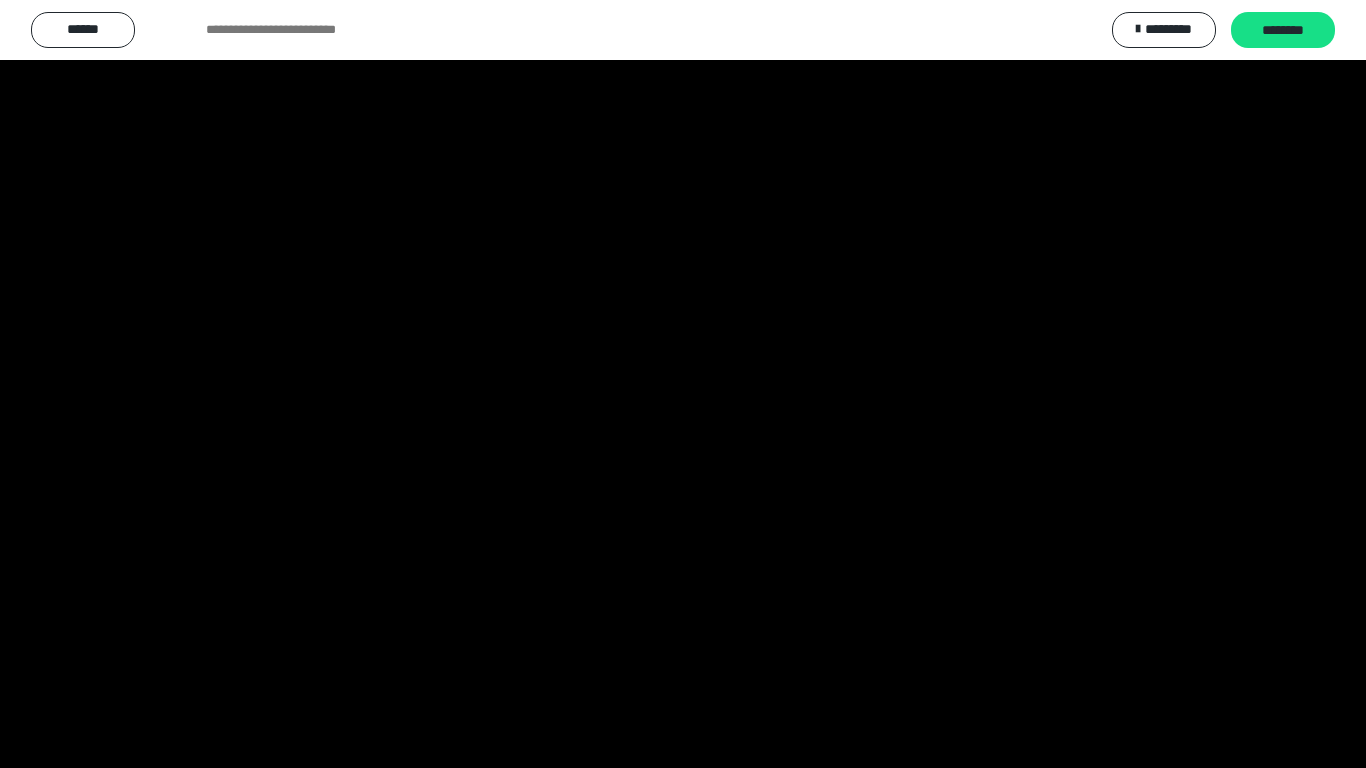 click at bounding box center [683, 384] 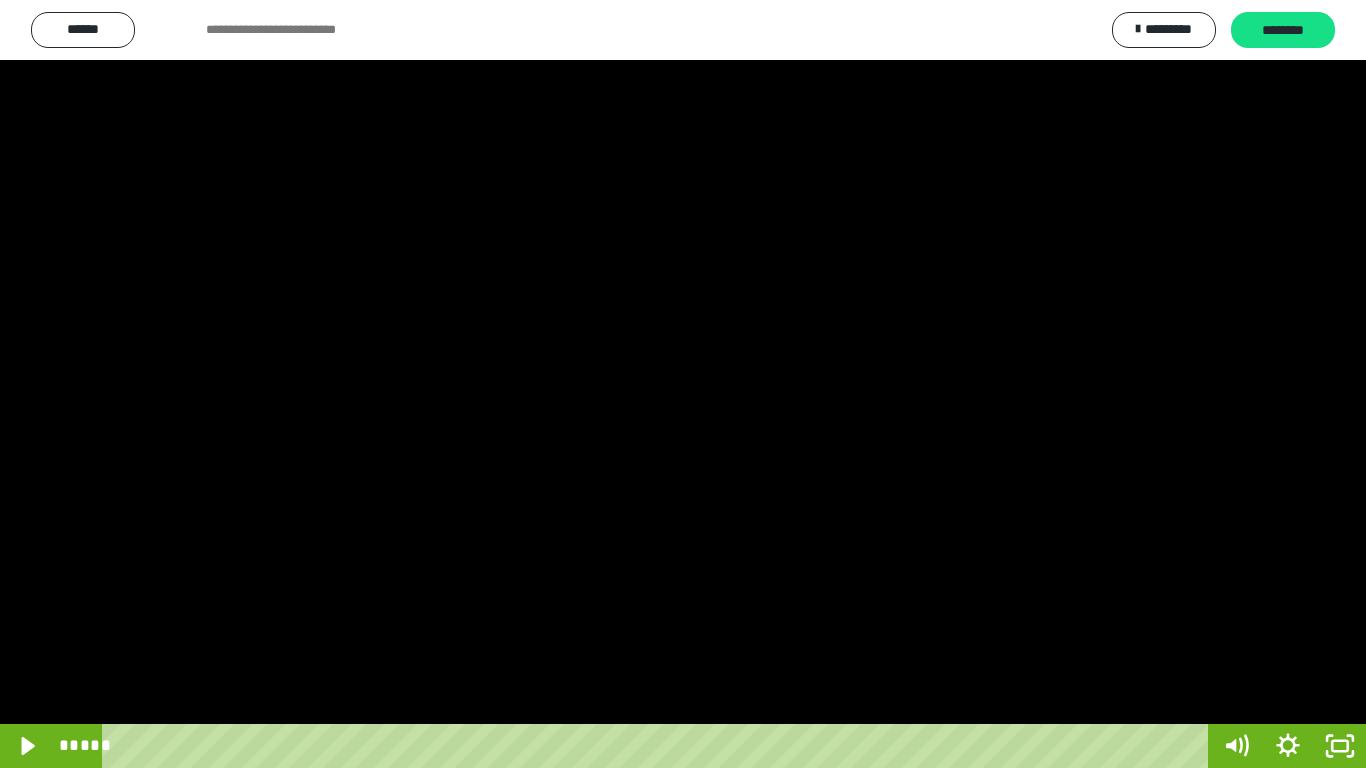 click at bounding box center [683, 384] 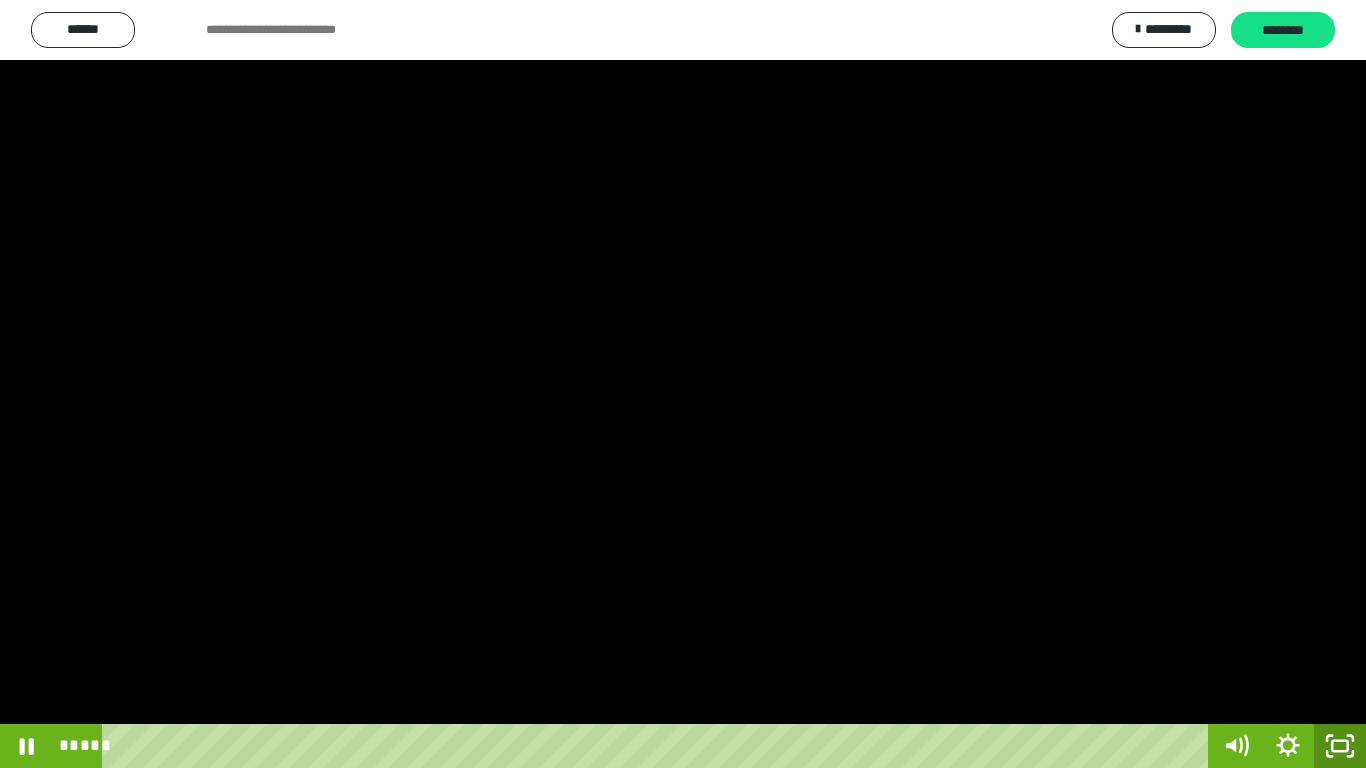 click 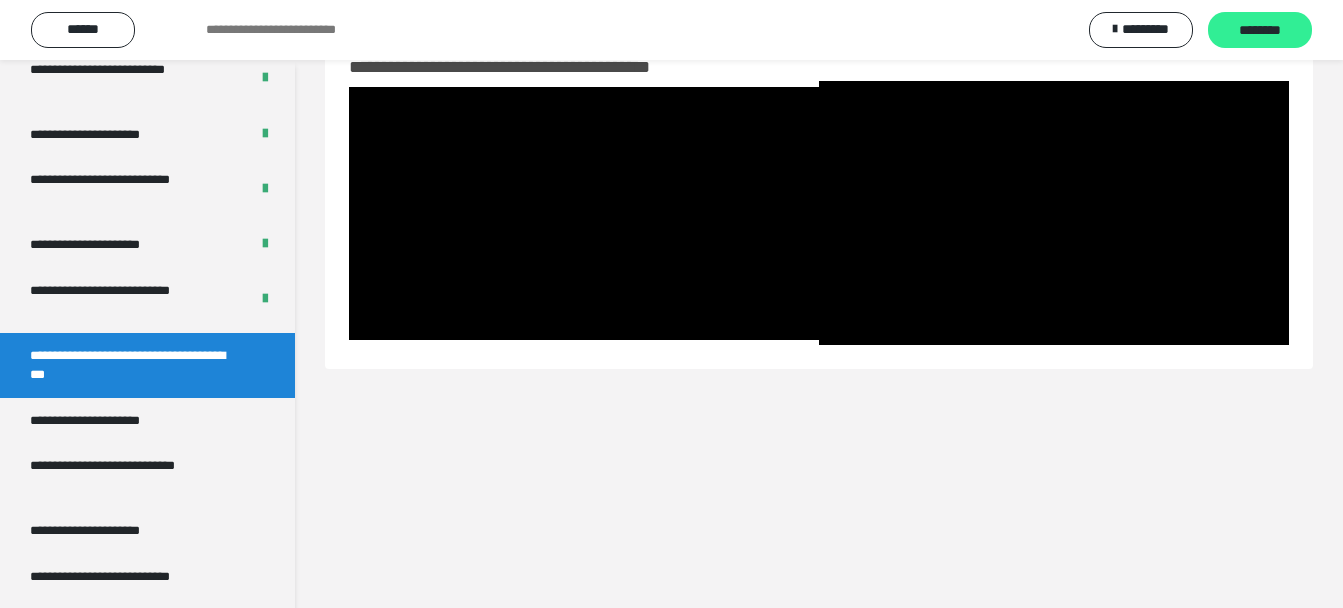 click on "********" at bounding box center [1260, 31] 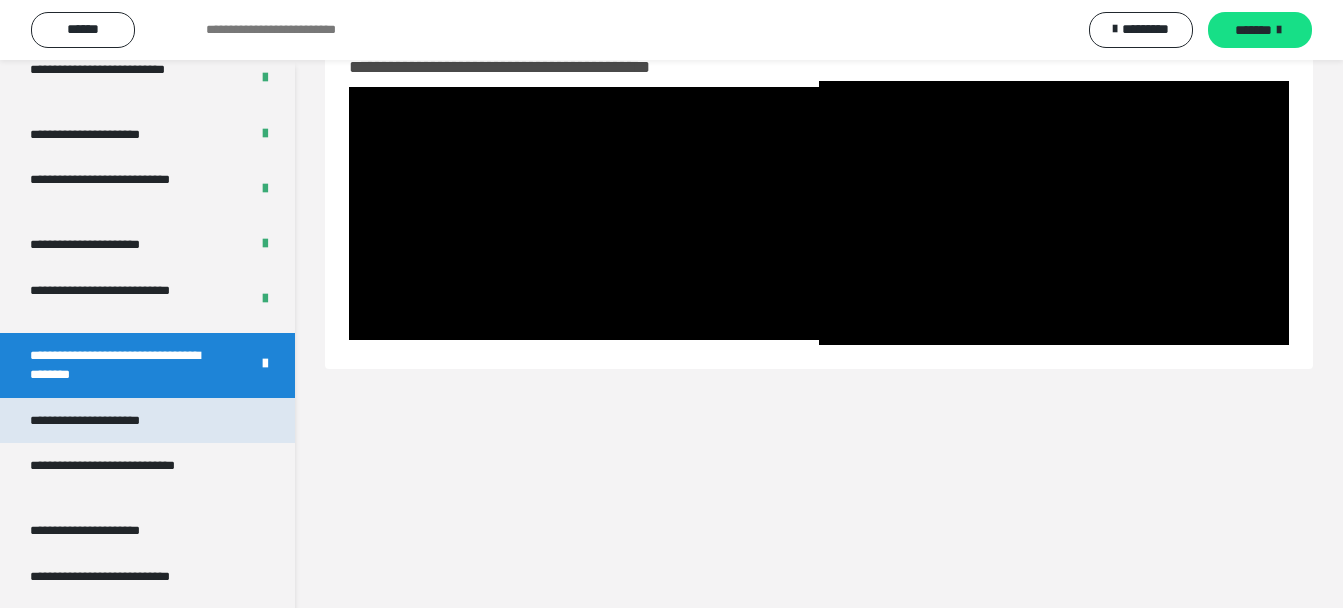 click on "**********" at bounding box center [108, 421] 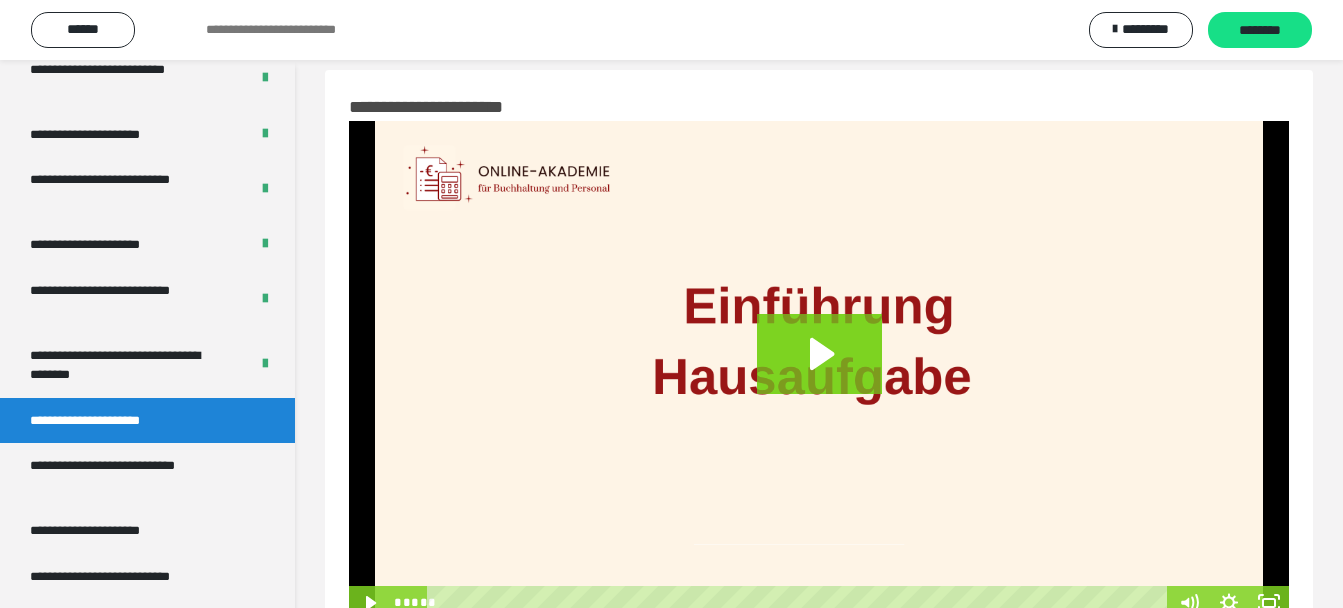 scroll, scrollTop: 0, scrollLeft: 0, axis: both 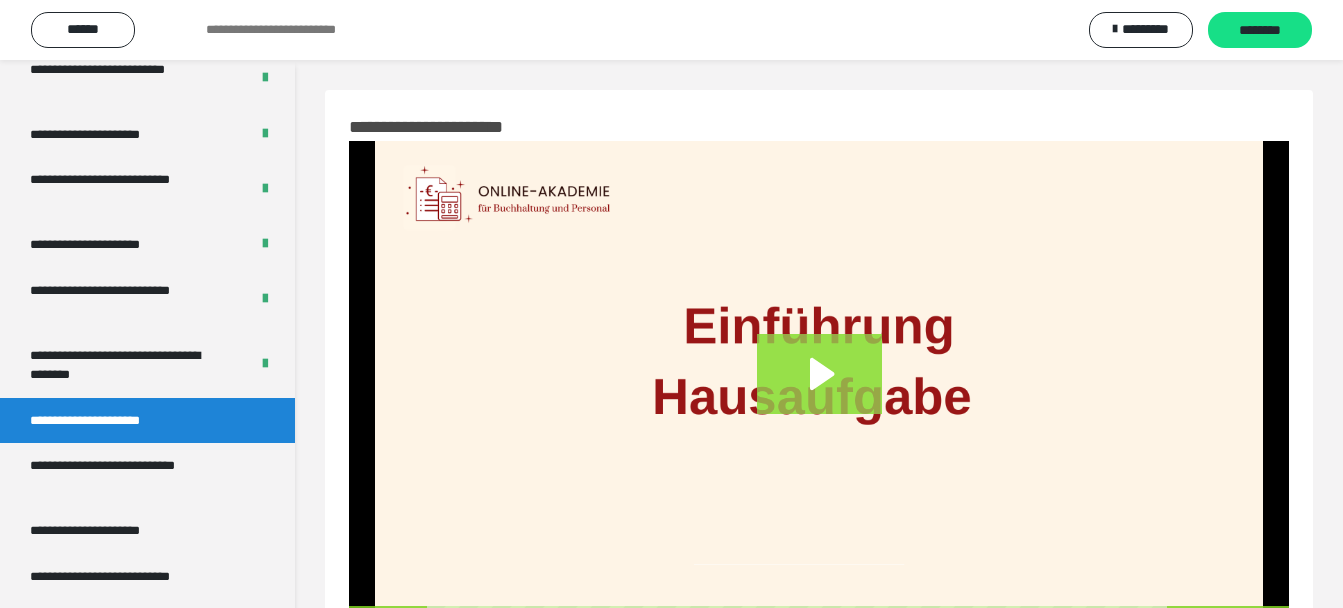 click 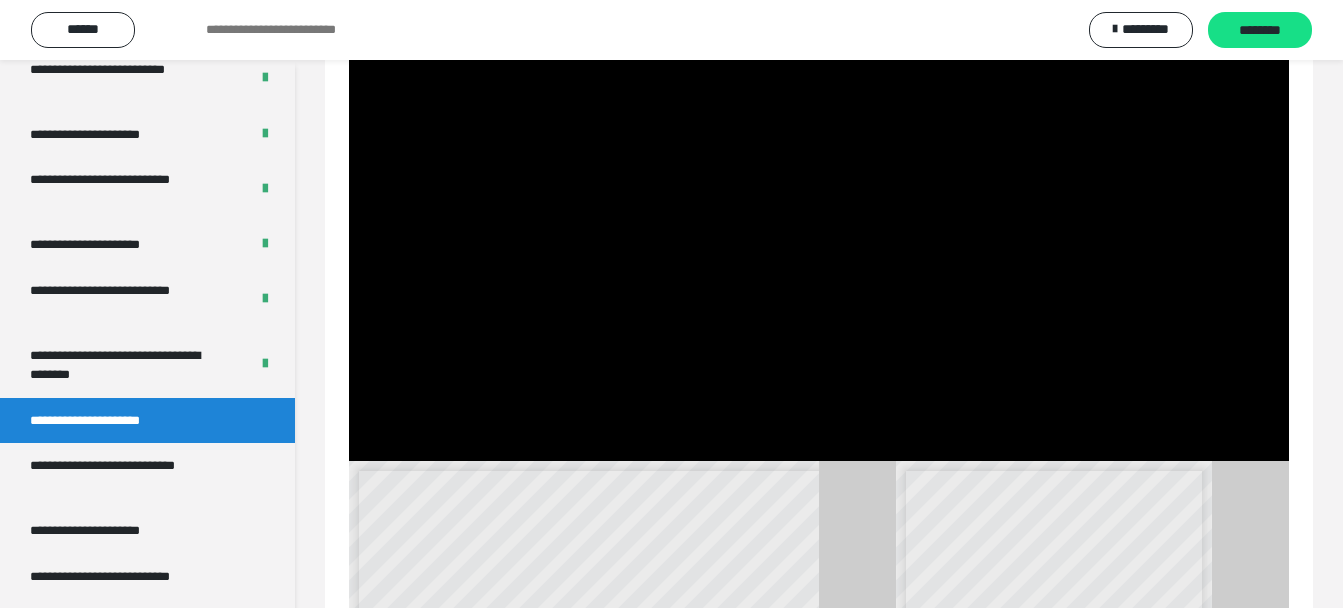 scroll, scrollTop: 239, scrollLeft: 0, axis: vertical 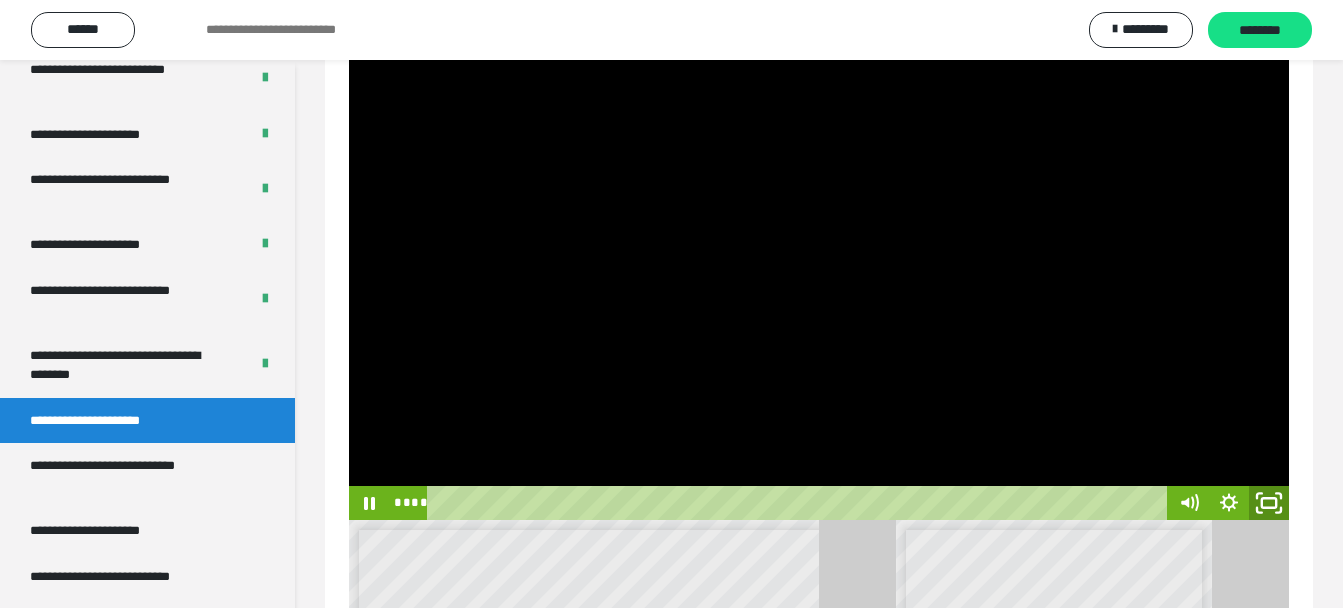 click 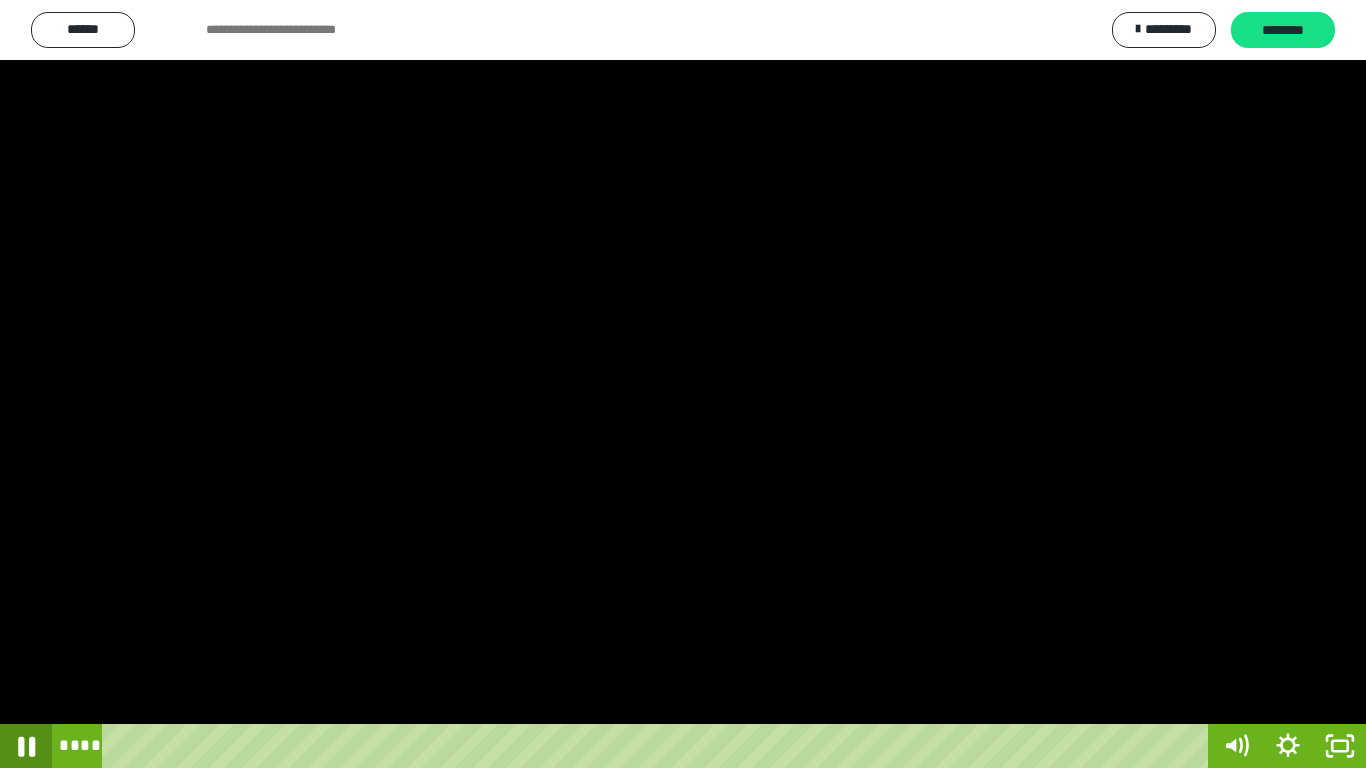 click 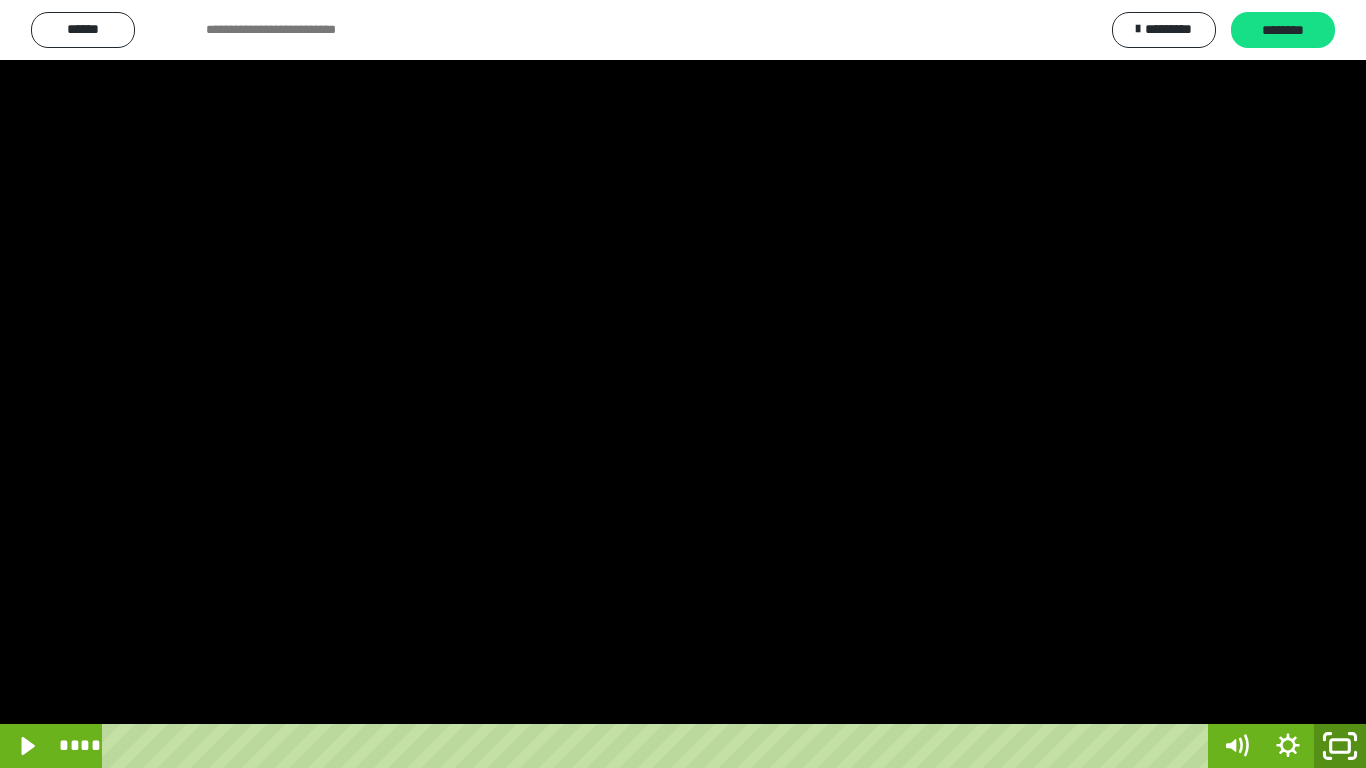 click 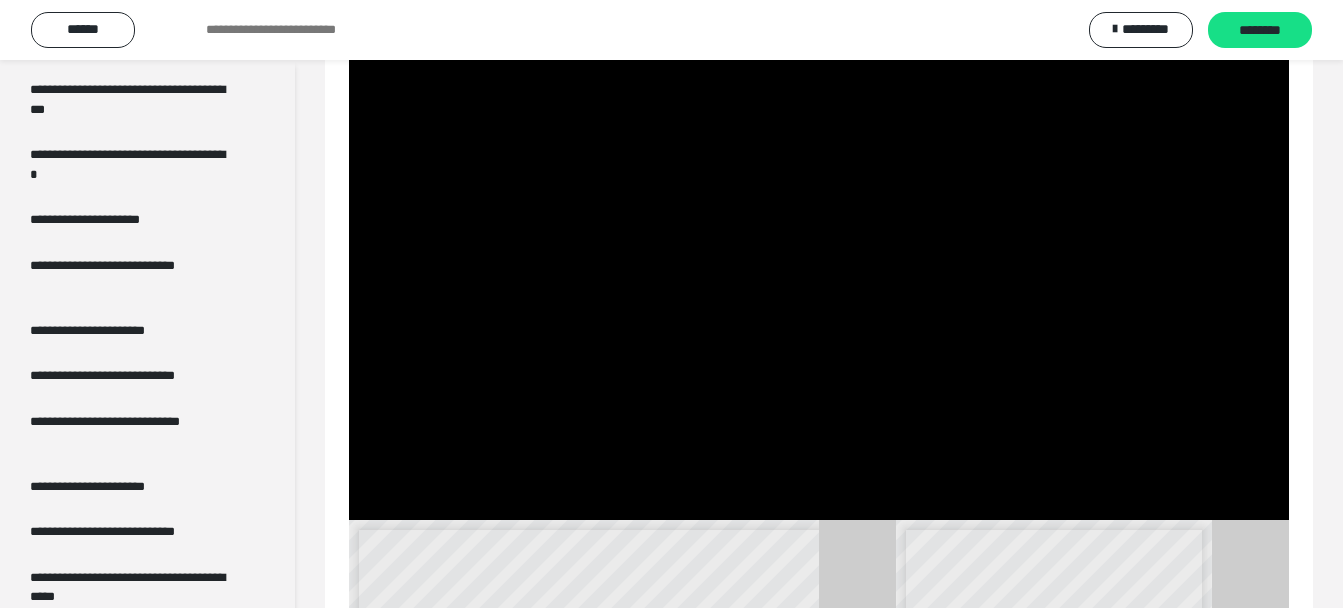 scroll, scrollTop: 3918, scrollLeft: 0, axis: vertical 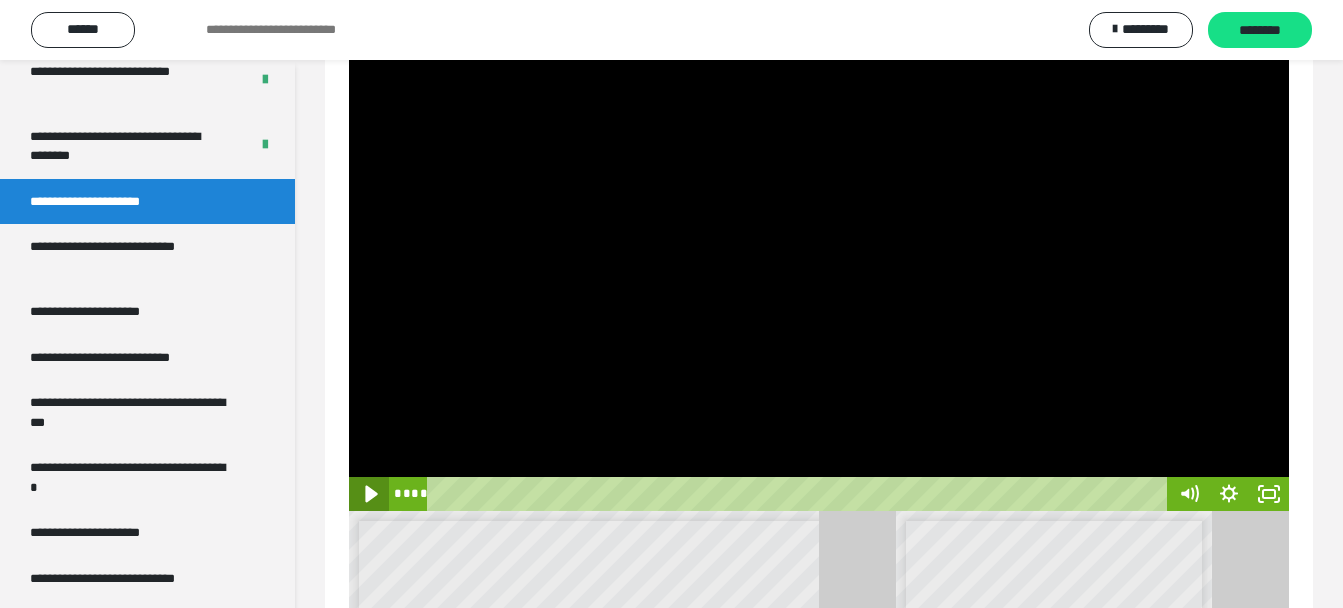 click 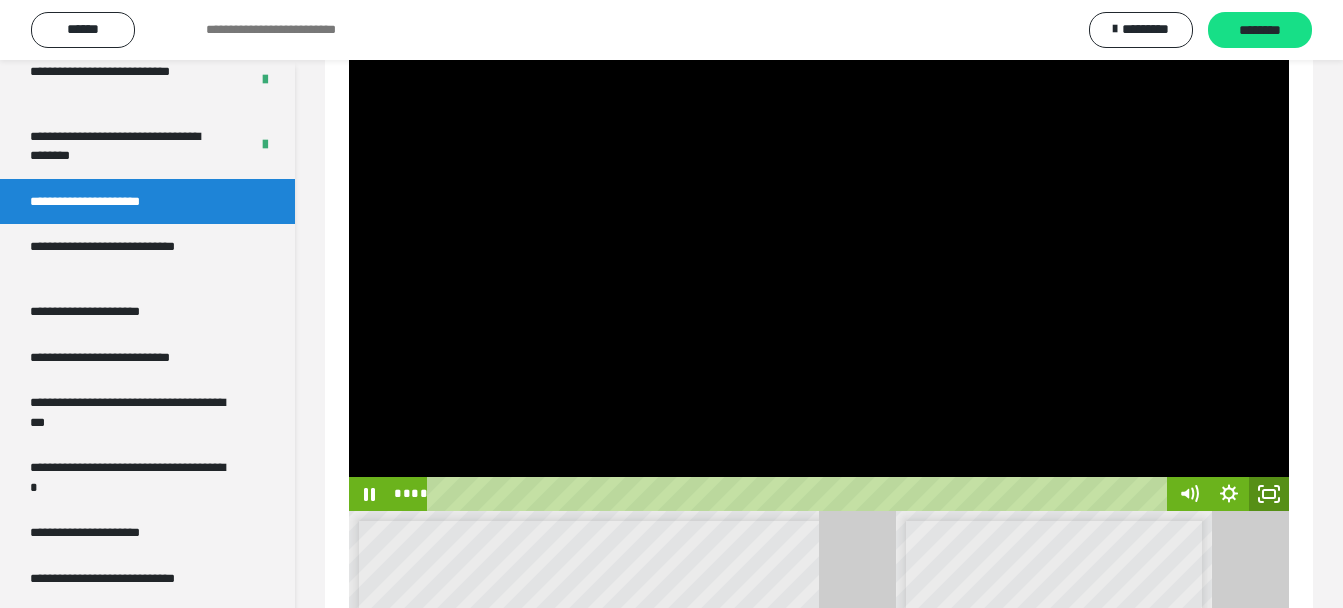 click 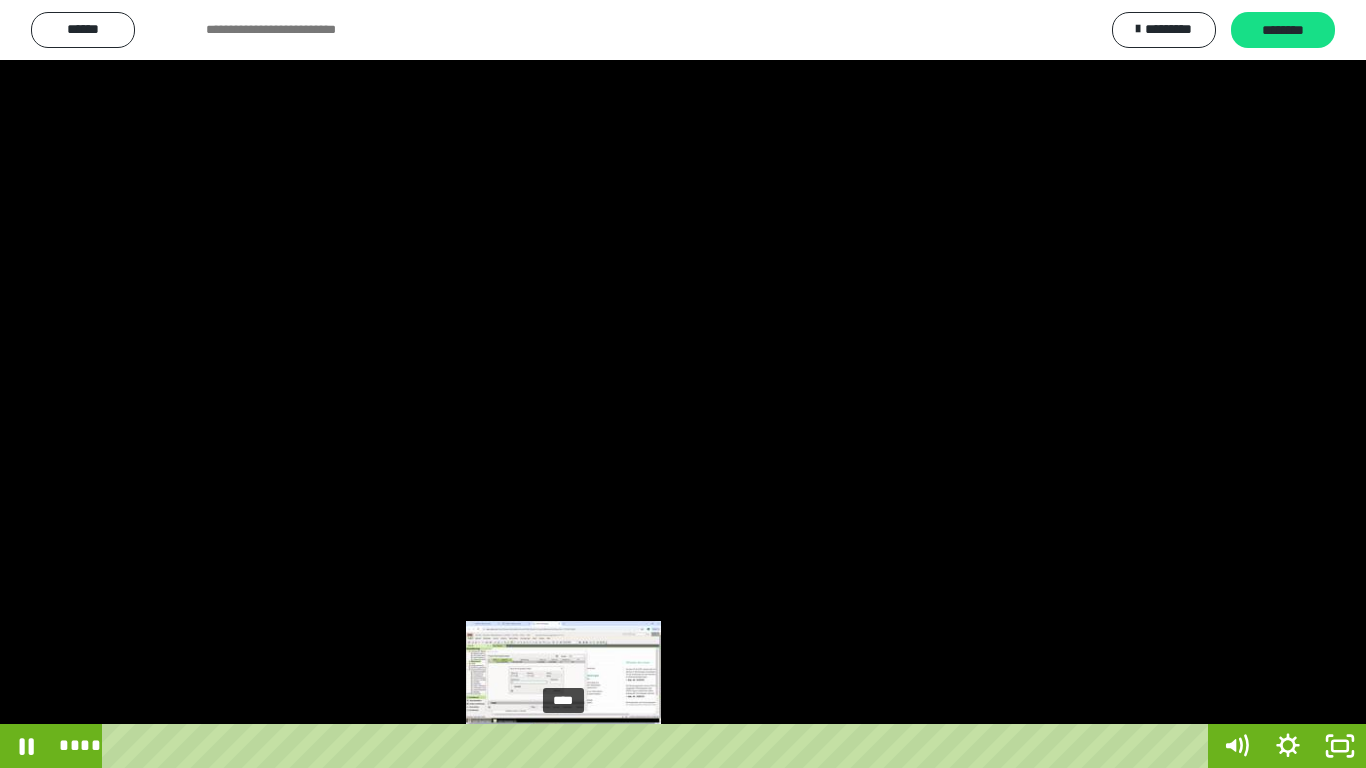 click on "****" at bounding box center [659, 746] 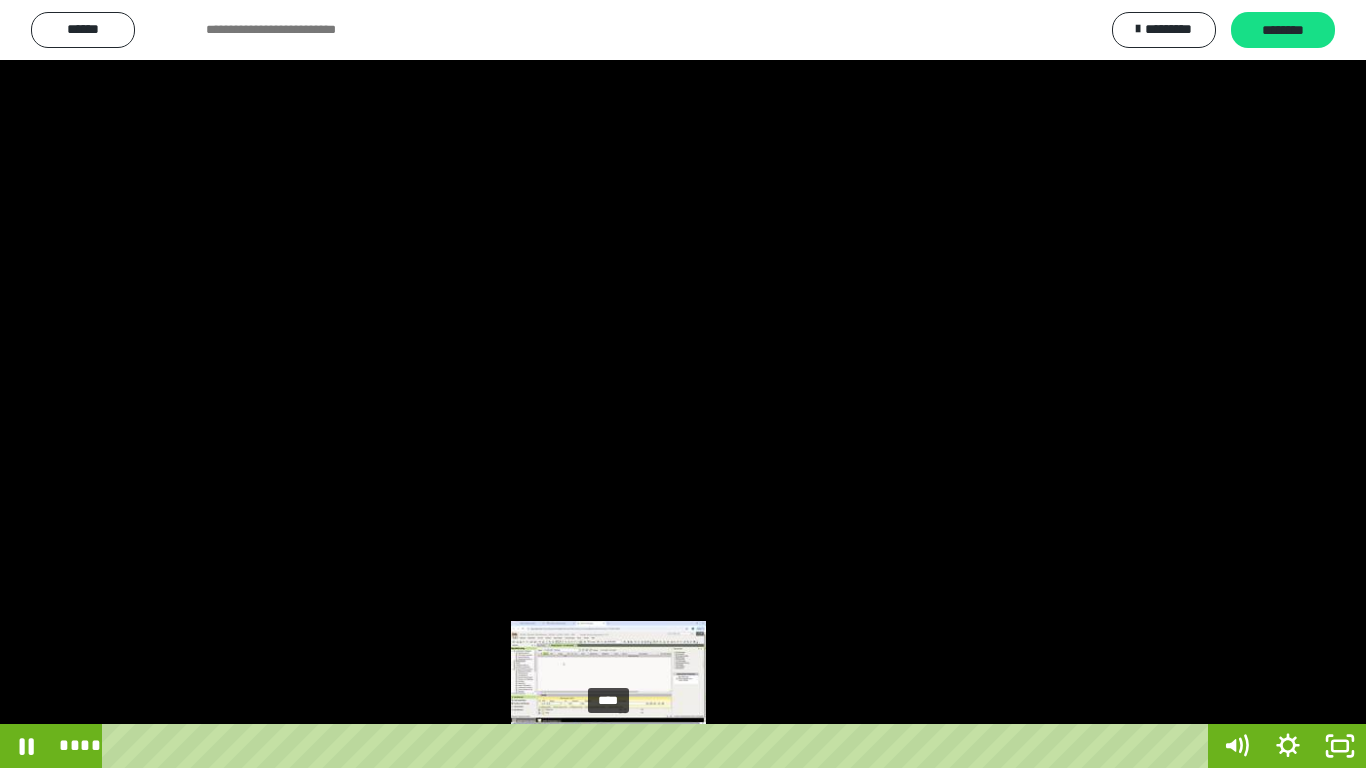 click on "****" at bounding box center (659, 746) 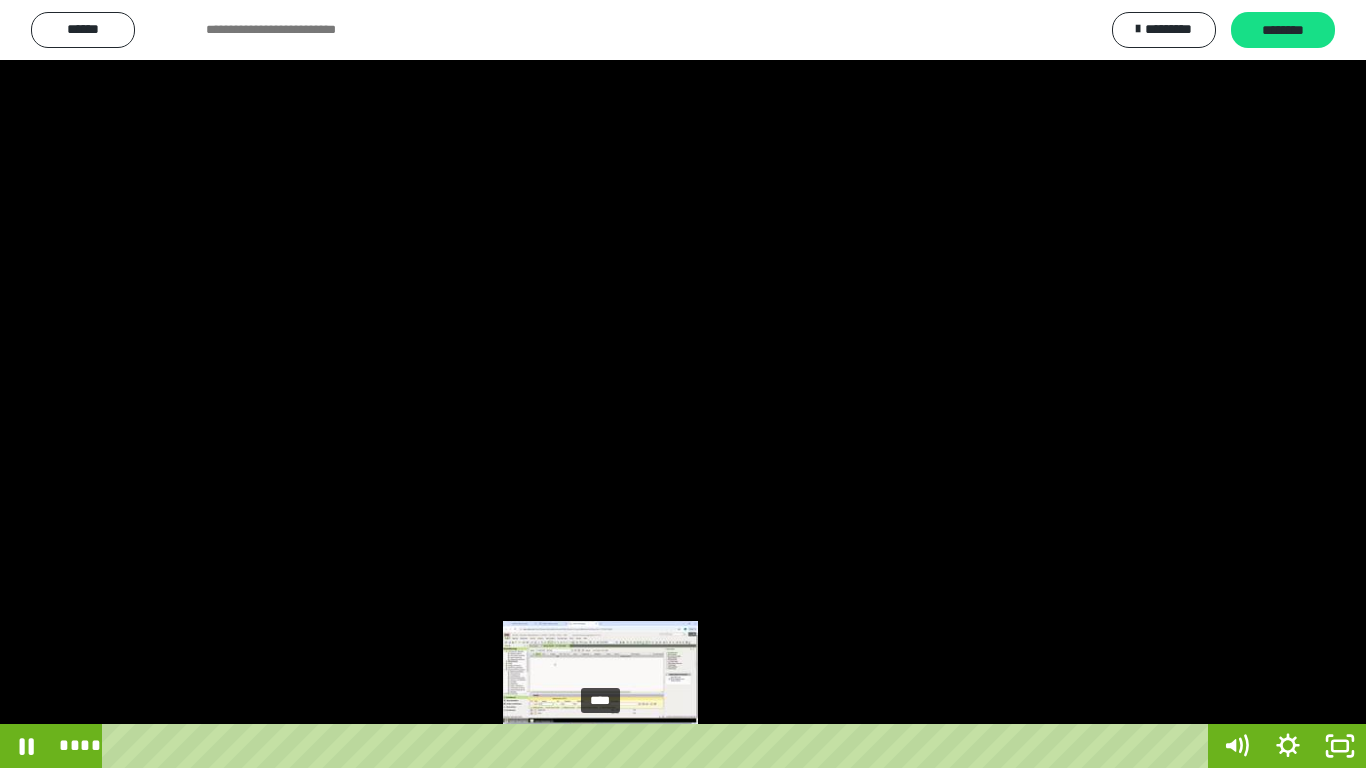 click on "****" at bounding box center (659, 746) 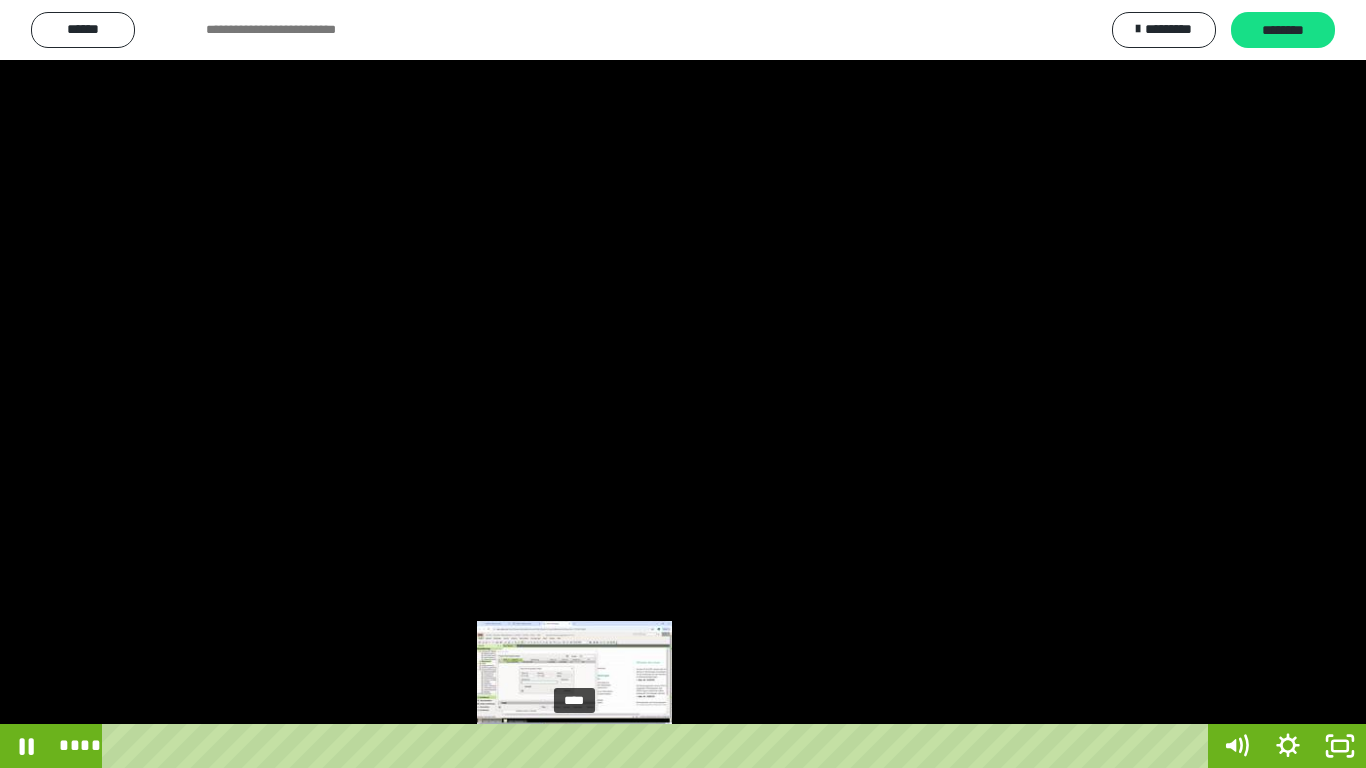 click on "****" at bounding box center [659, 746] 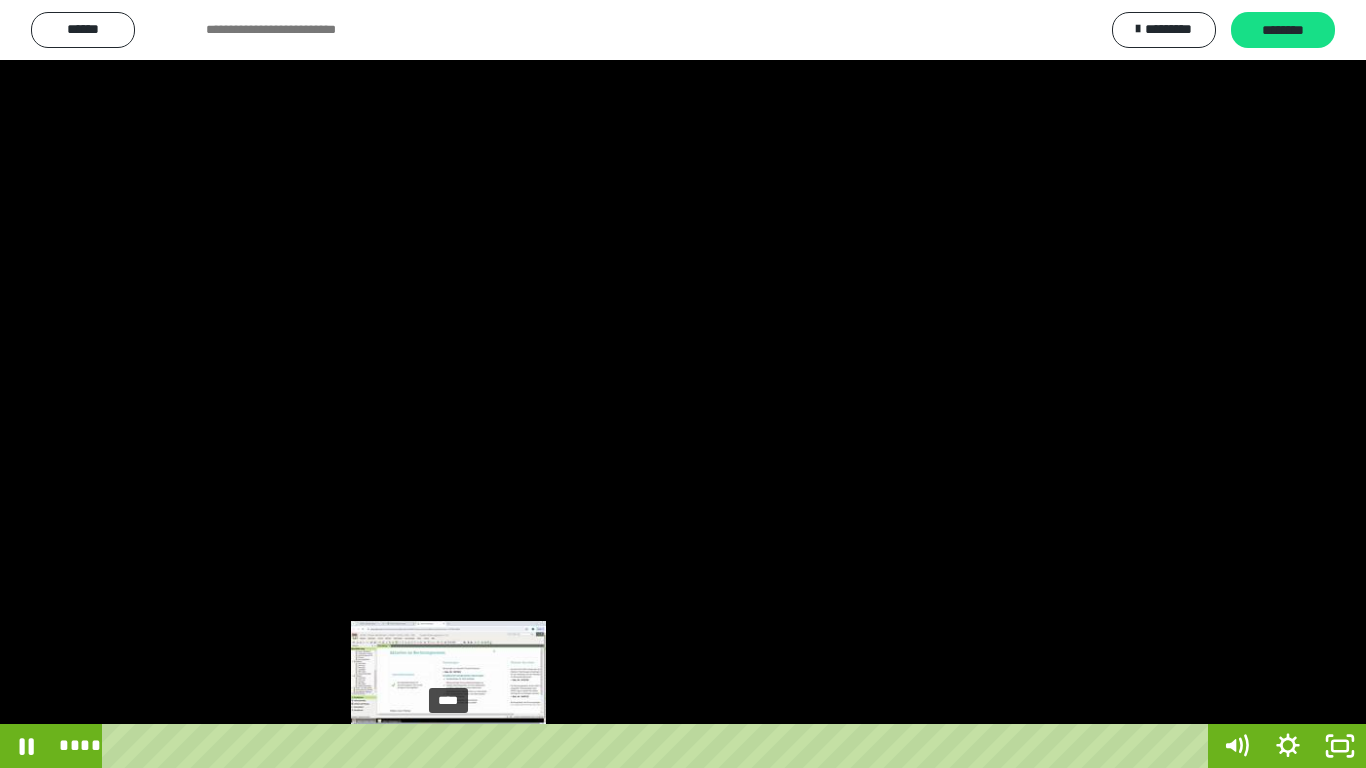 click on "****" at bounding box center (659, 746) 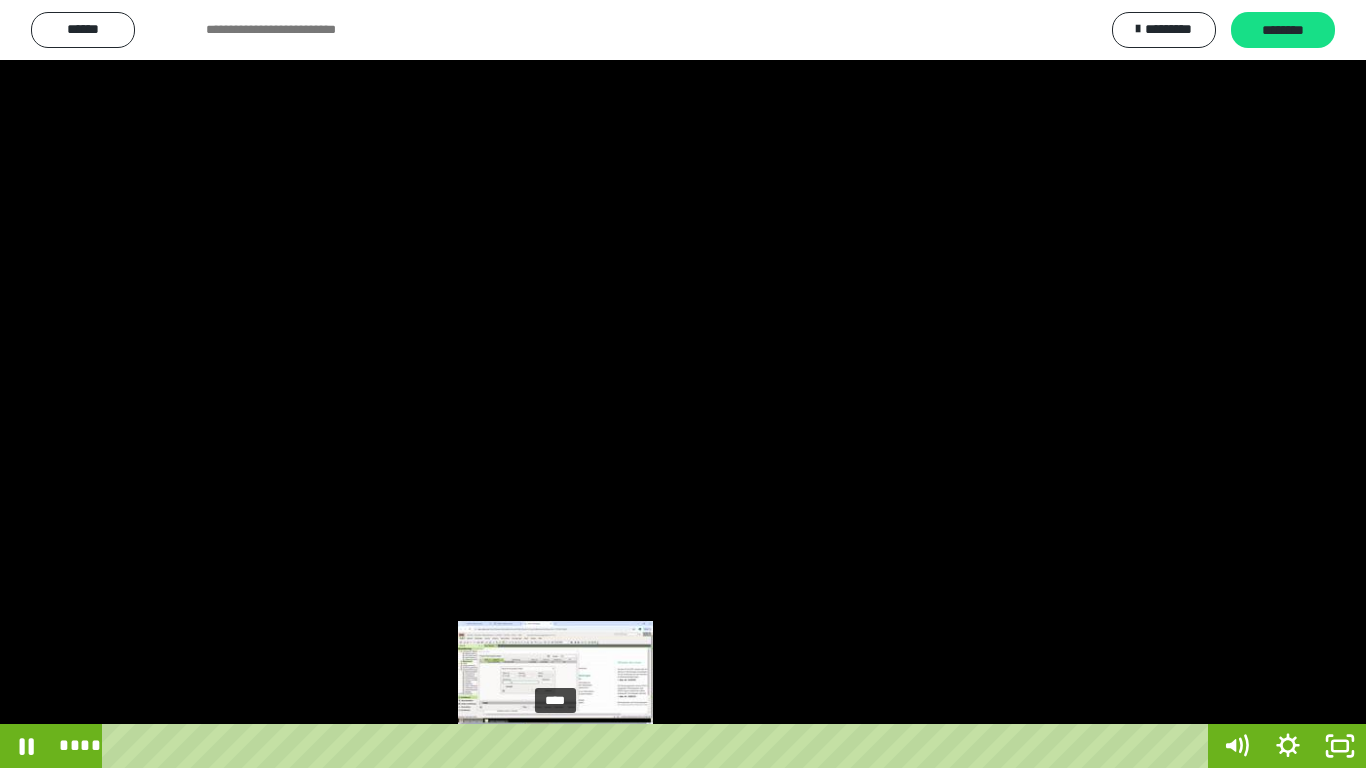 click on "****" at bounding box center [659, 746] 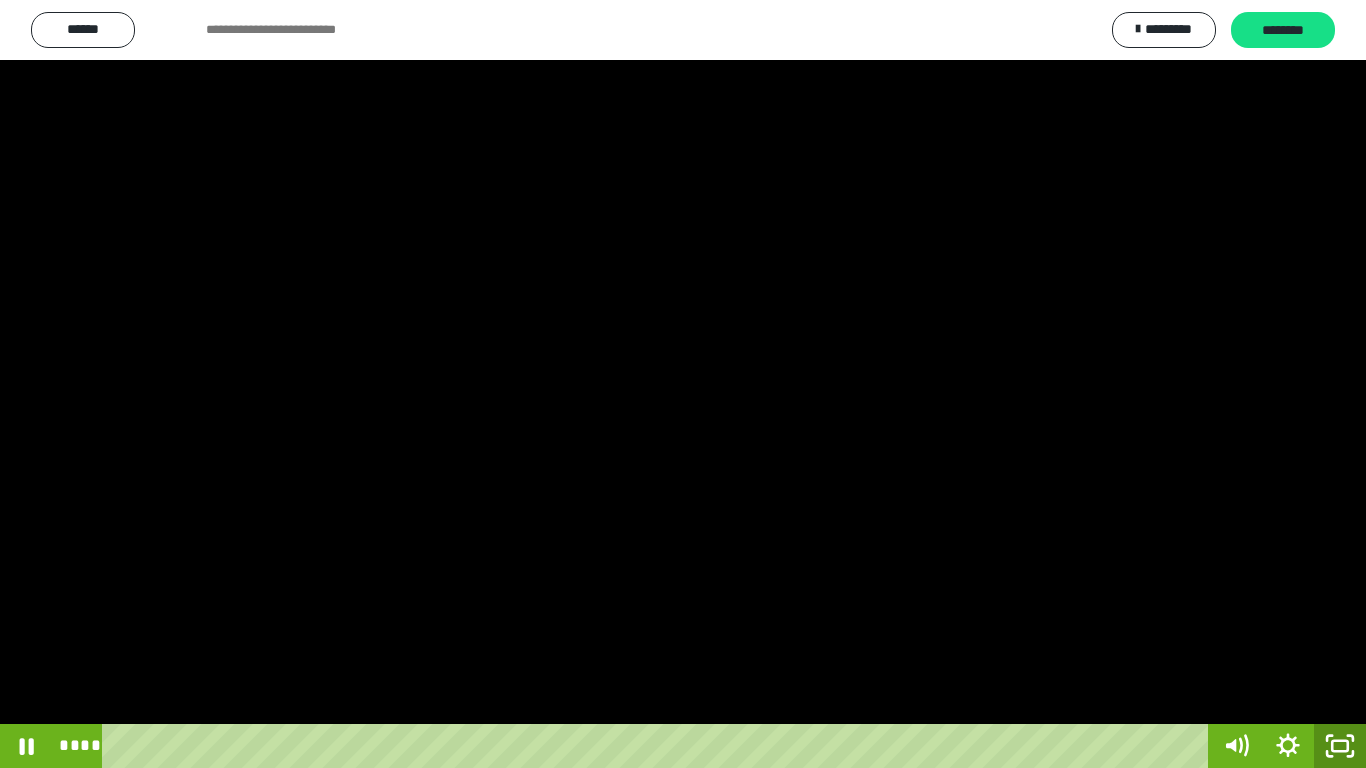 click 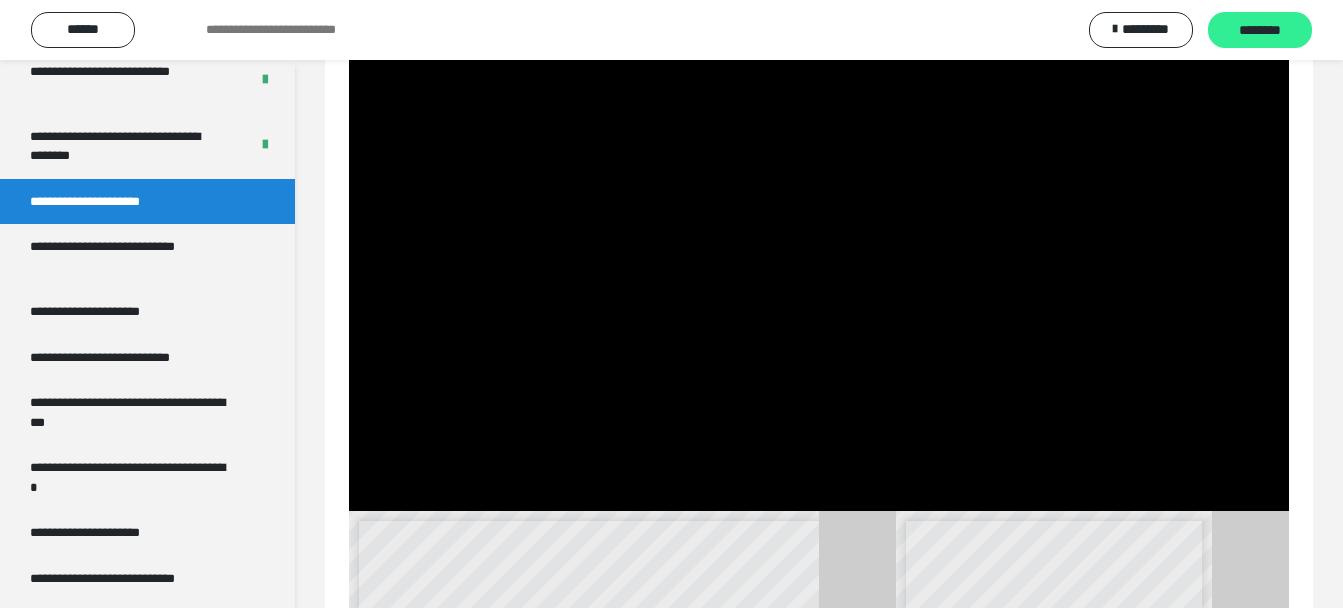 click on "********" at bounding box center [1260, 31] 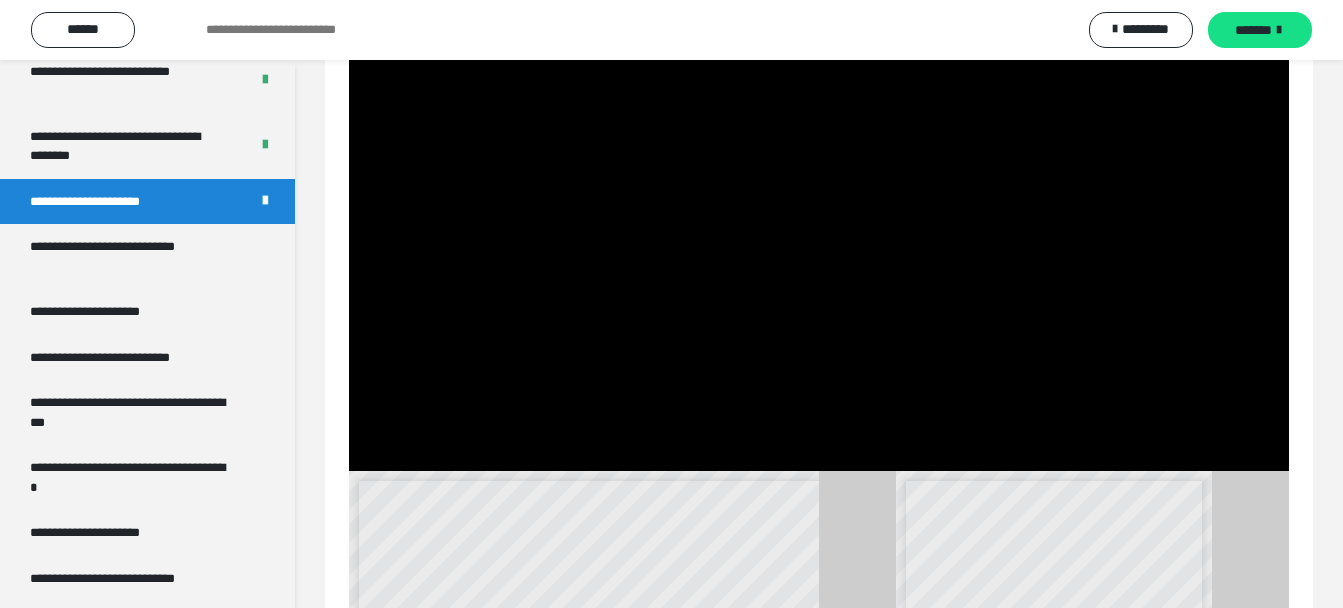 scroll, scrollTop: 209, scrollLeft: 0, axis: vertical 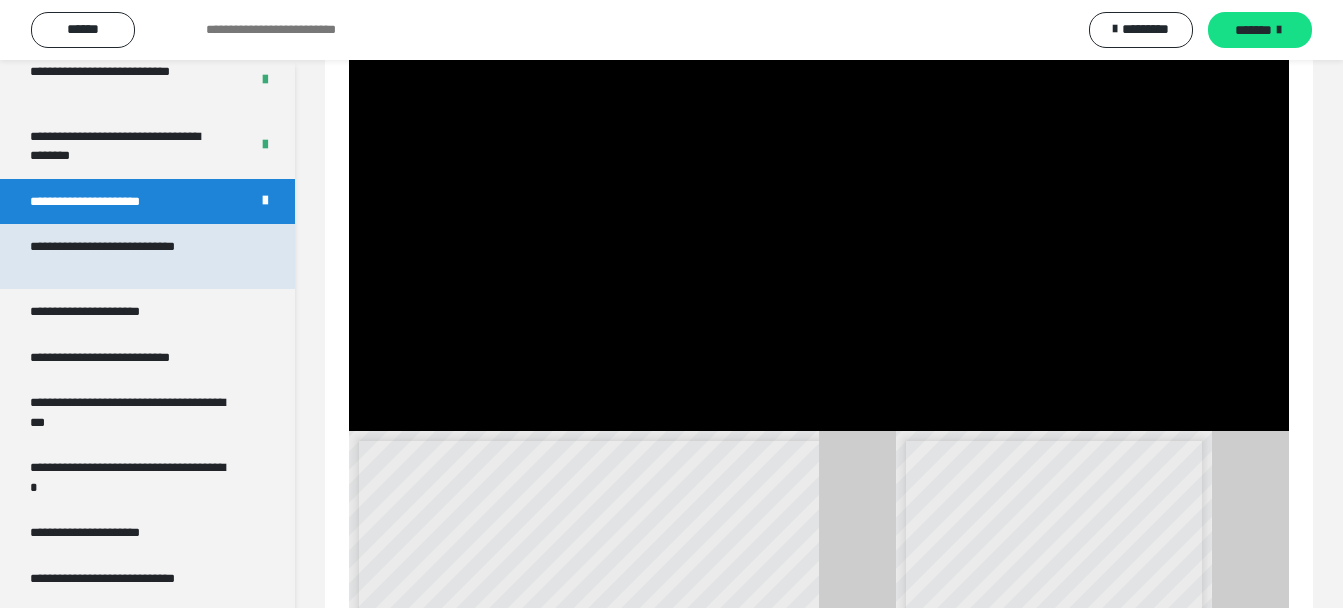 click on "**********" at bounding box center (132, 256) 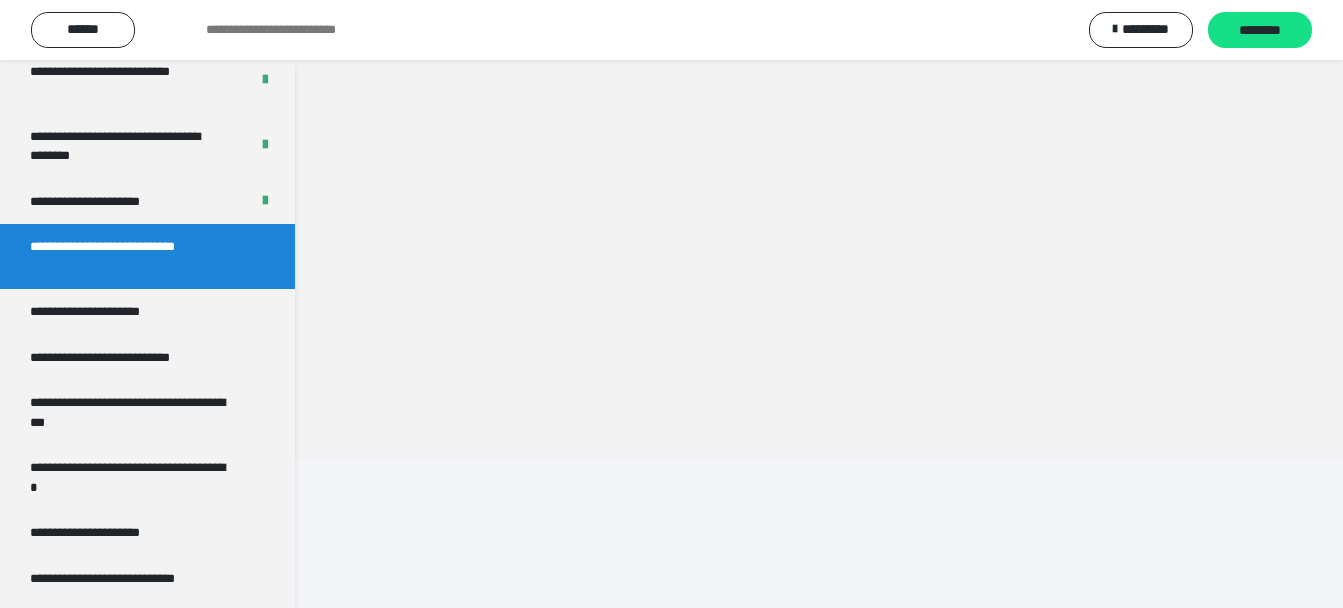 scroll, scrollTop: 60, scrollLeft: 0, axis: vertical 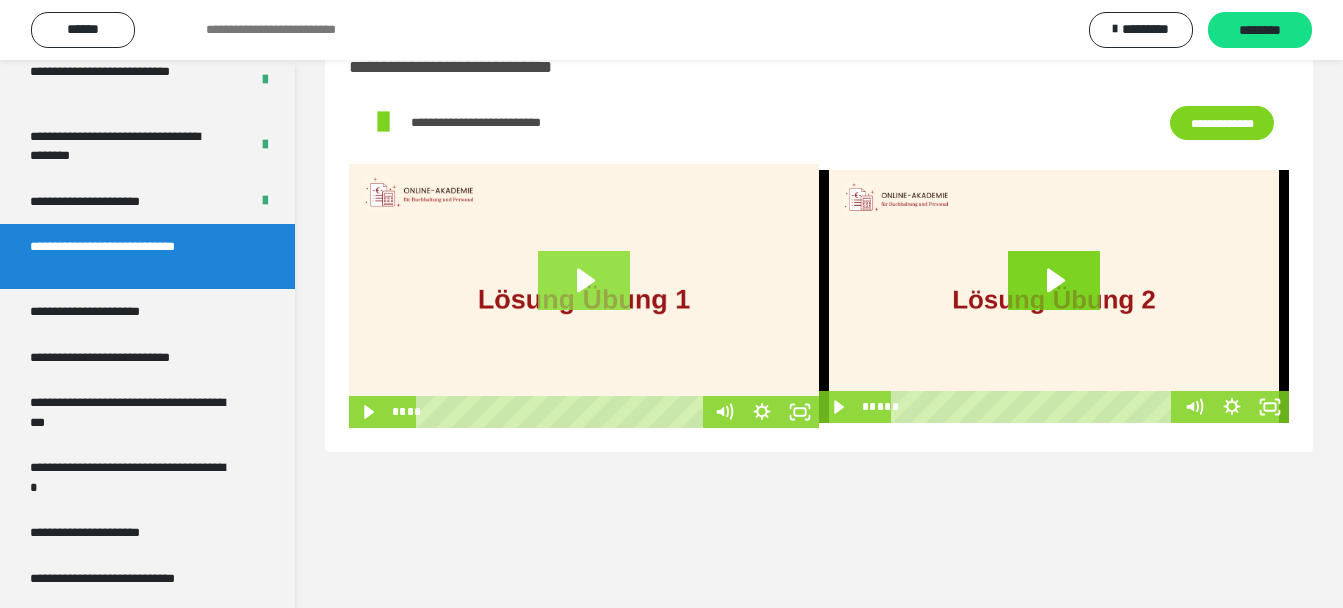click 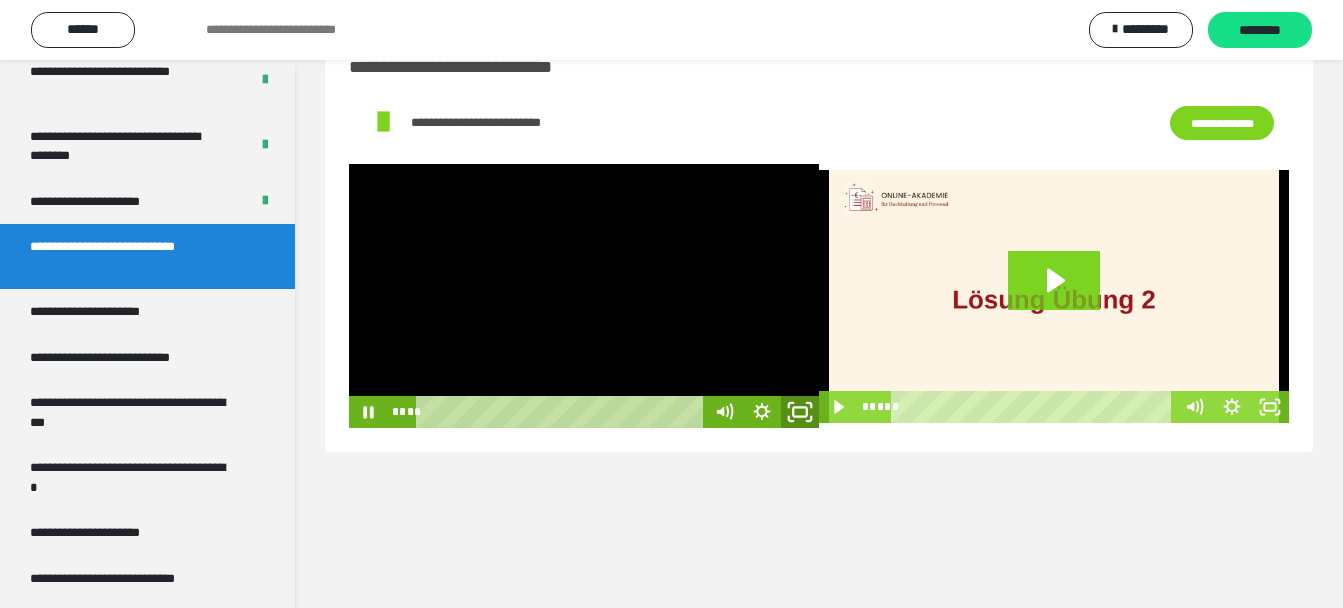 click 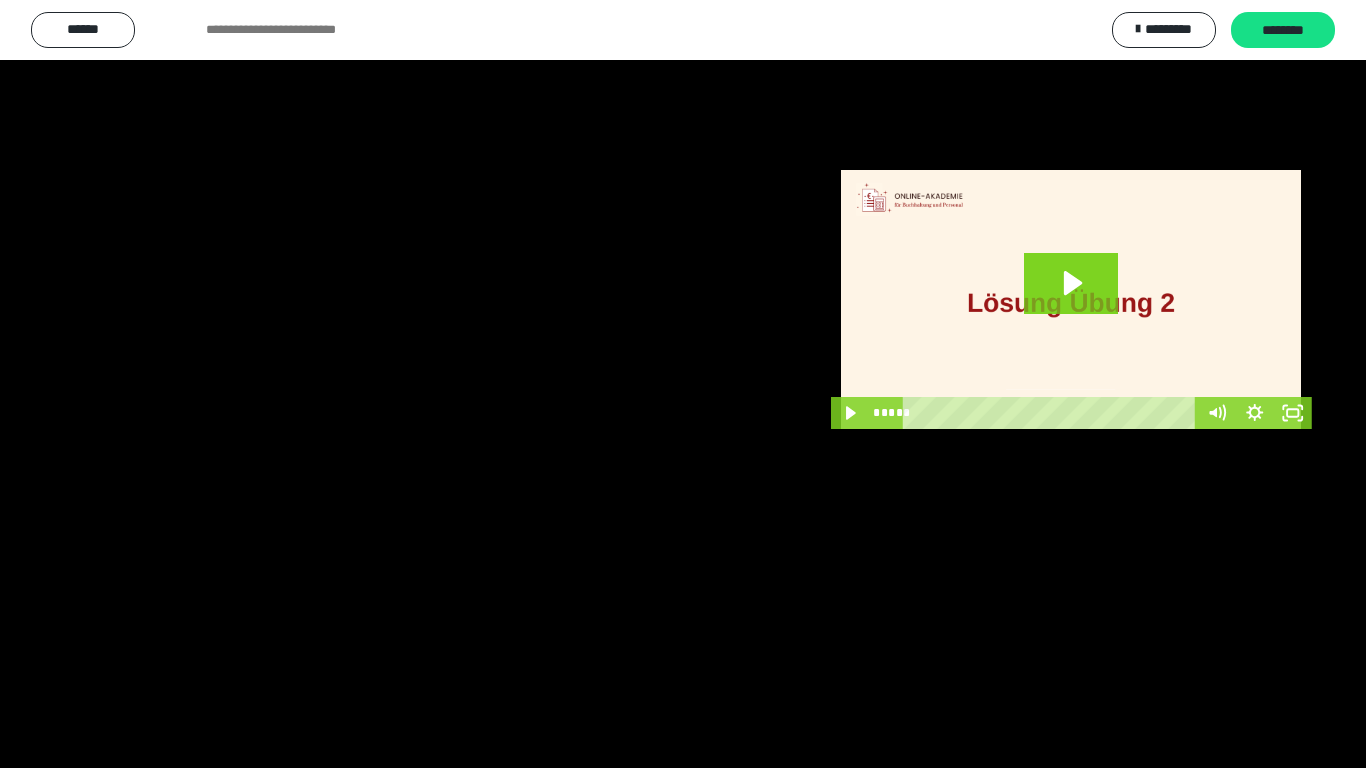 click at bounding box center (683, 384) 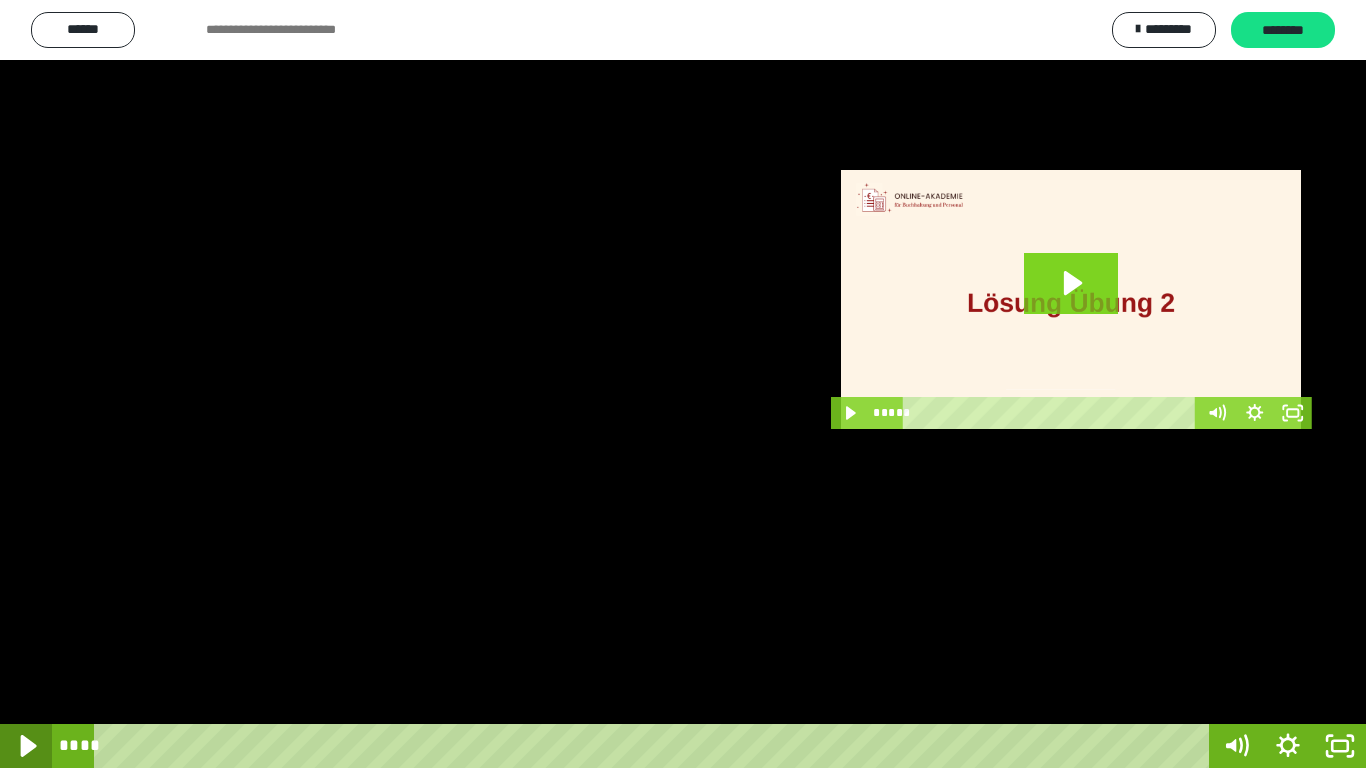 click 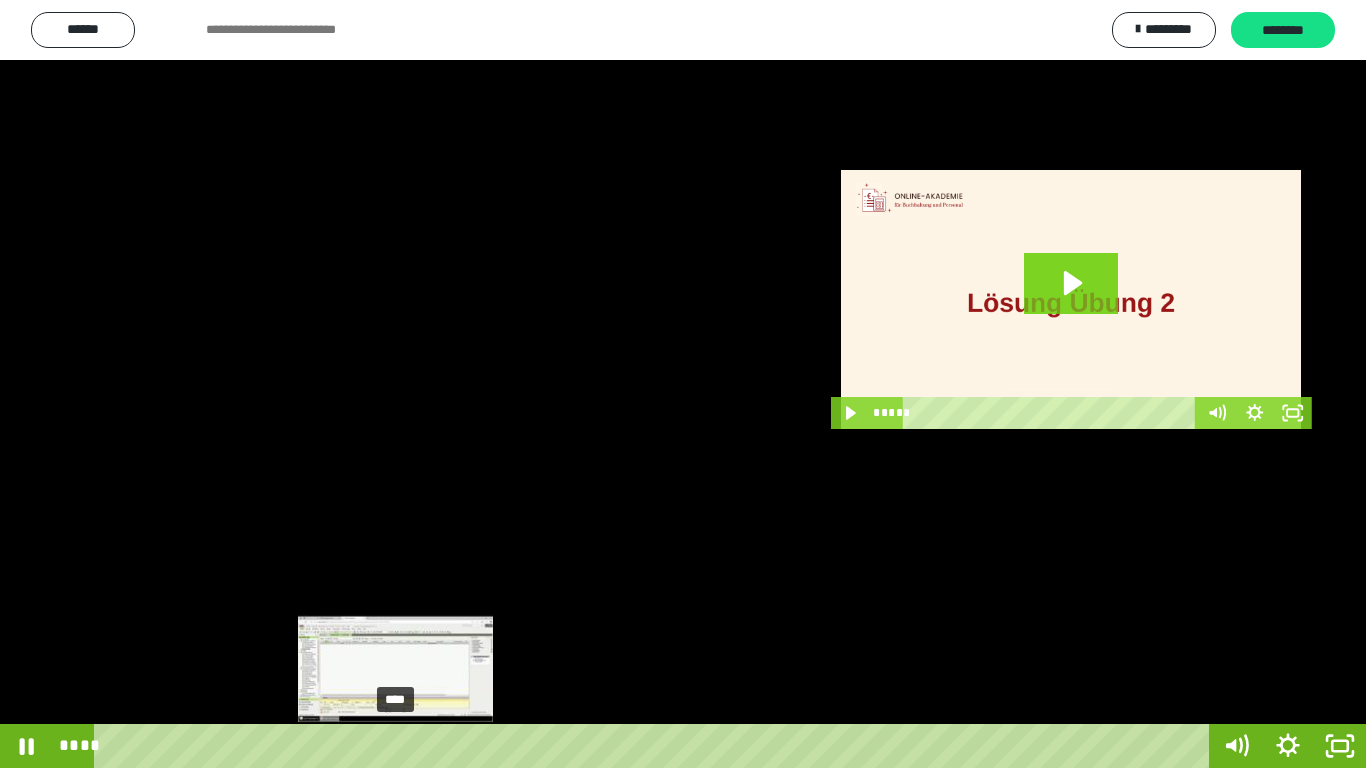click on "****" at bounding box center [655, 746] 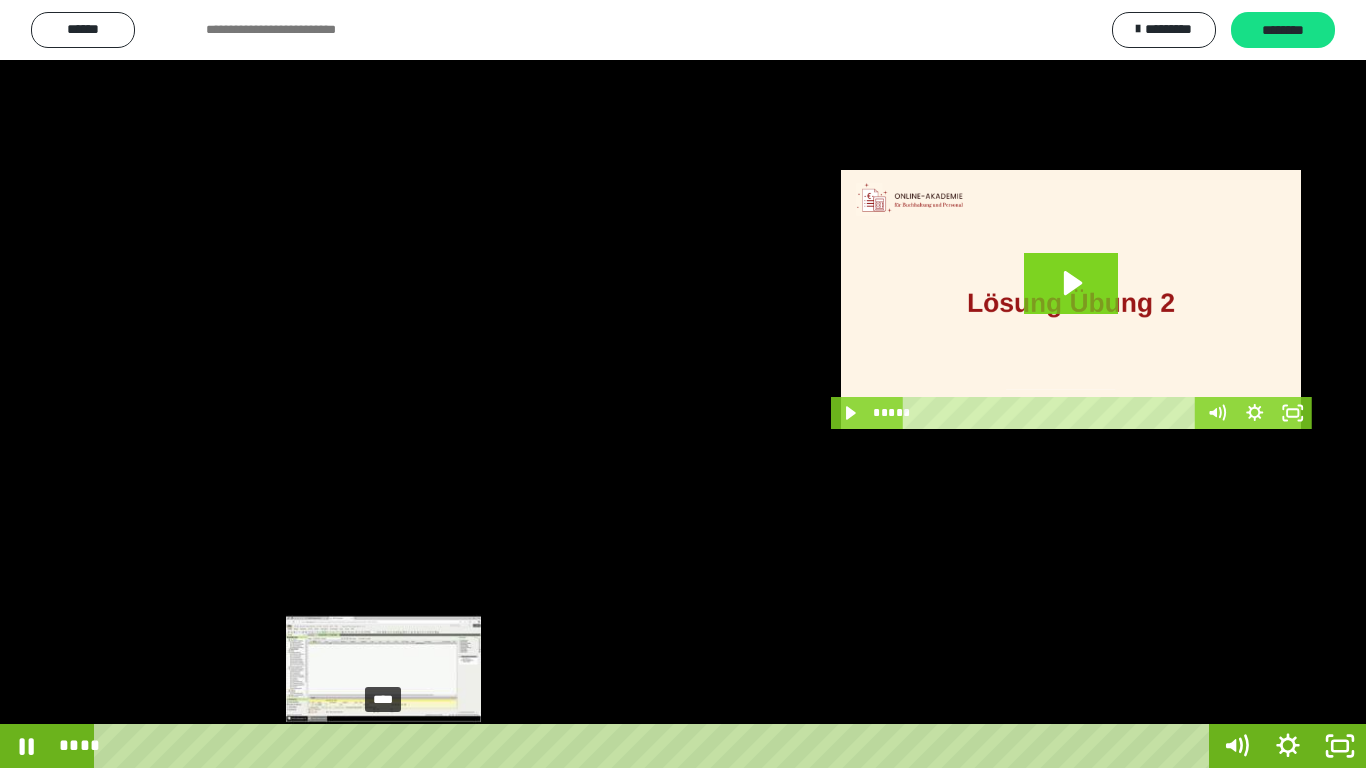 click on "****" at bounding box center [655, 746] 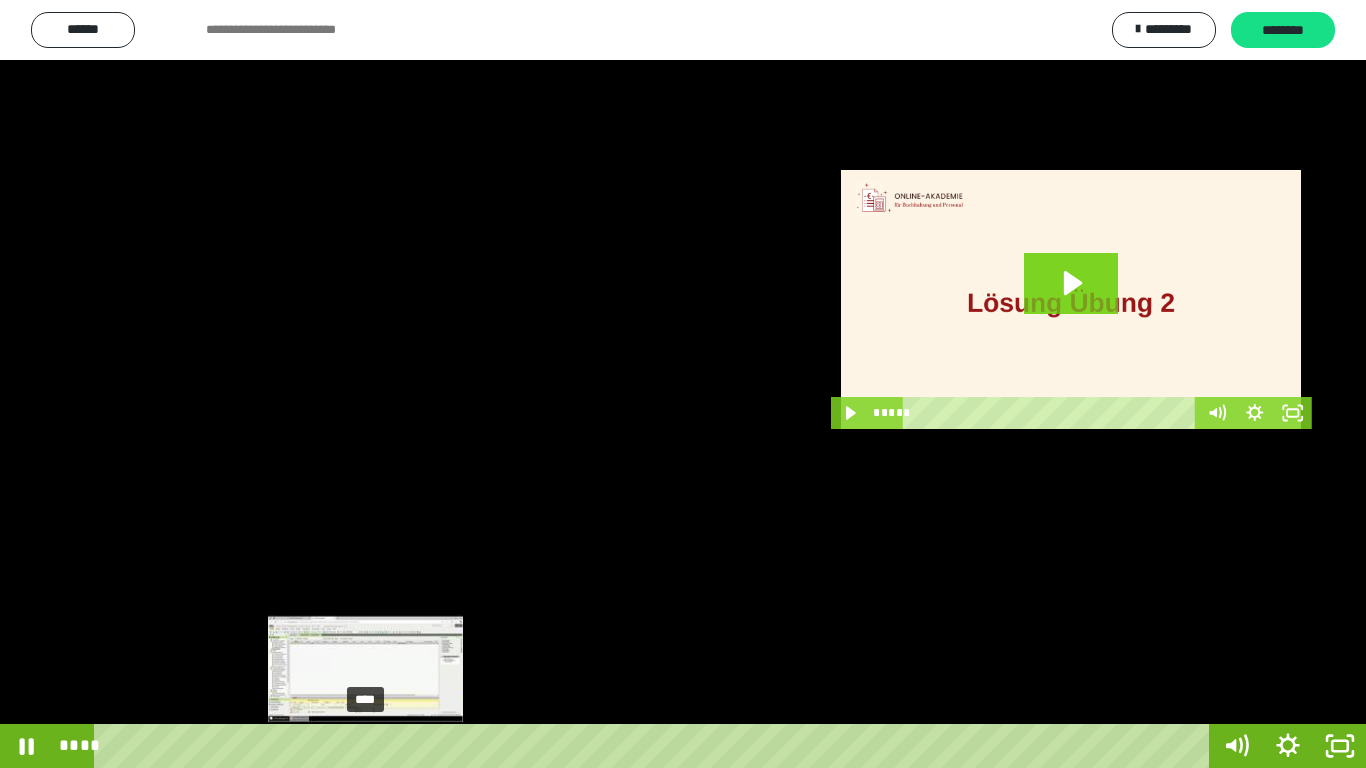 click on "****" at bounding box center [655, 746] 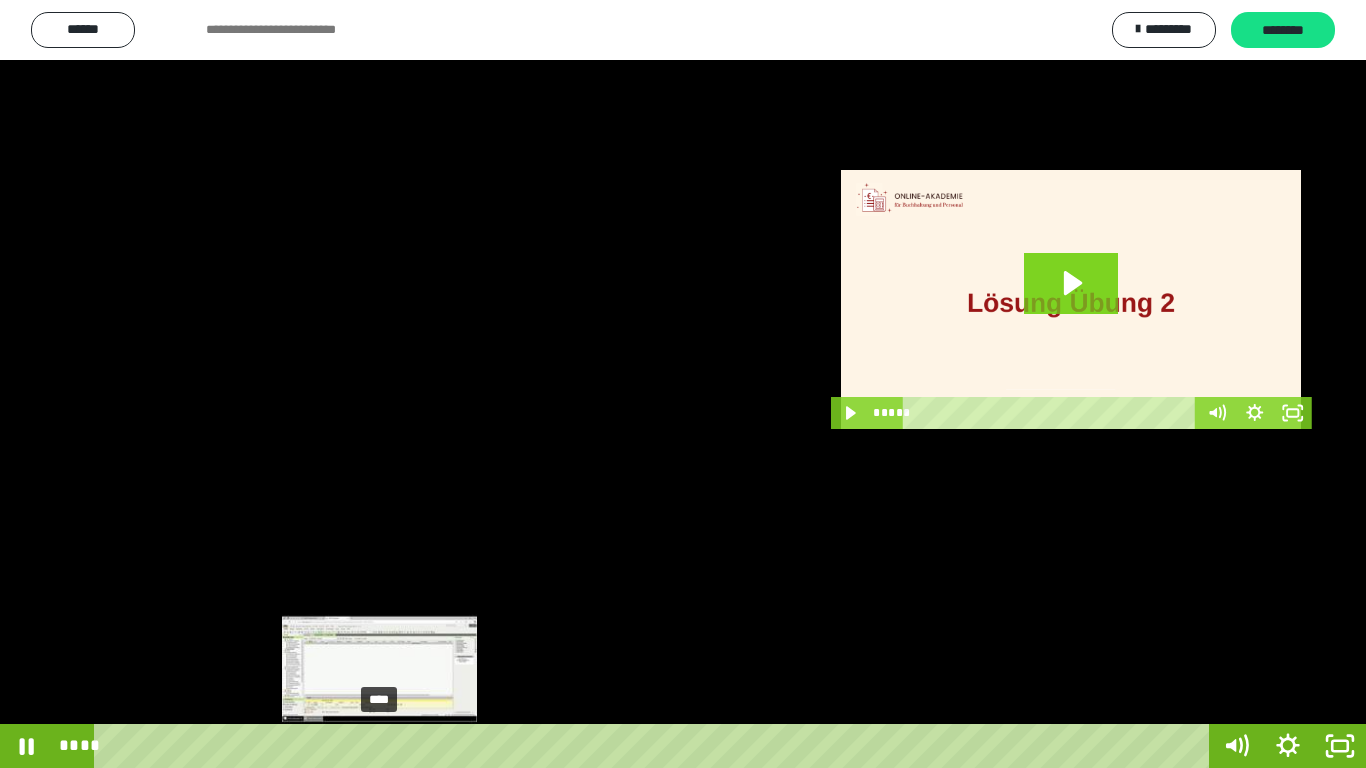 click on "****" at bounding box center (655, 746) 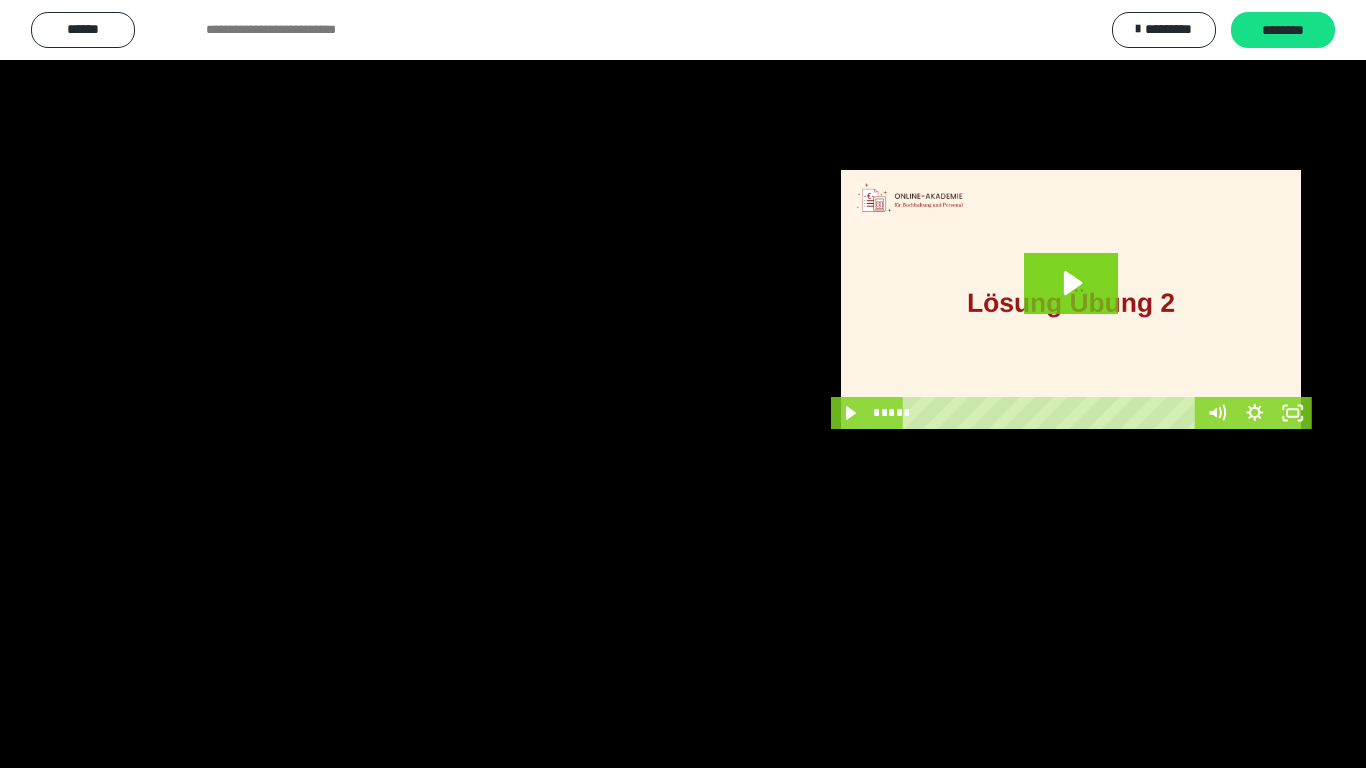 click at bounding box center (683, 384) 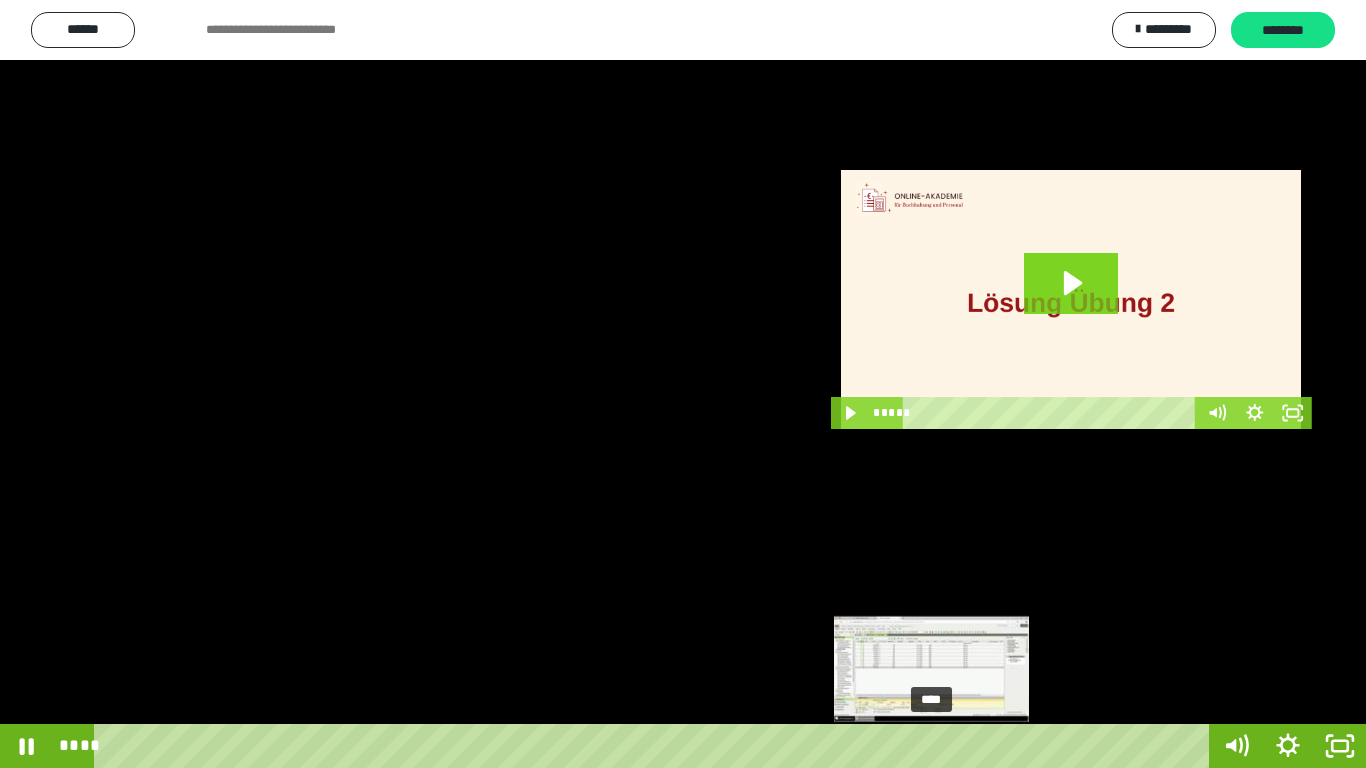 click on "****" at bounding box center (655, 746) 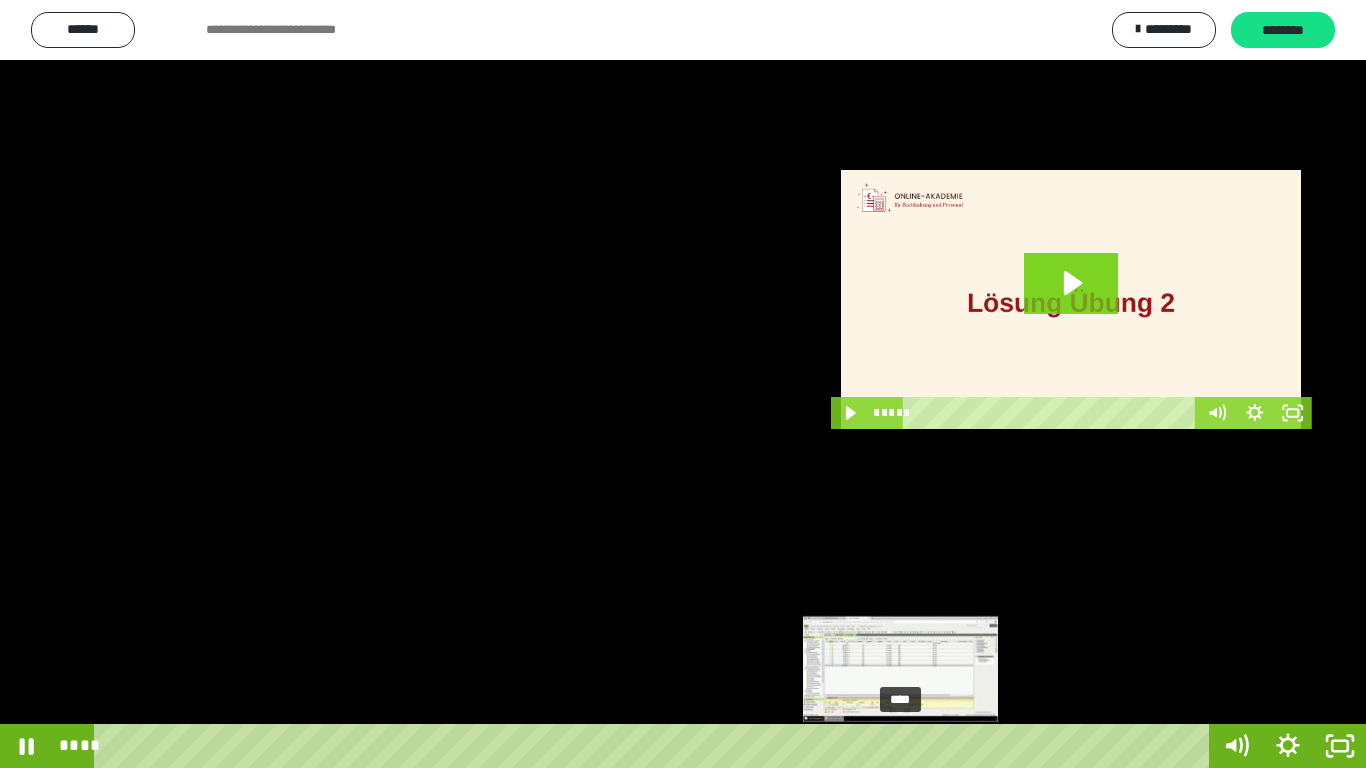 click on "****" at bounding box center [655, 746] 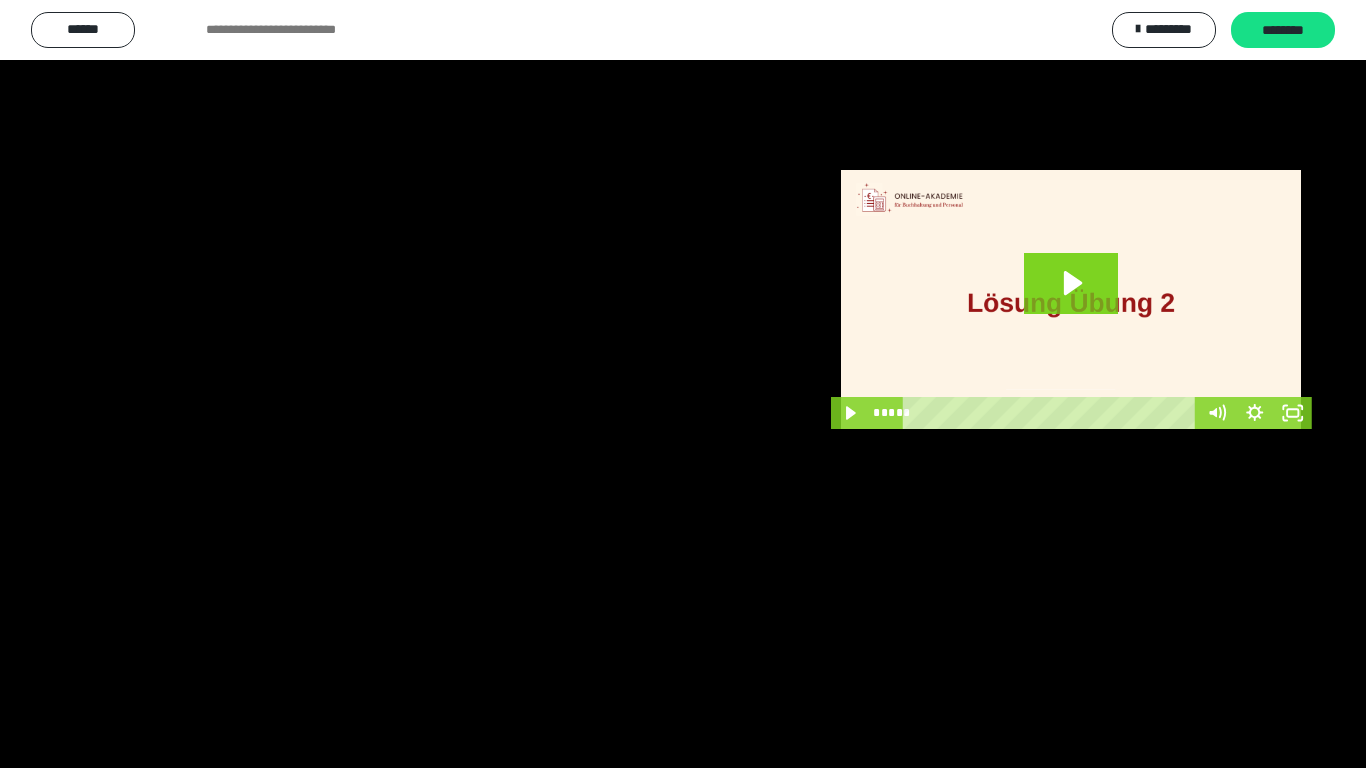 click at bounding box center (683, 384) 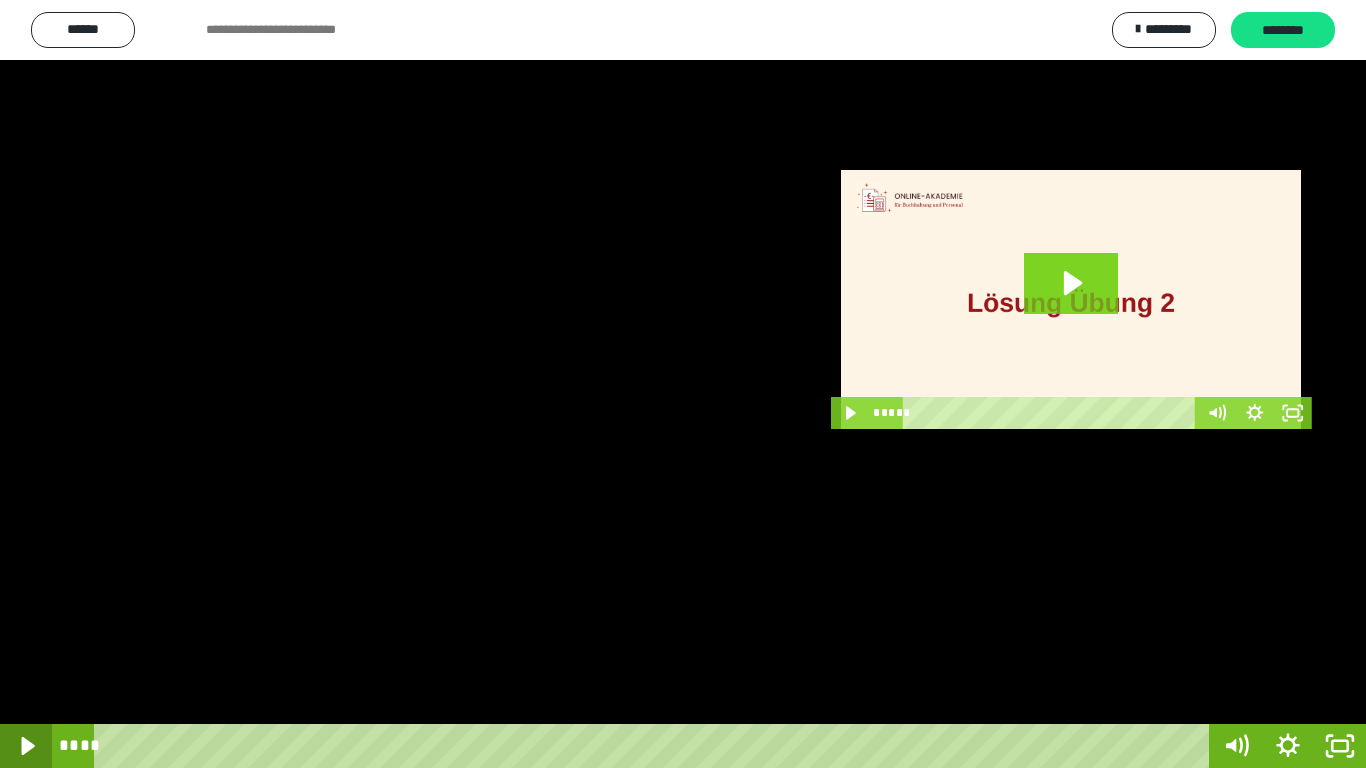 click 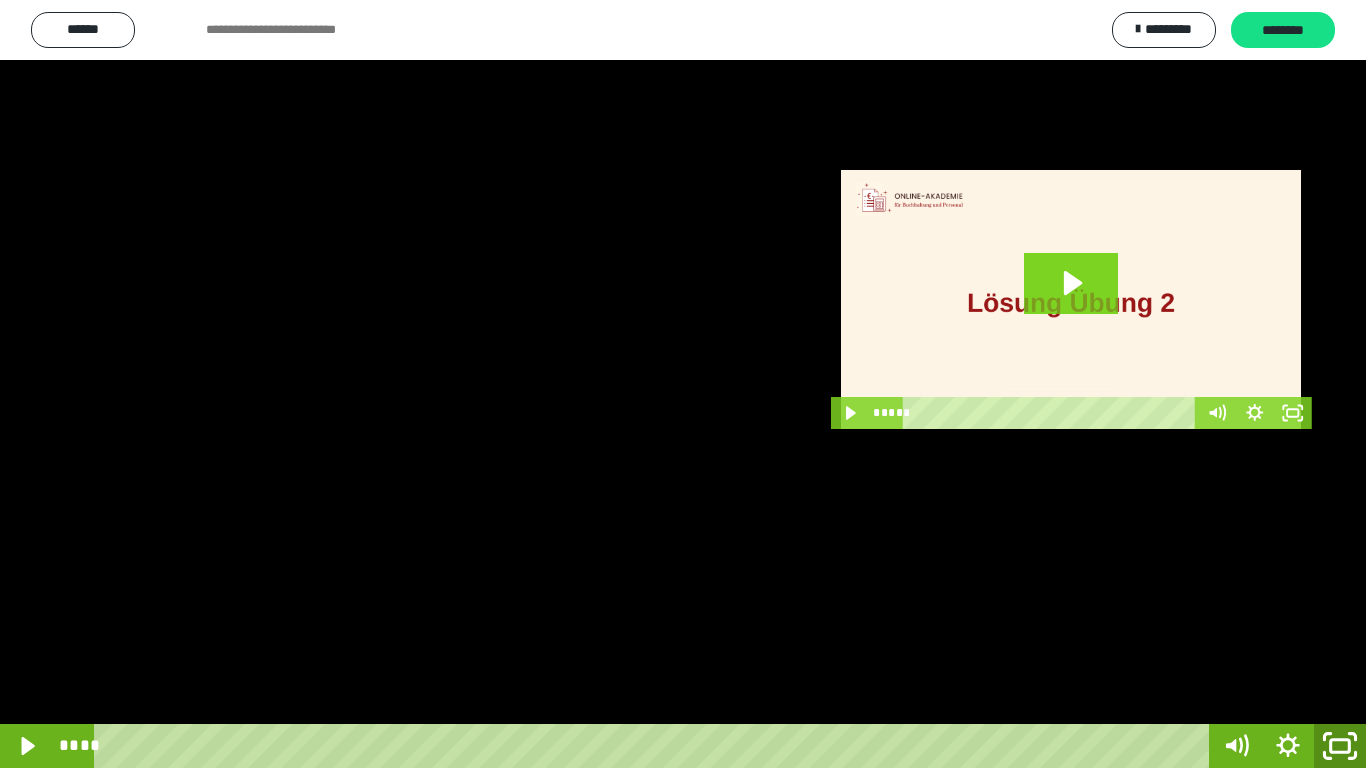 click 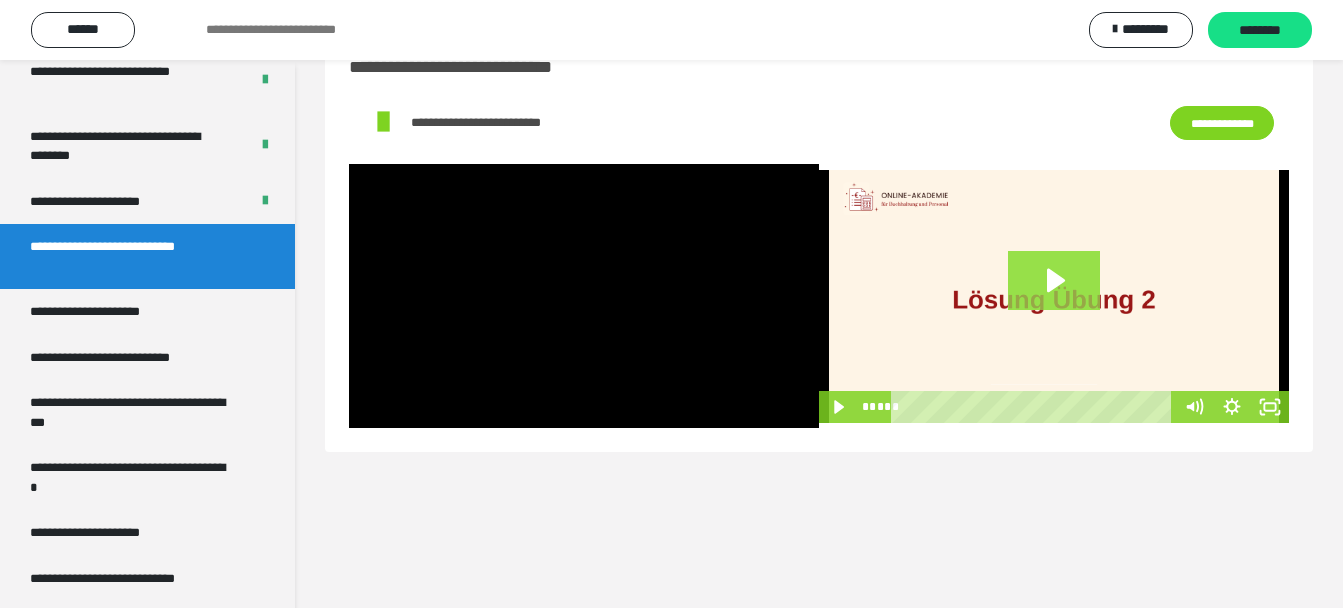 click 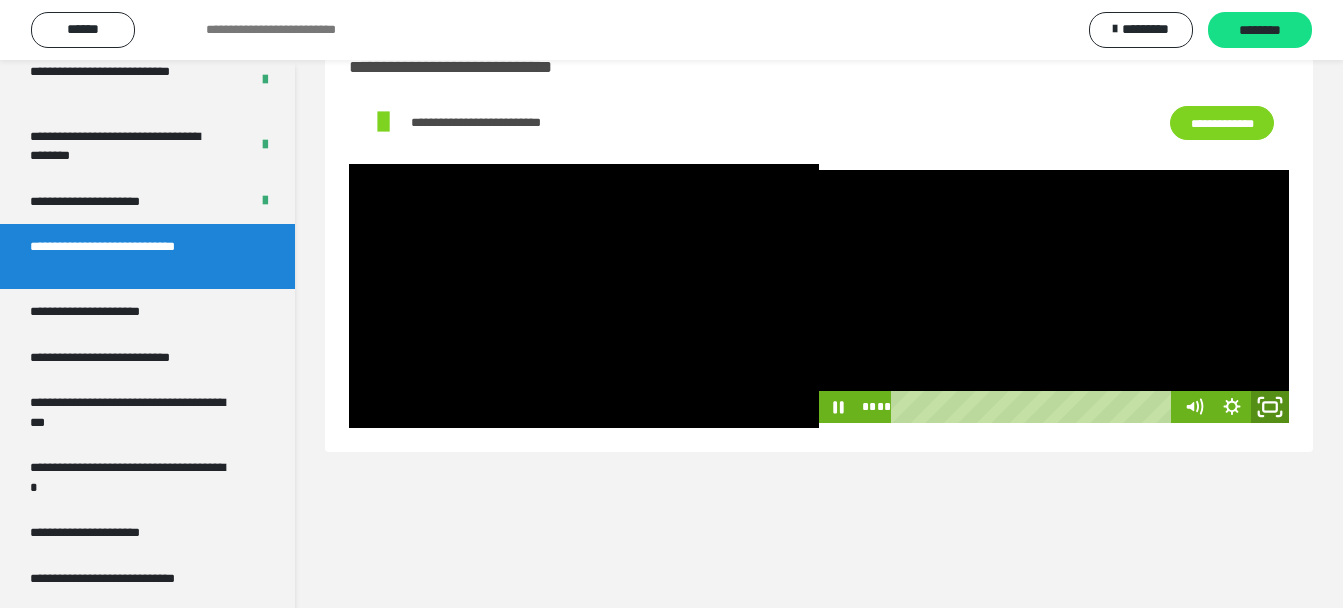 click 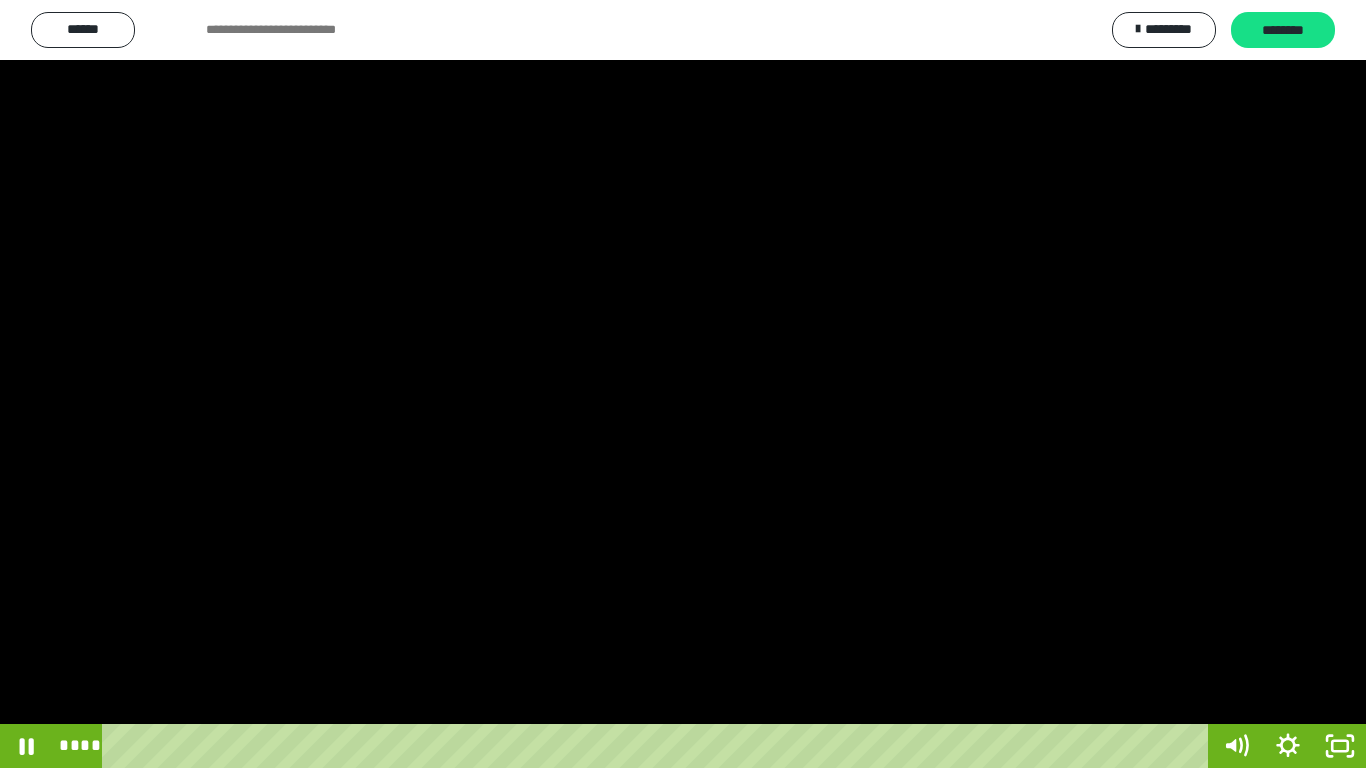 click at bounding box center [683, 384] 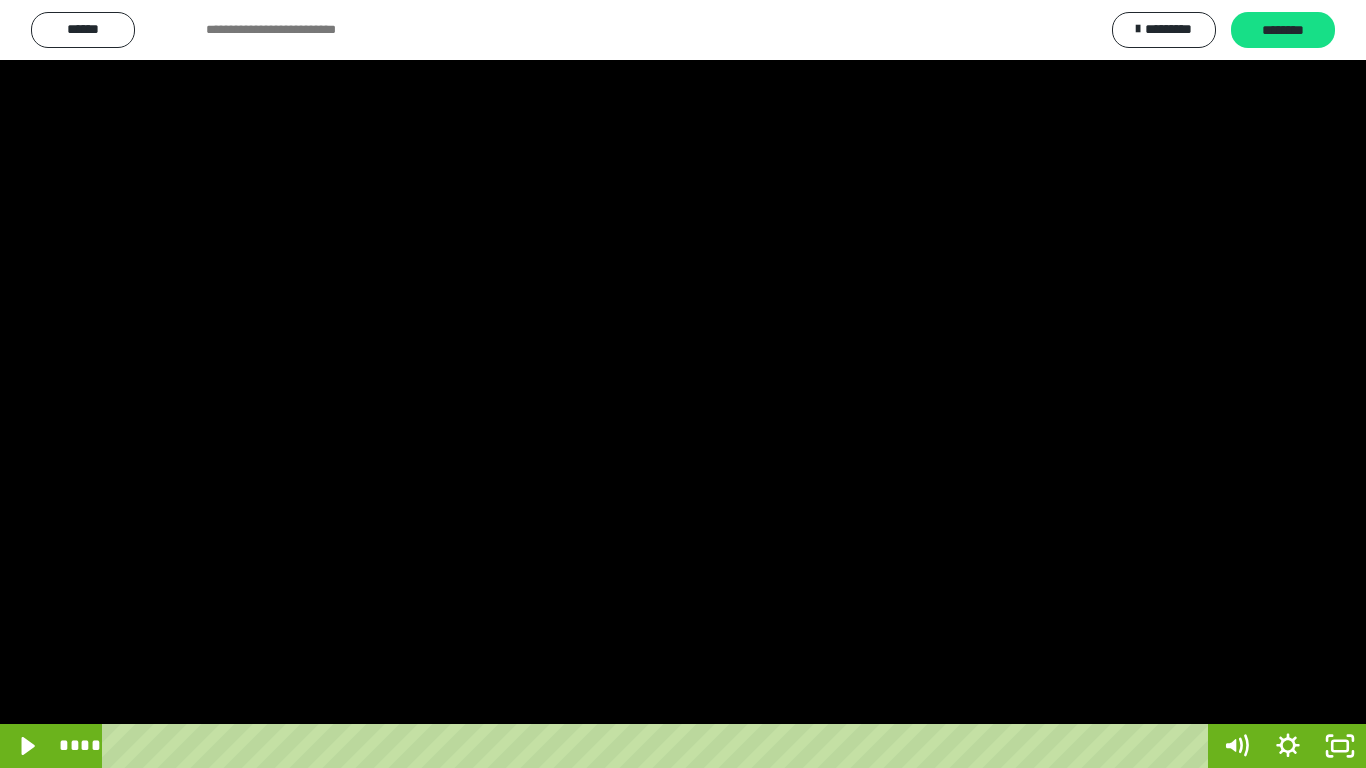 click at bounding box center (683, 384) 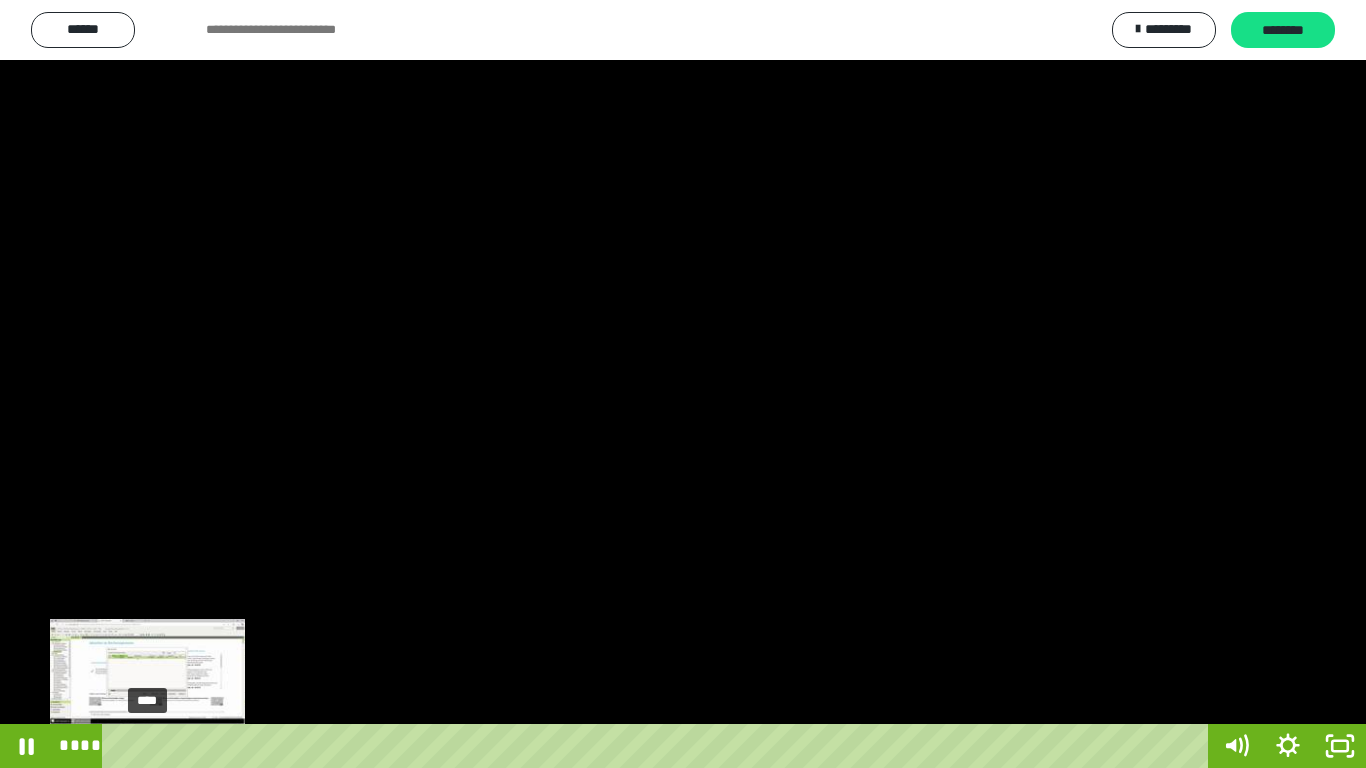 click on "****" at bounding box center (659, 746) 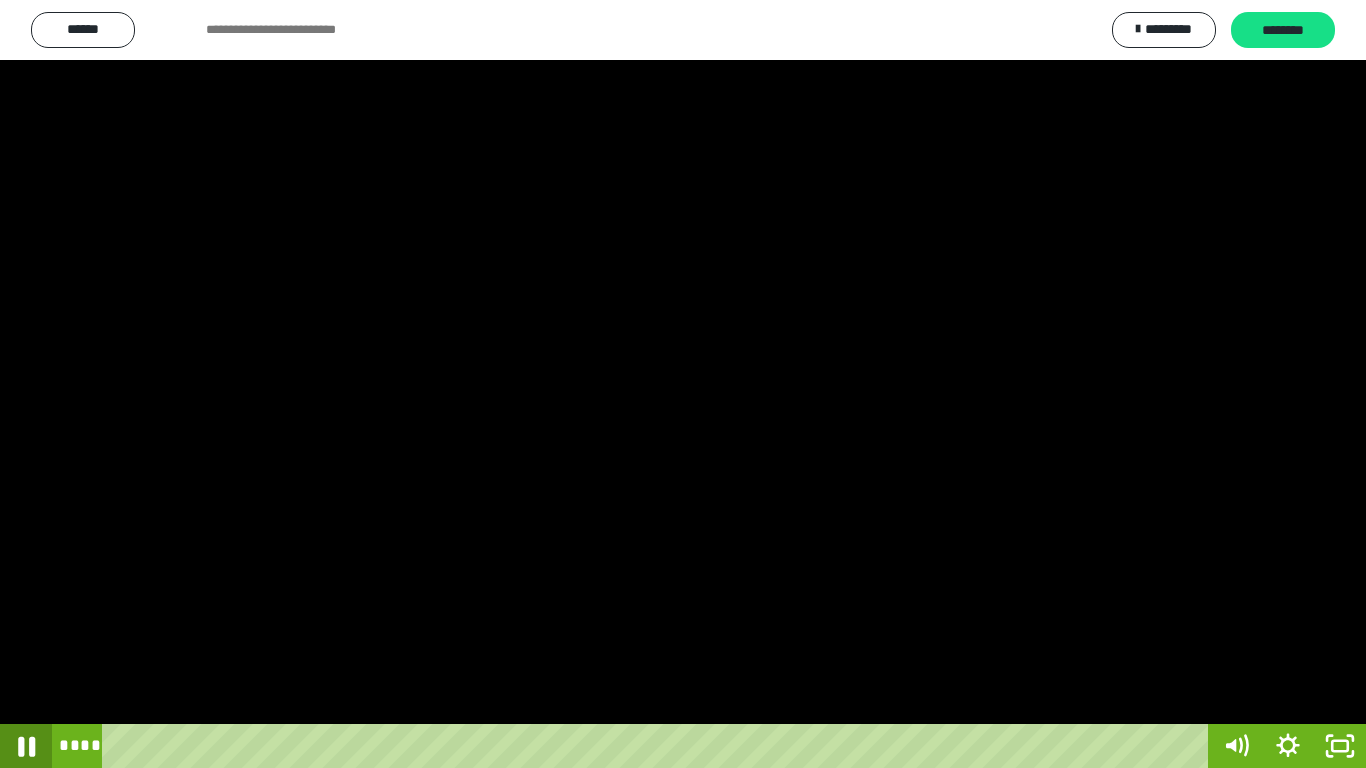 click 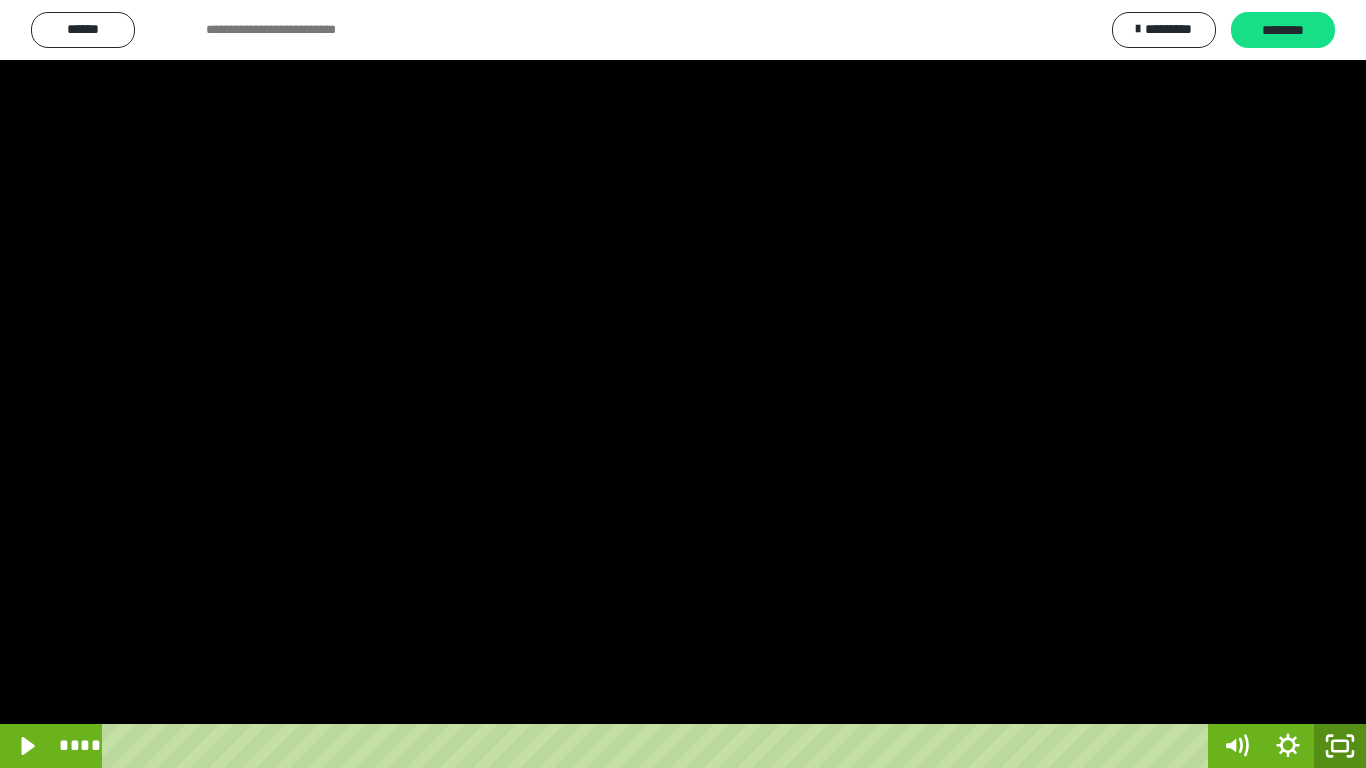 click 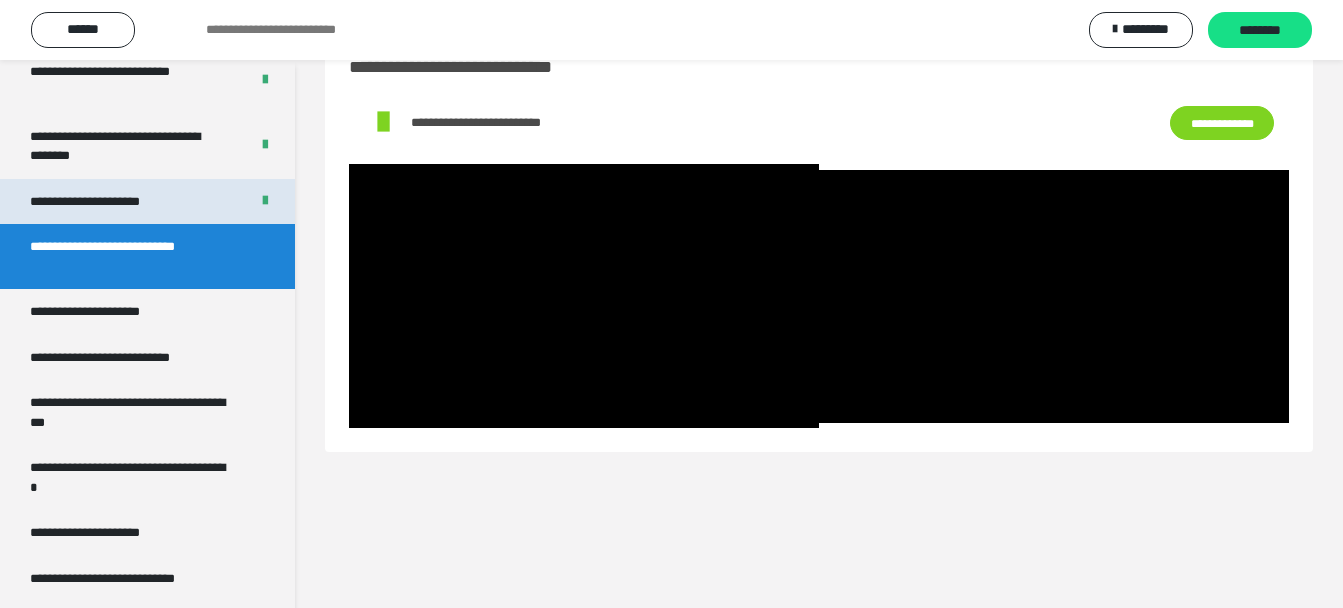click on "**********" at bounding box center (108, 202) 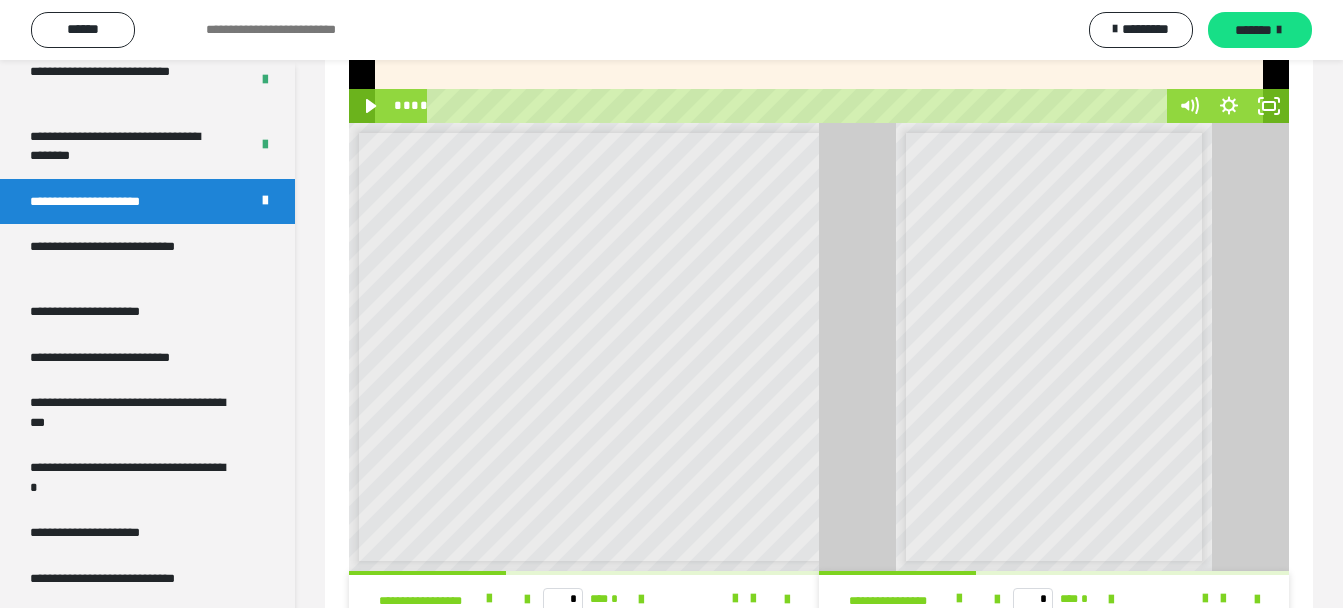 scroll, scrollTop: 586, scrollLeft: 0, axis: vertical 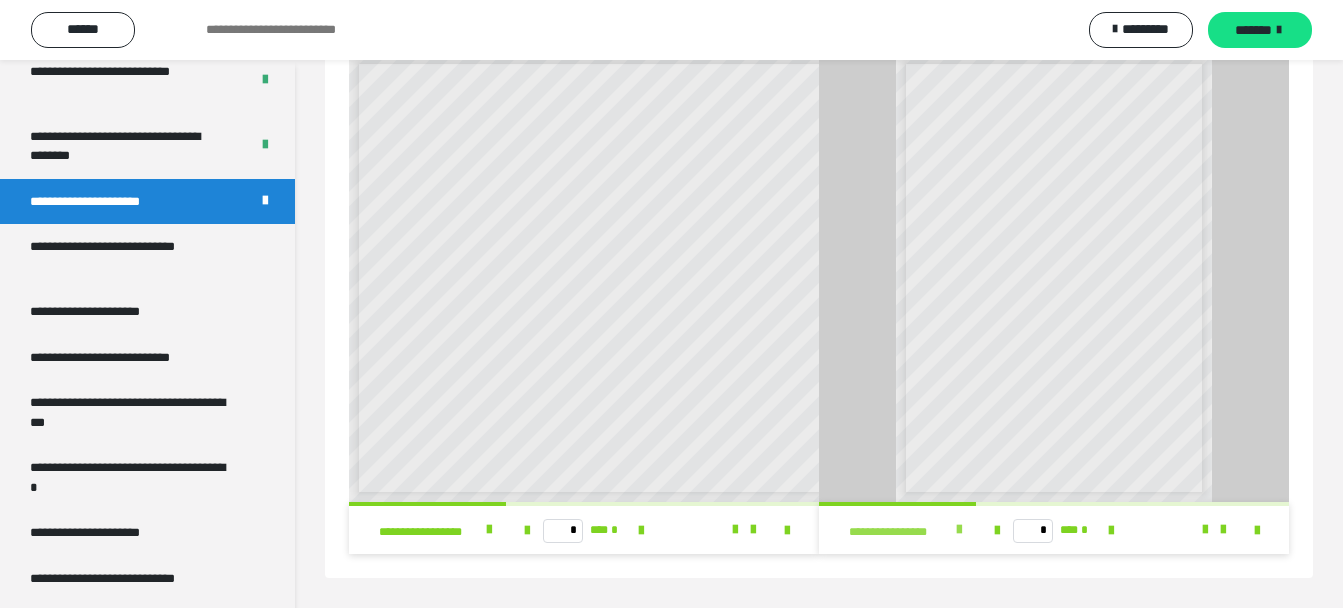 click at bounding box center (959, 530) 